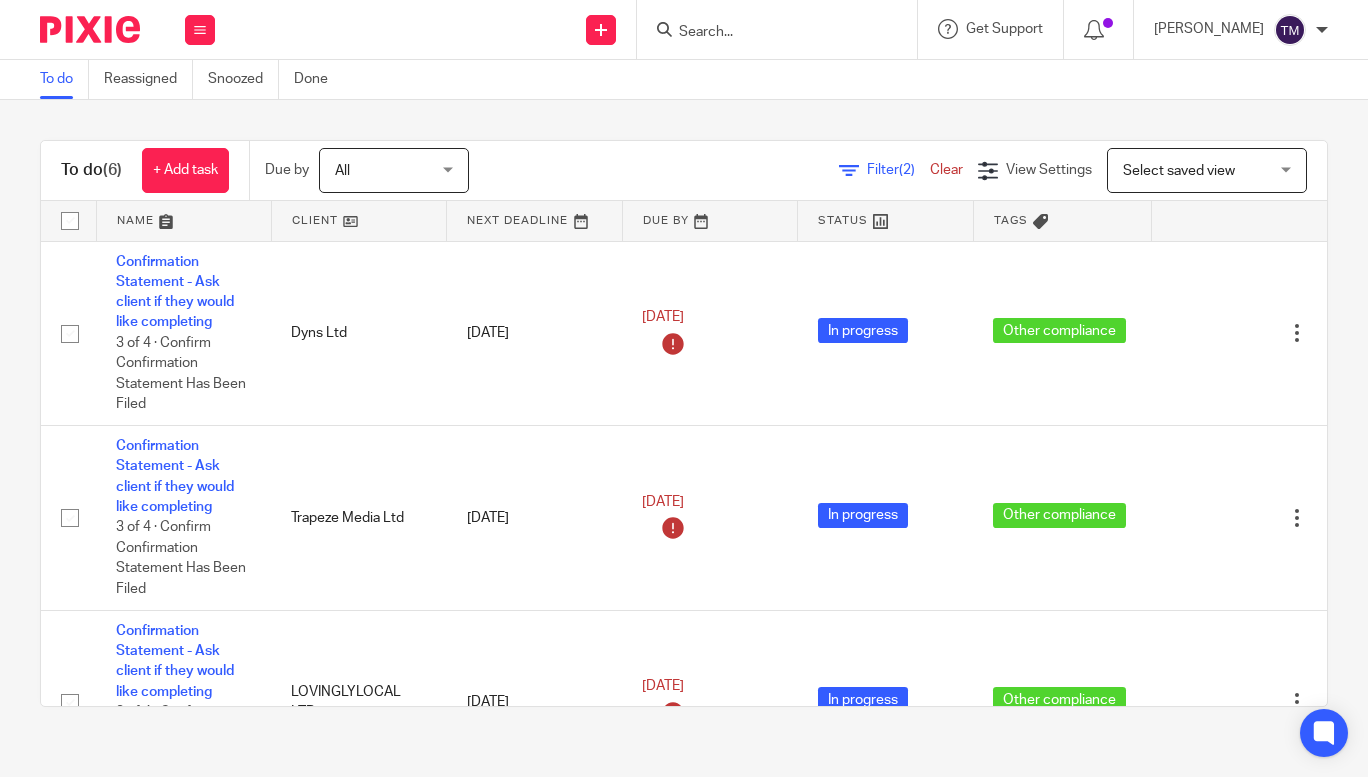 scroll, scrollTop: 0, scrollLeft: 0, axis: both 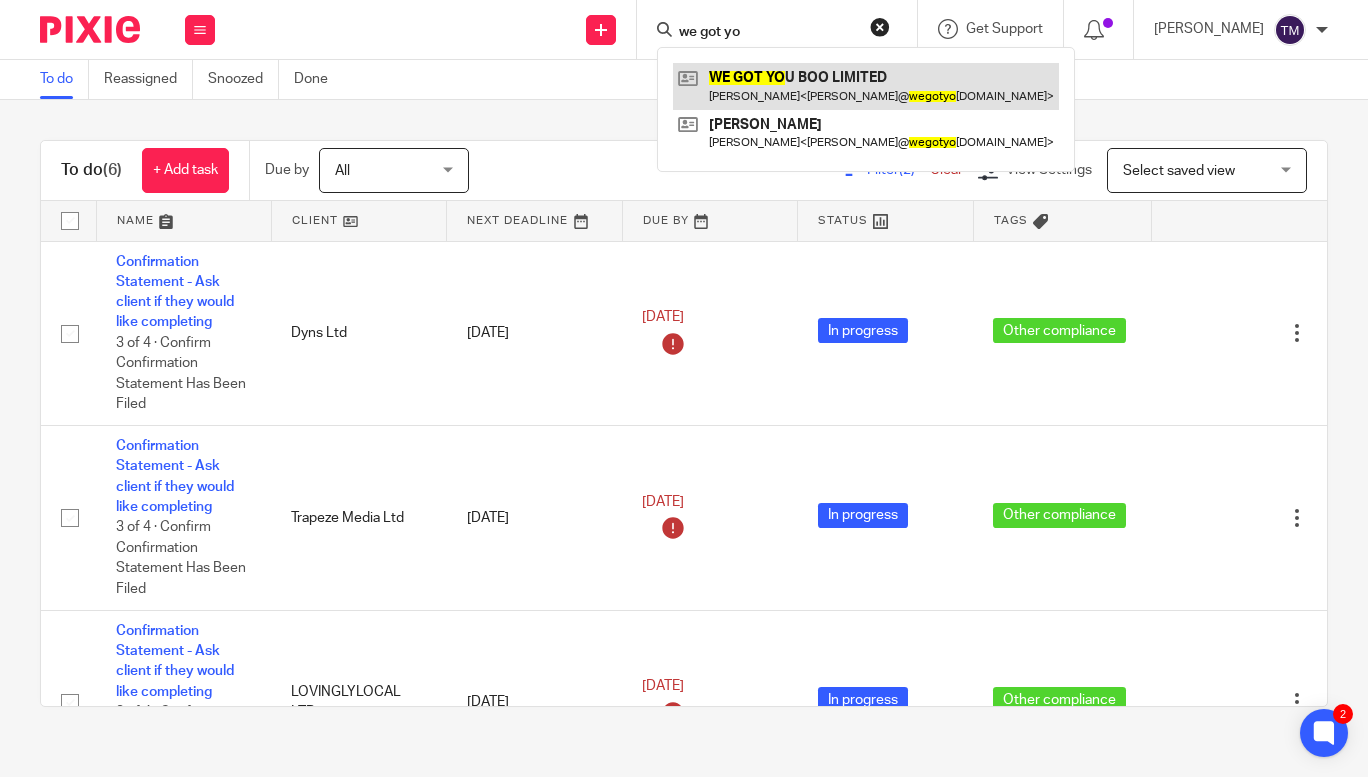 type on "we got yo" 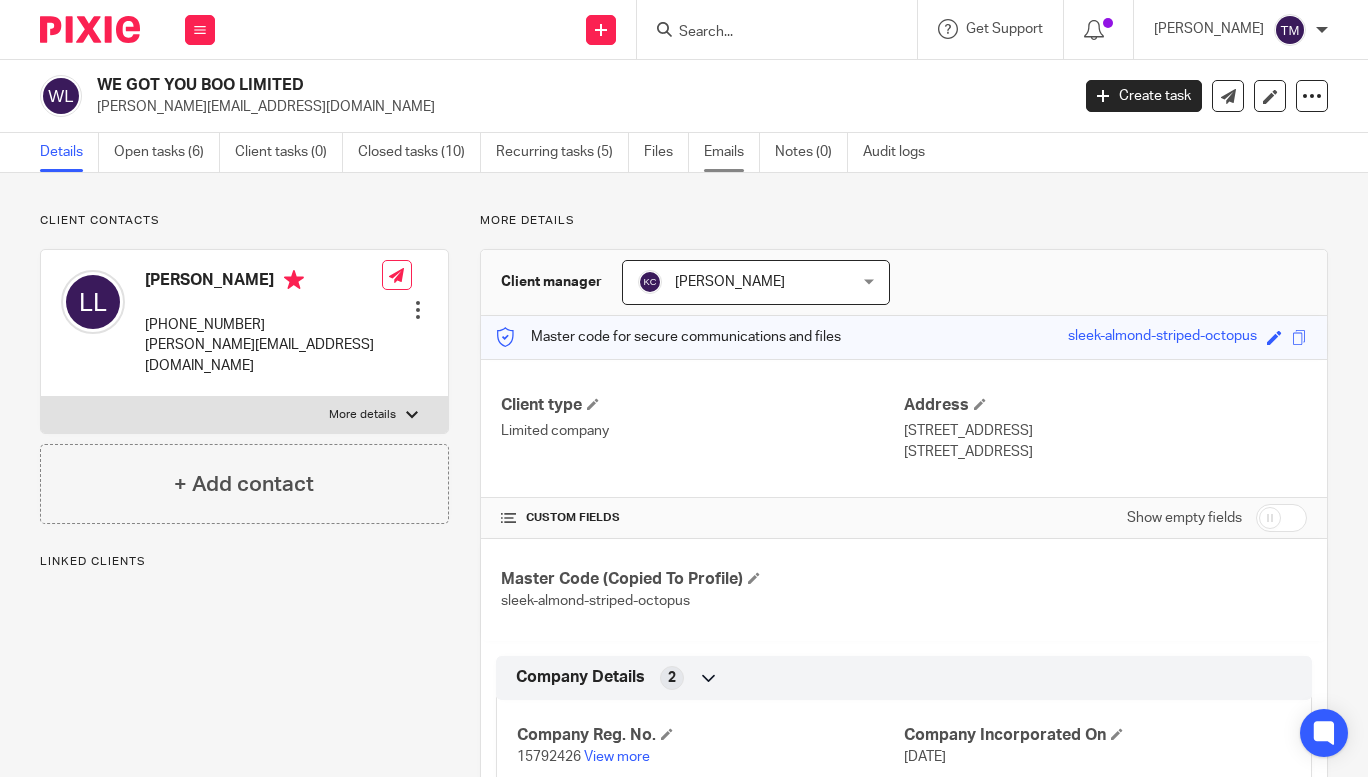 scroll, scrollTop: 0, scrollLeft: 0, axis: both 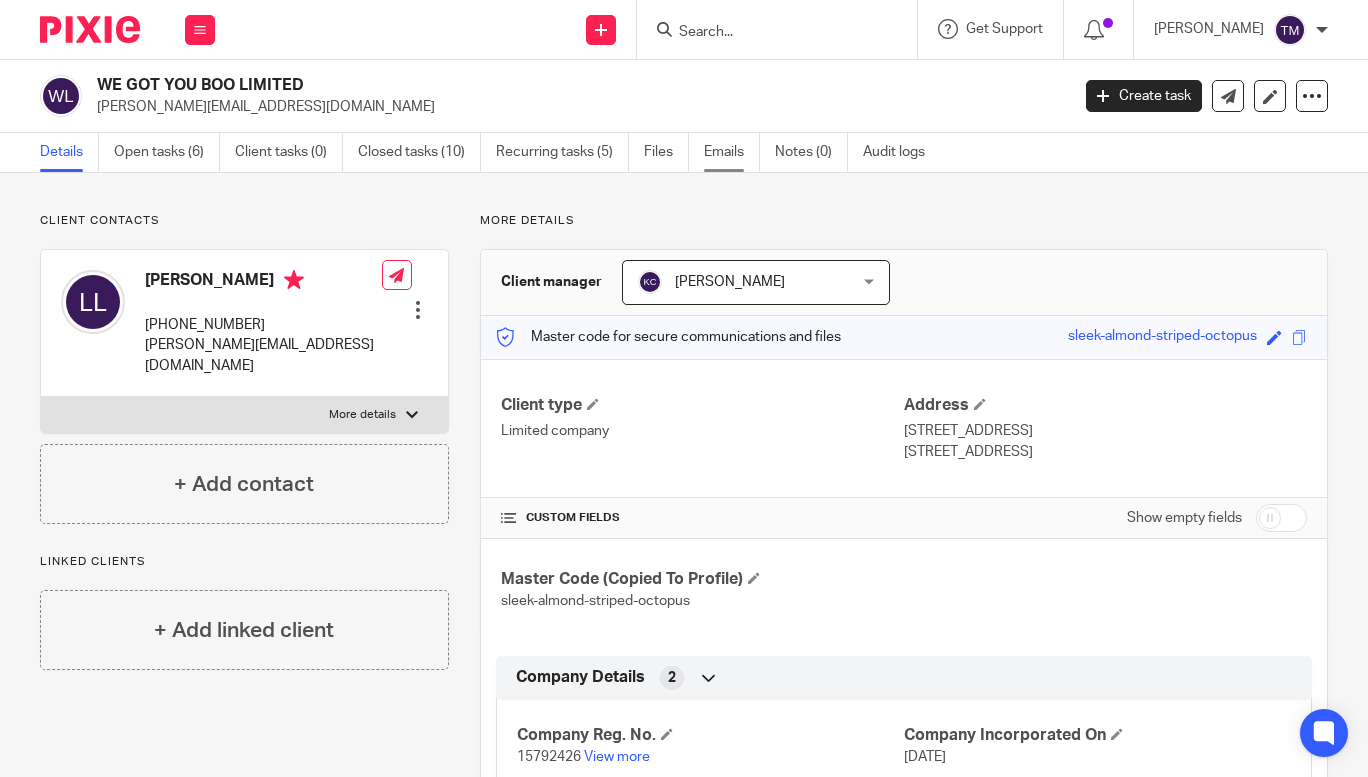 click on "Emails" at bounding box center [732, 152] 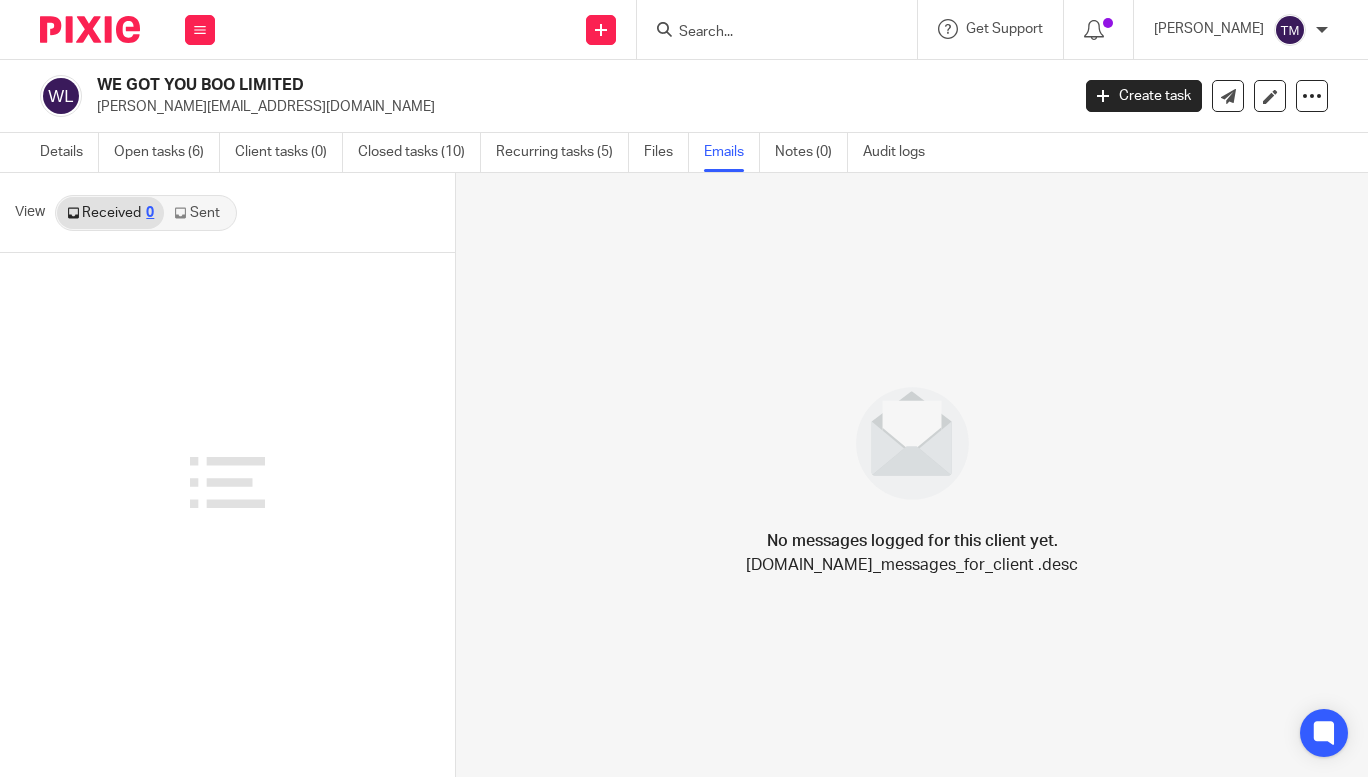 scroll, scrollTop: 0, scrollLeft: 0, axis: both 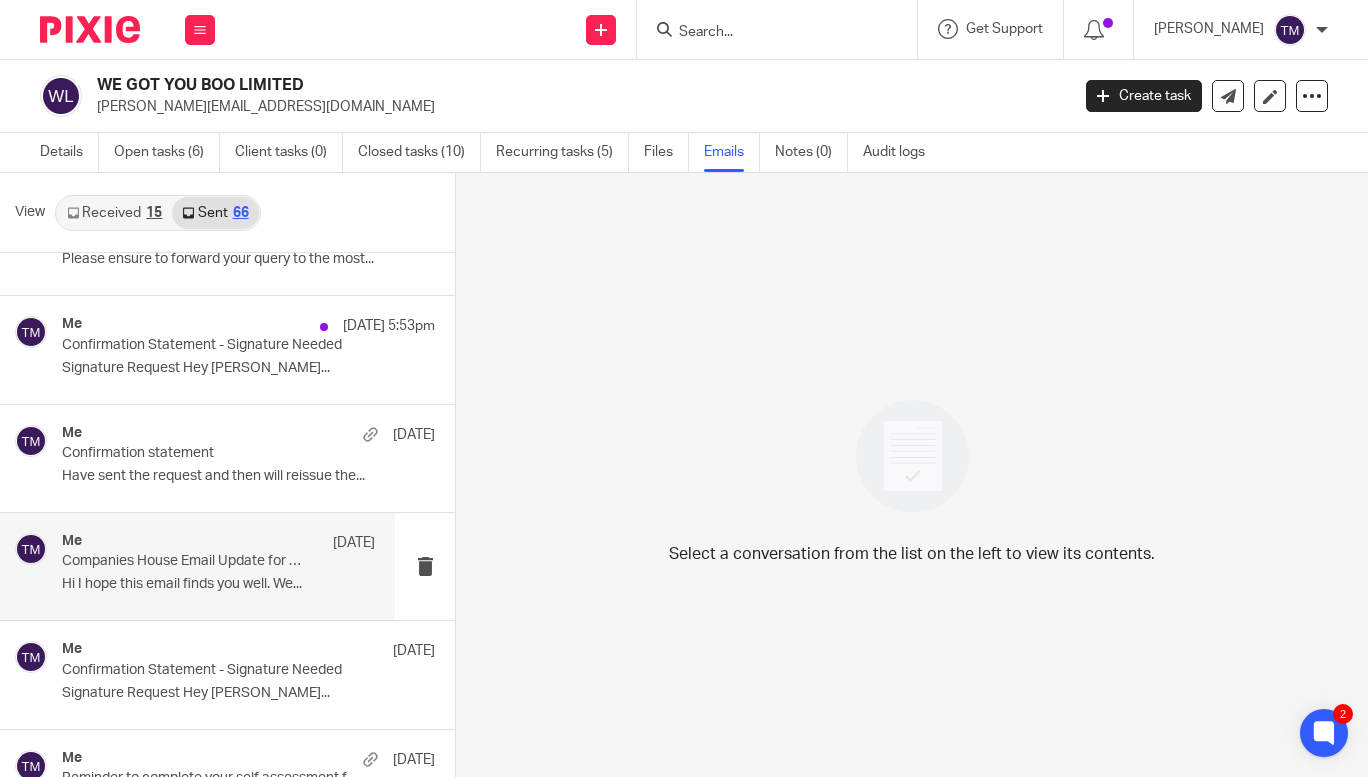 click on "Hi   I hope this email finds you well.   We..." at bounding box center [218, 584] 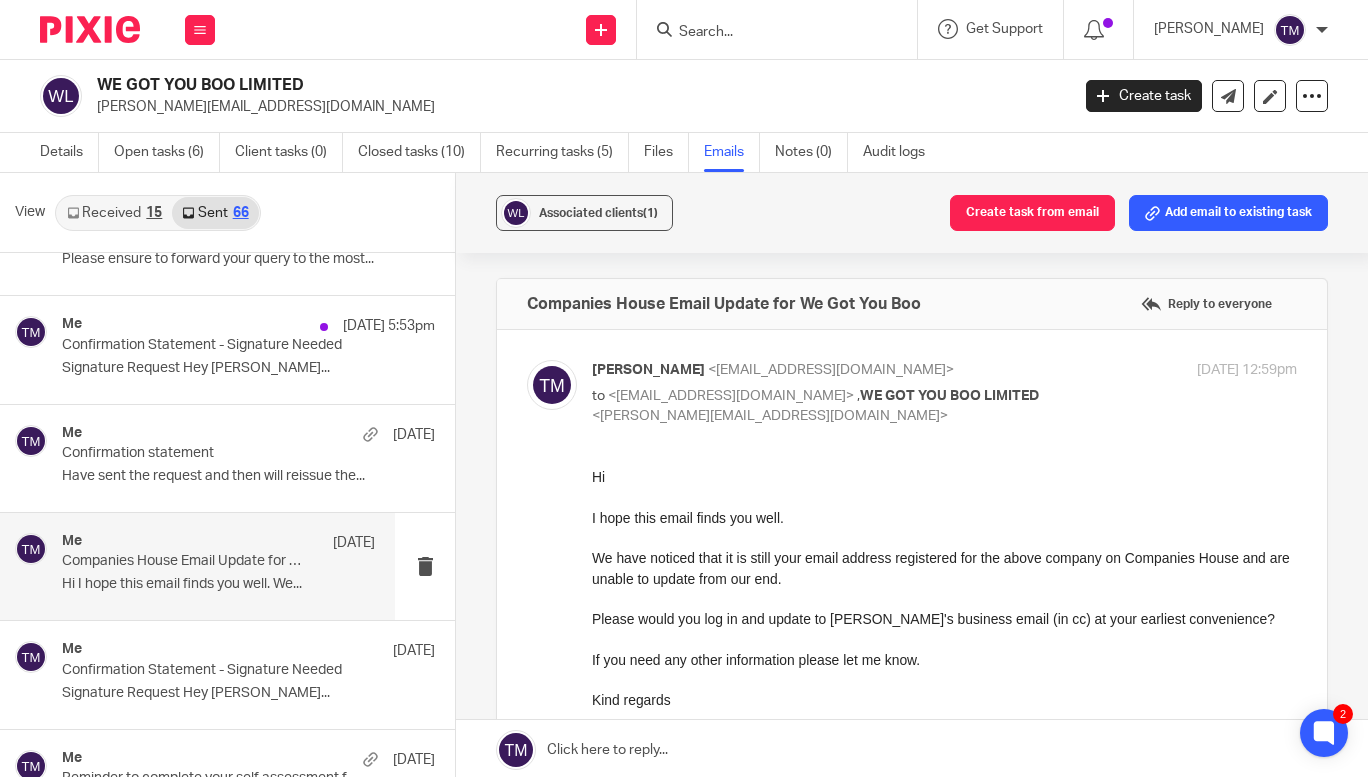 scroll, scrollTop: 0, scrollLeft: 0, axis: both 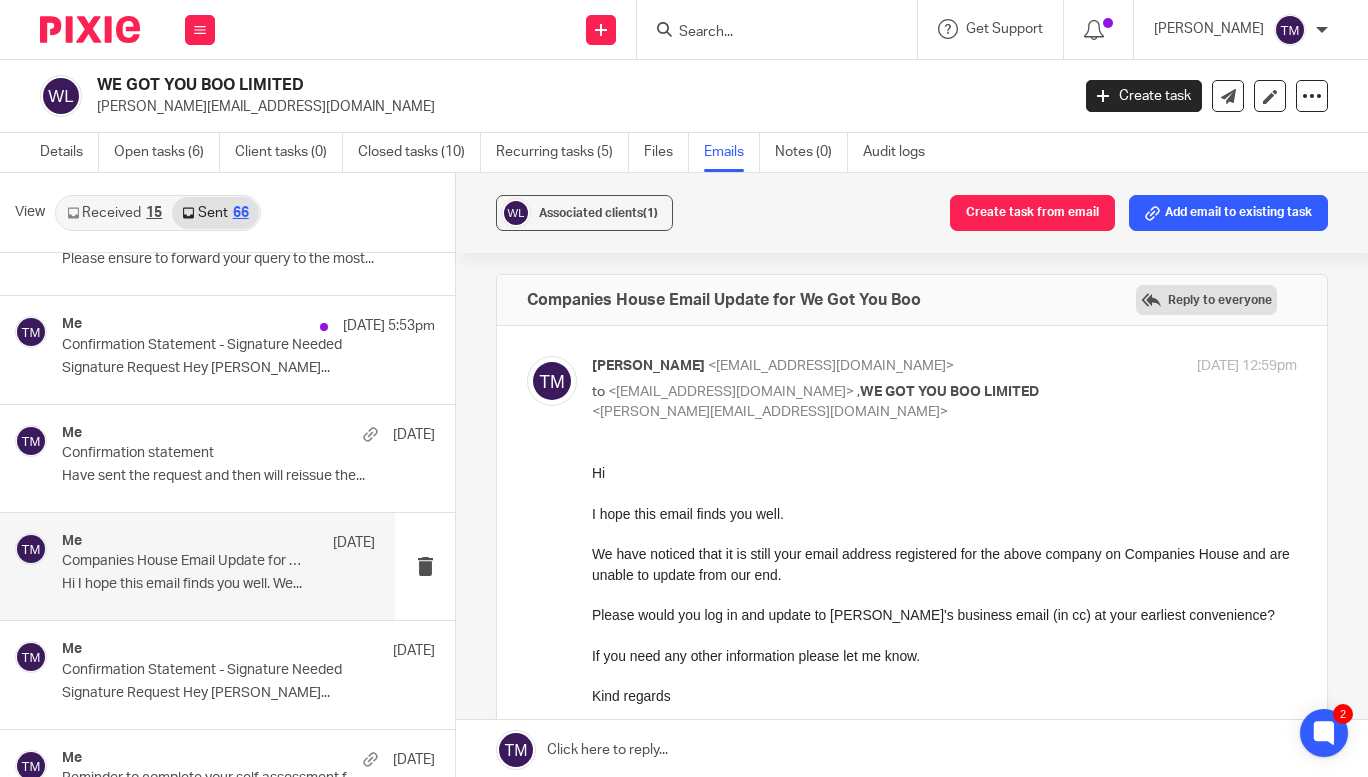 click on "Reply to everyone" at bounding box center (1206, 300) 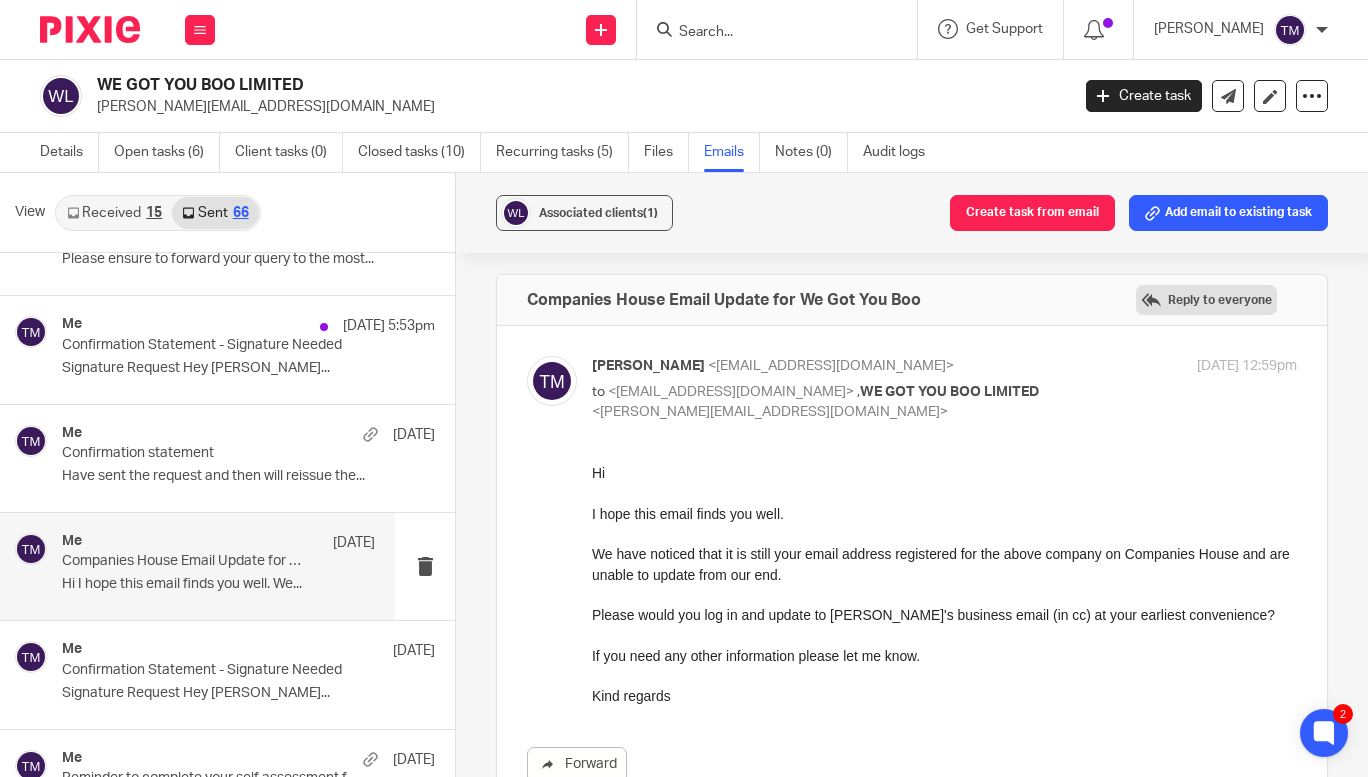 scroll, scrollTop: 648, scrollLeft: 0, axis: vertical 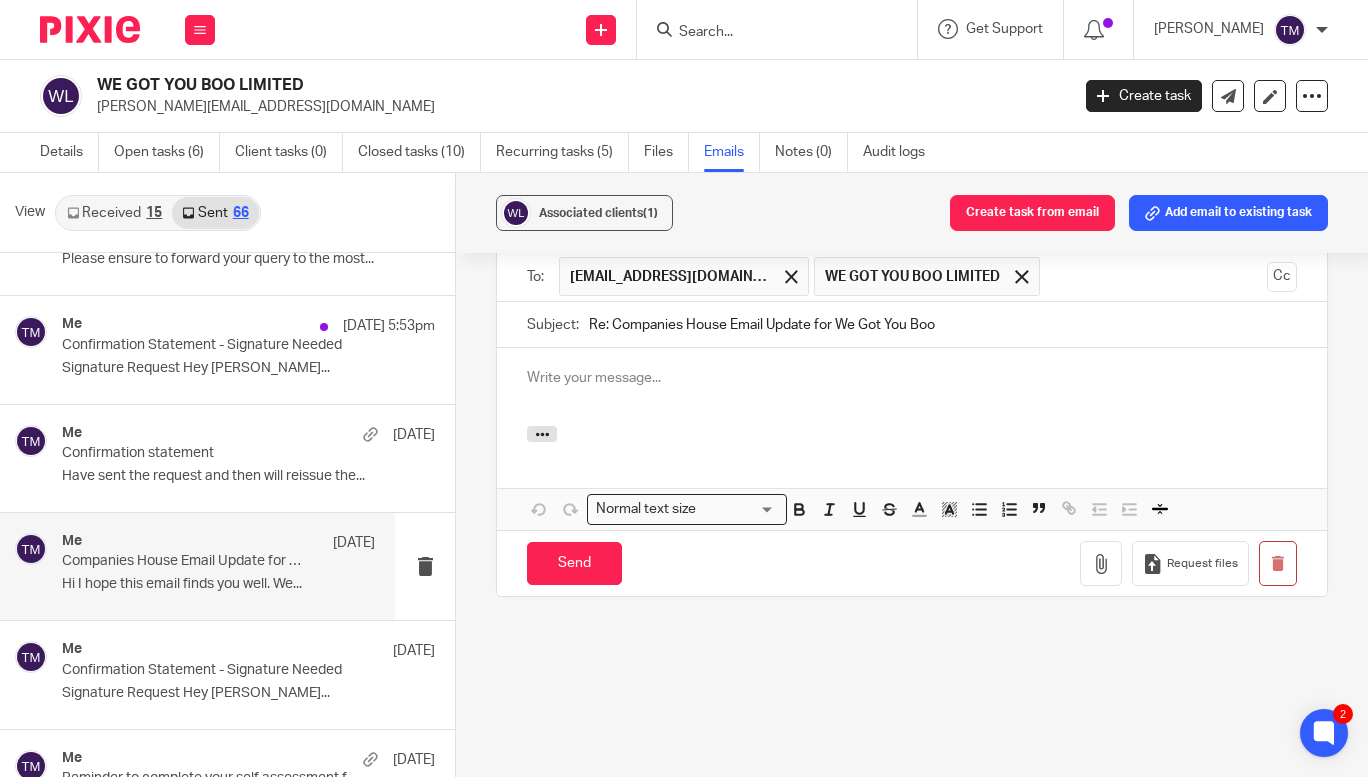 type 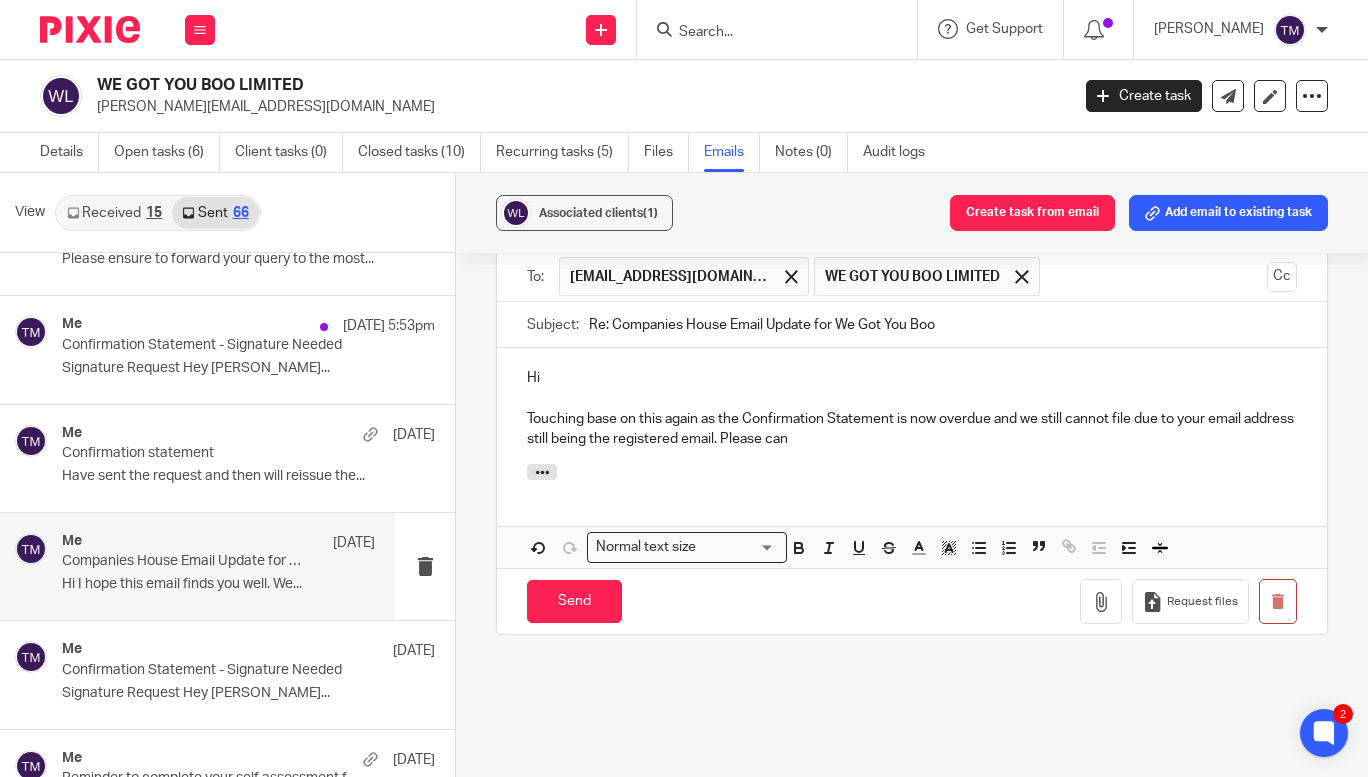scroll, scrollTop: 363, scrollLeft: 0, axis: vertical 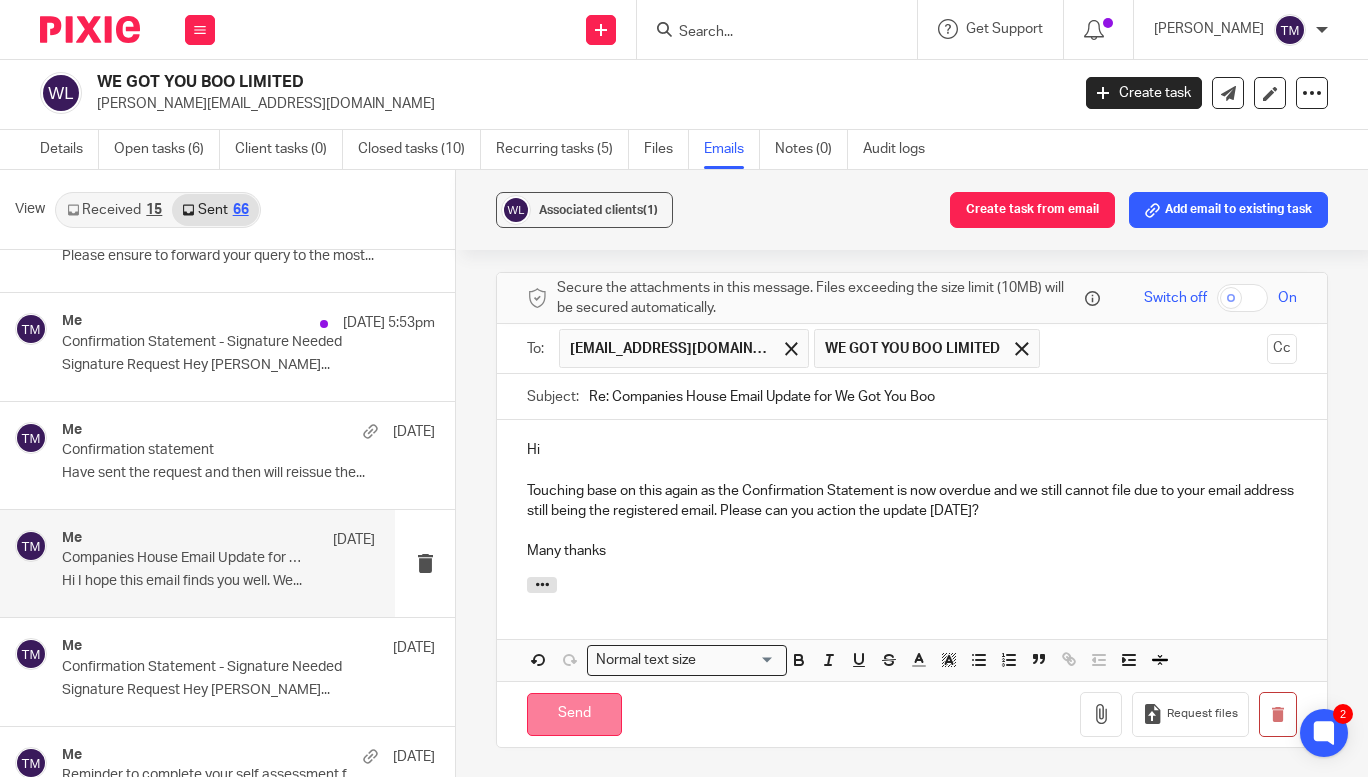 click on "Send" at bounding box center [574, 714] 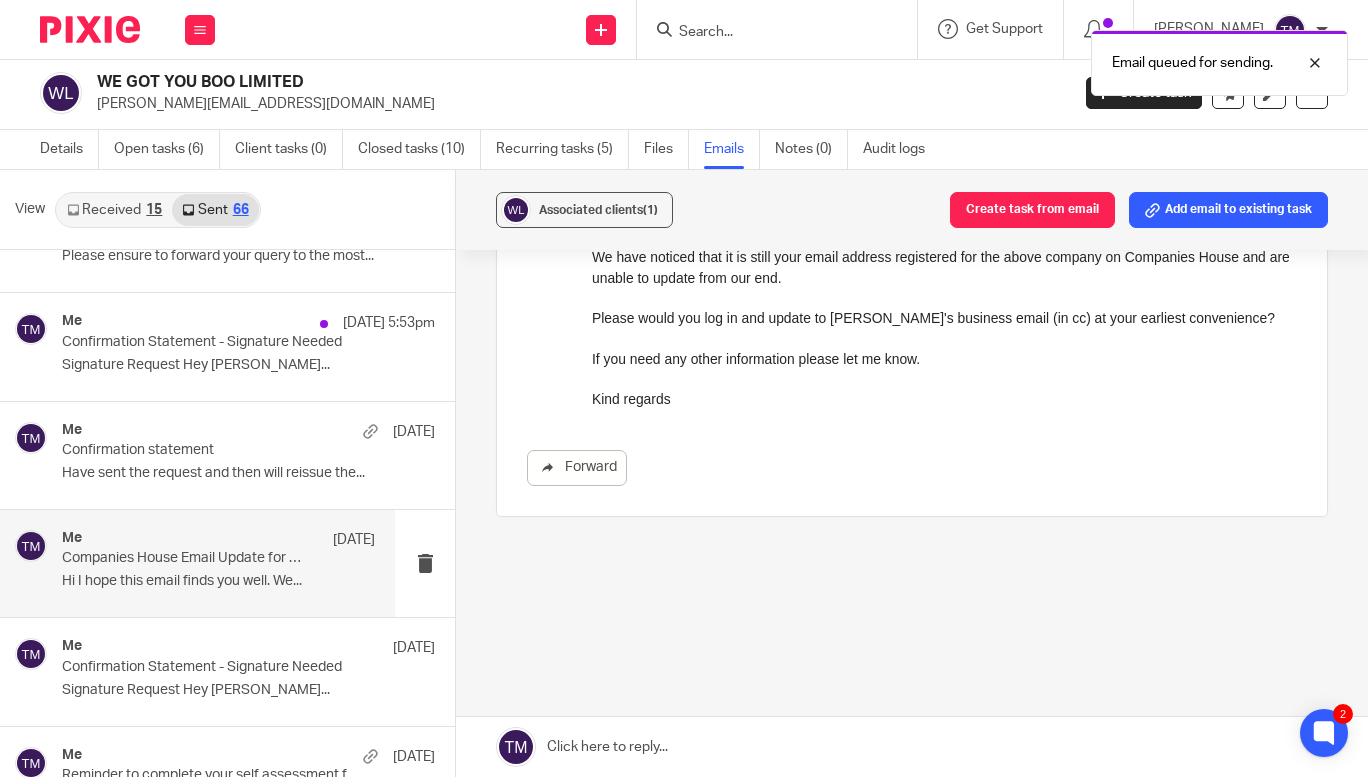 scroll, scrollTop: 298, scrollLeft: 0, axis: vertical 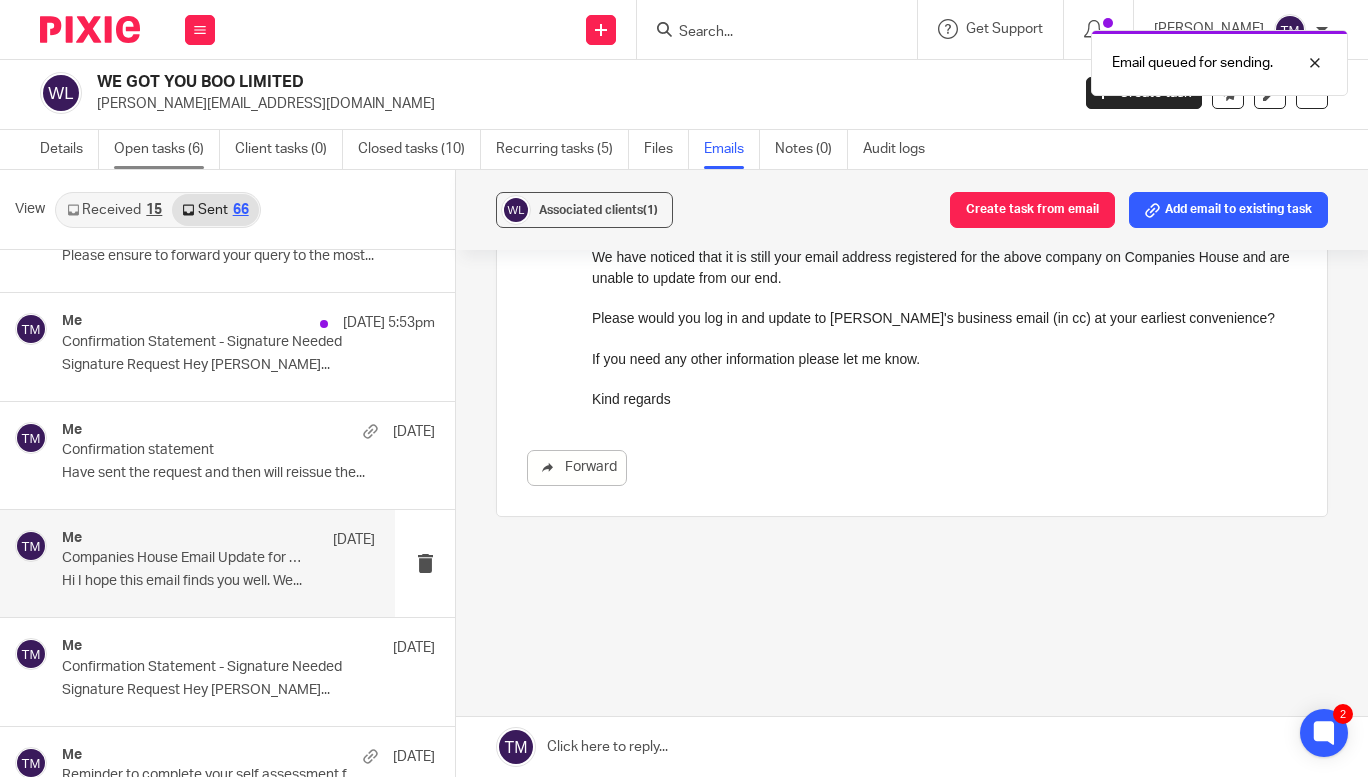 click on "Open tasks (6)" at bounding box center (167, 149) 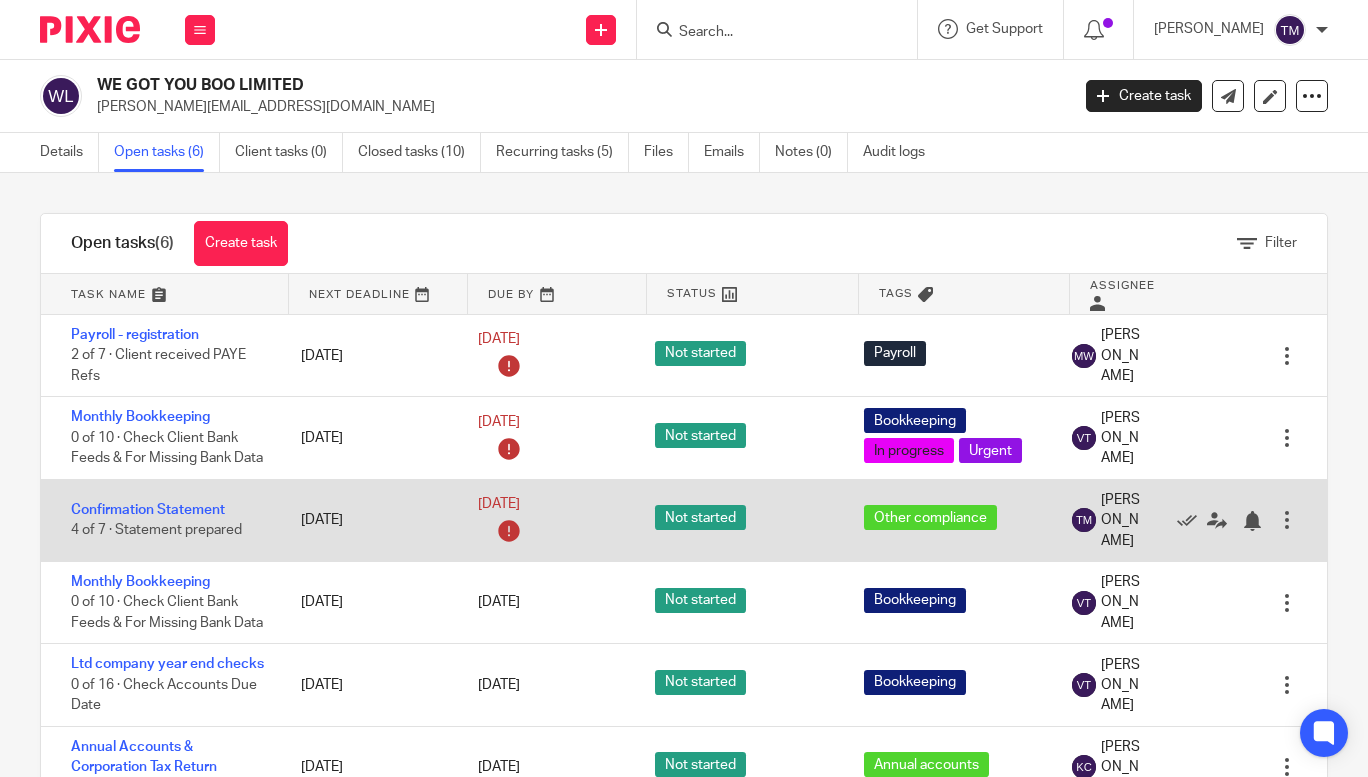 scroll, scrollTop: 0, scrollLeft: 0, axis: both 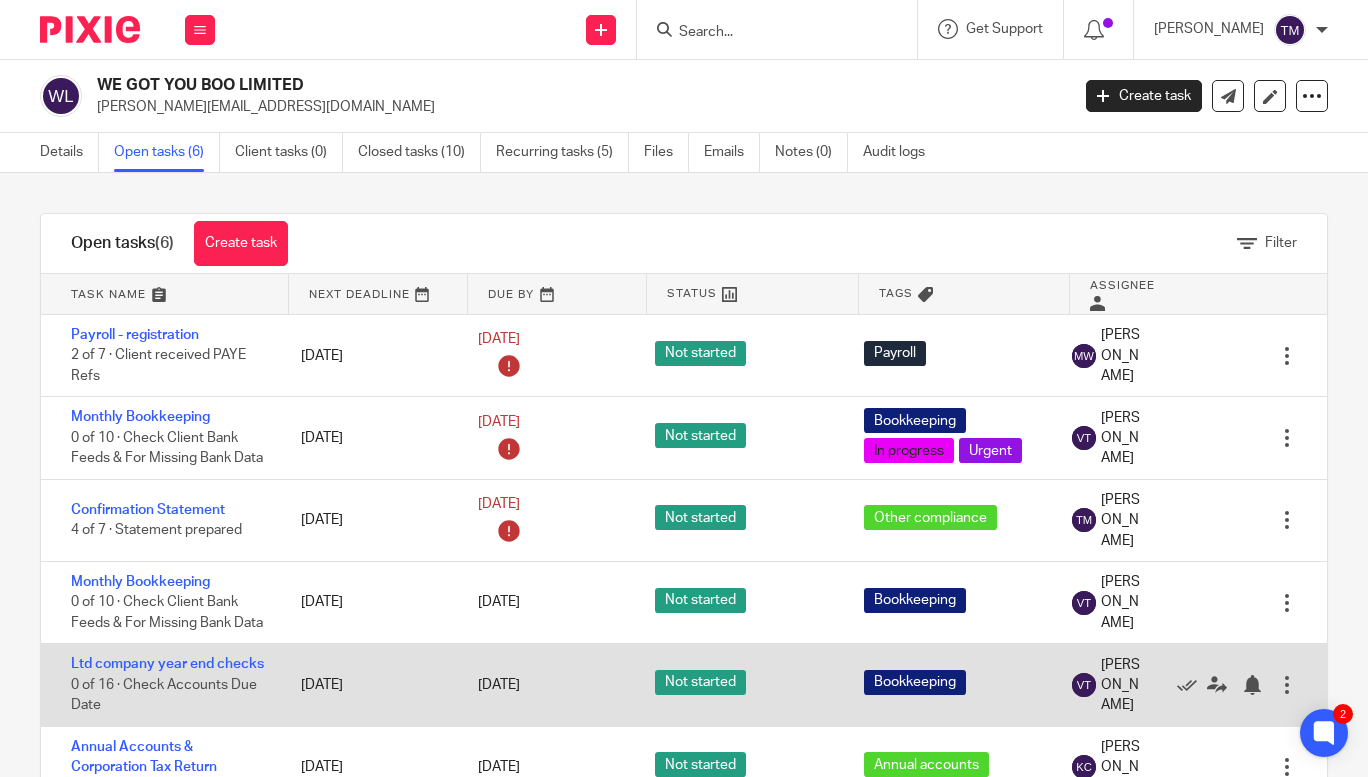 click on "Ltd company year end checks
0
of
16 ·
Check Accounts Due Date" at bounding box center [161, 684] 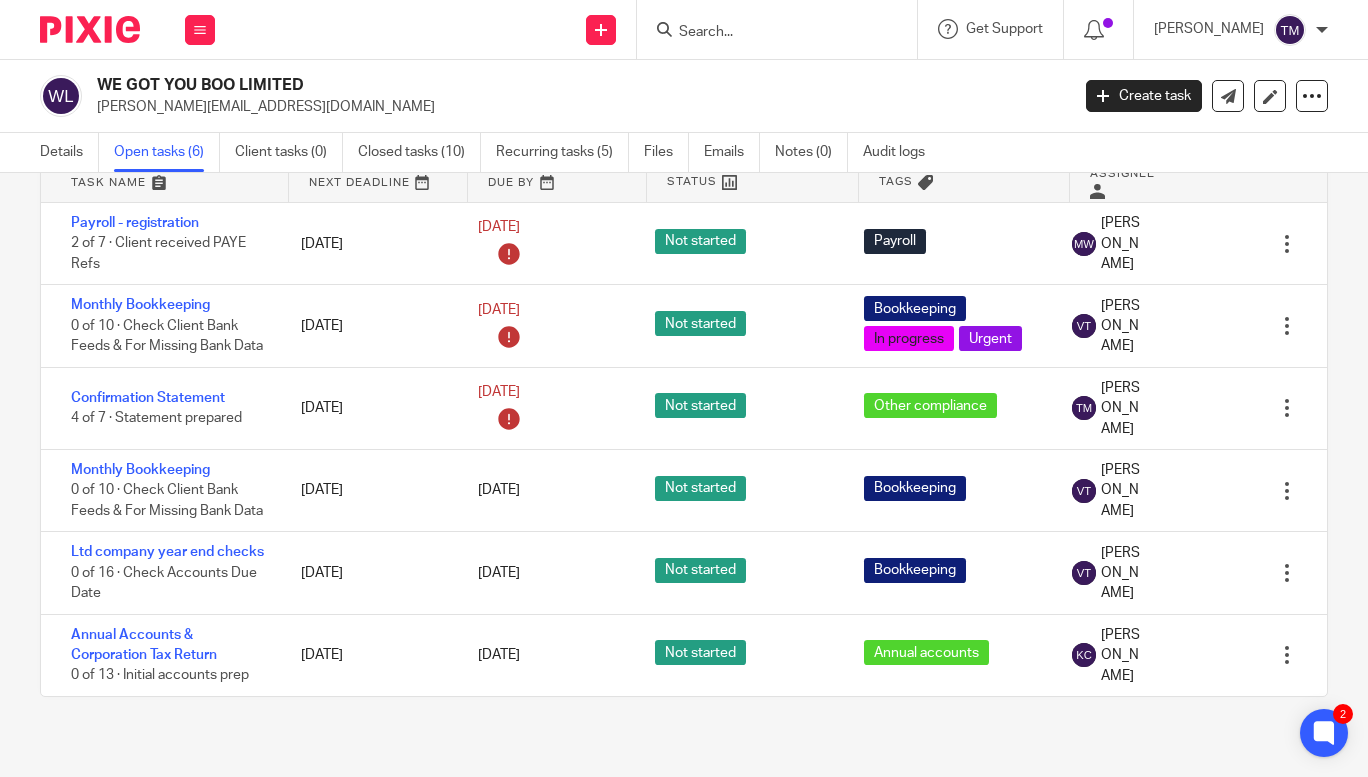 scroll, scrollTop: 173, scrollLeft: 0, axis: vertical 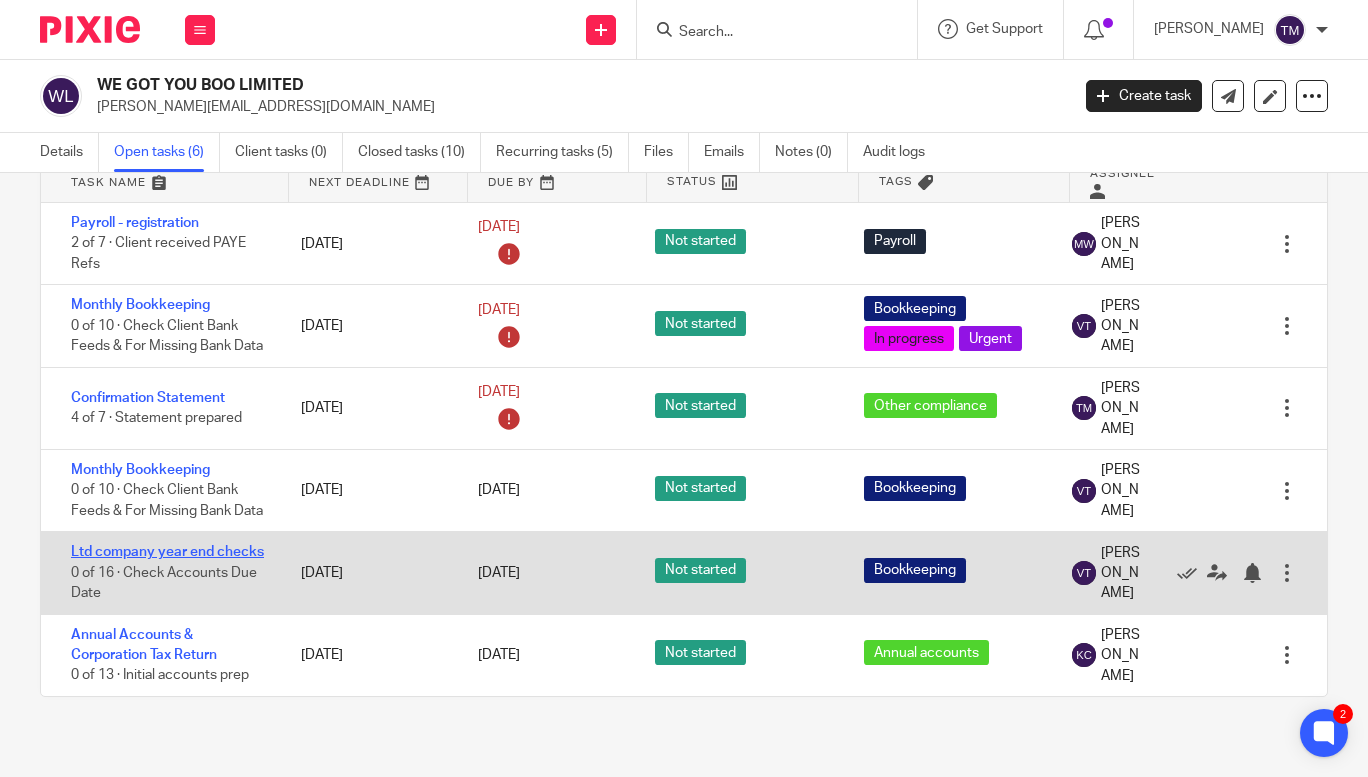 click on "Ltd company year end checks" at bounding box center [167, 552] 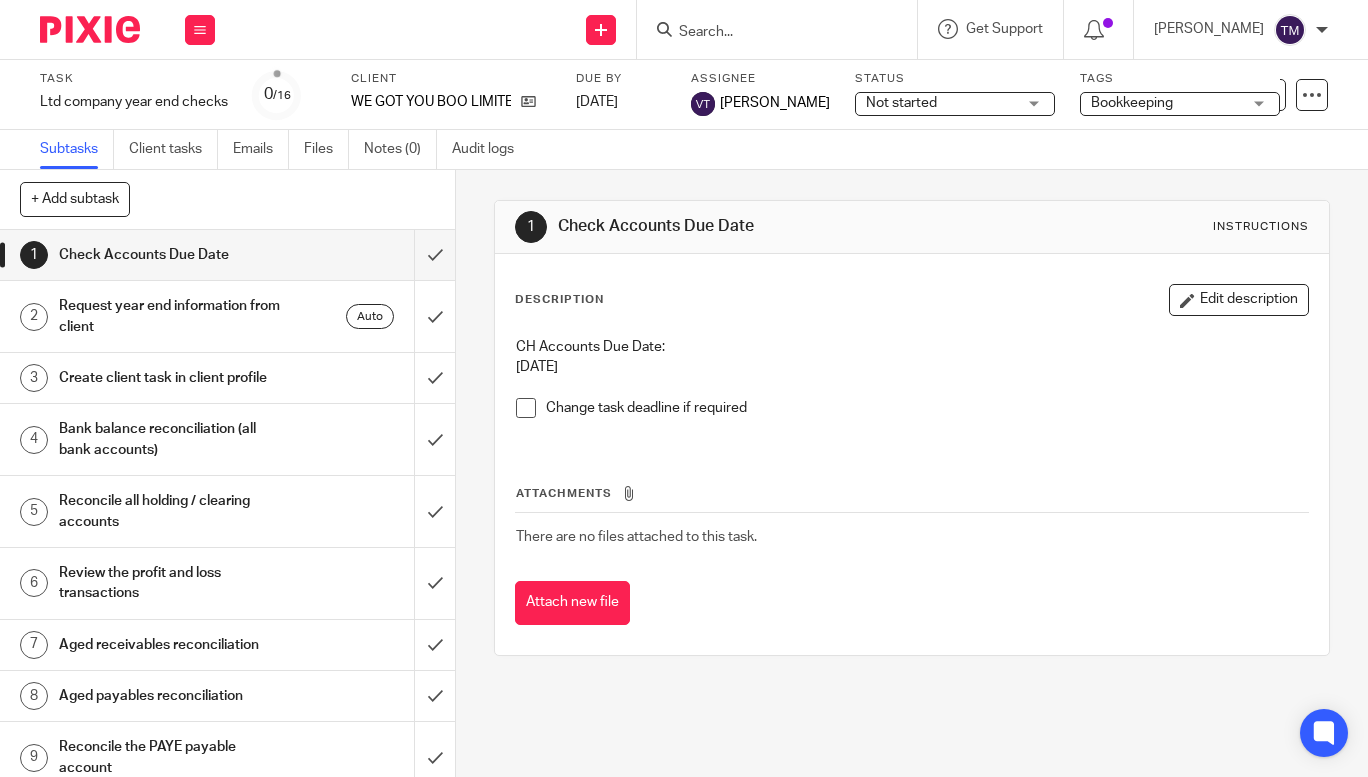 scroll, scrollTop: 0, scrollLeft: 0, axis: both 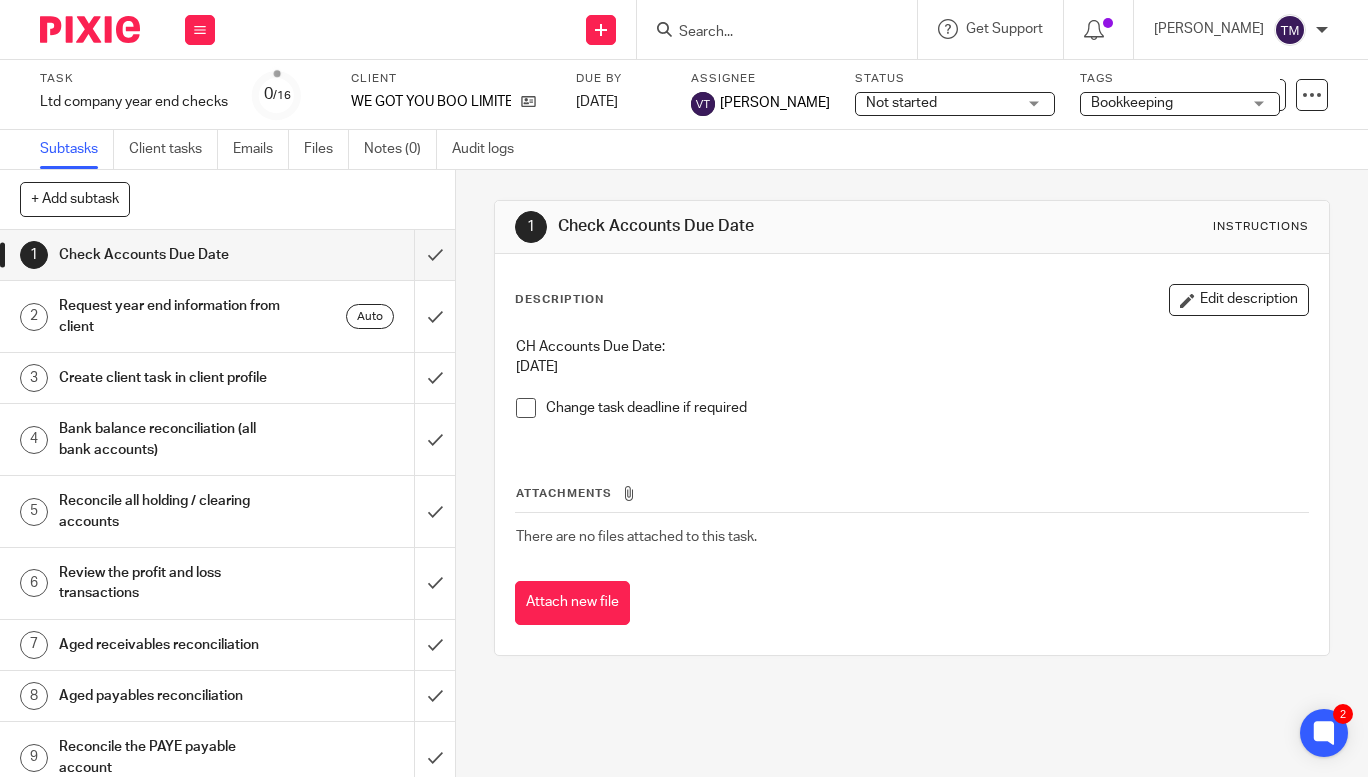 click at bounding box center (526, 408) 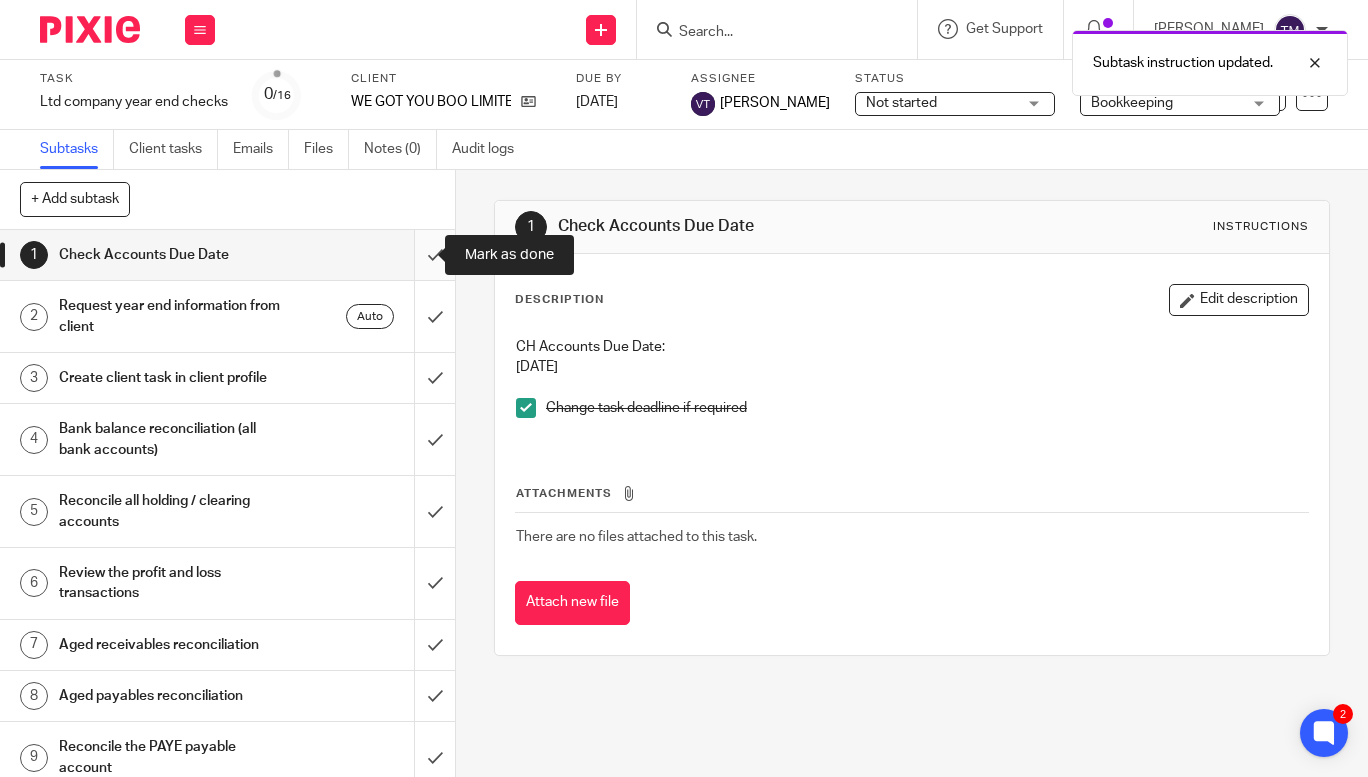 click at bounding box center (227, 255) 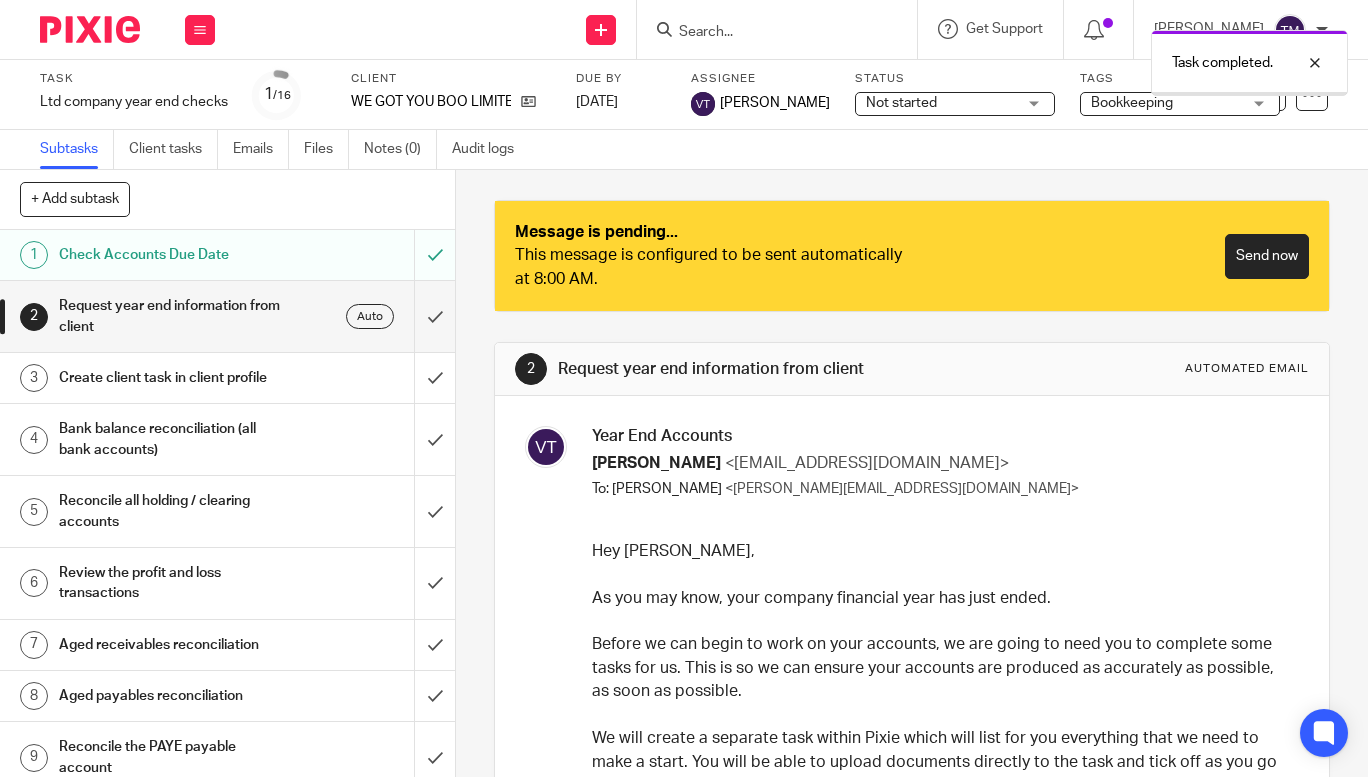 scroll, scrollTop: 0, scrollLeft: 0, axis: both 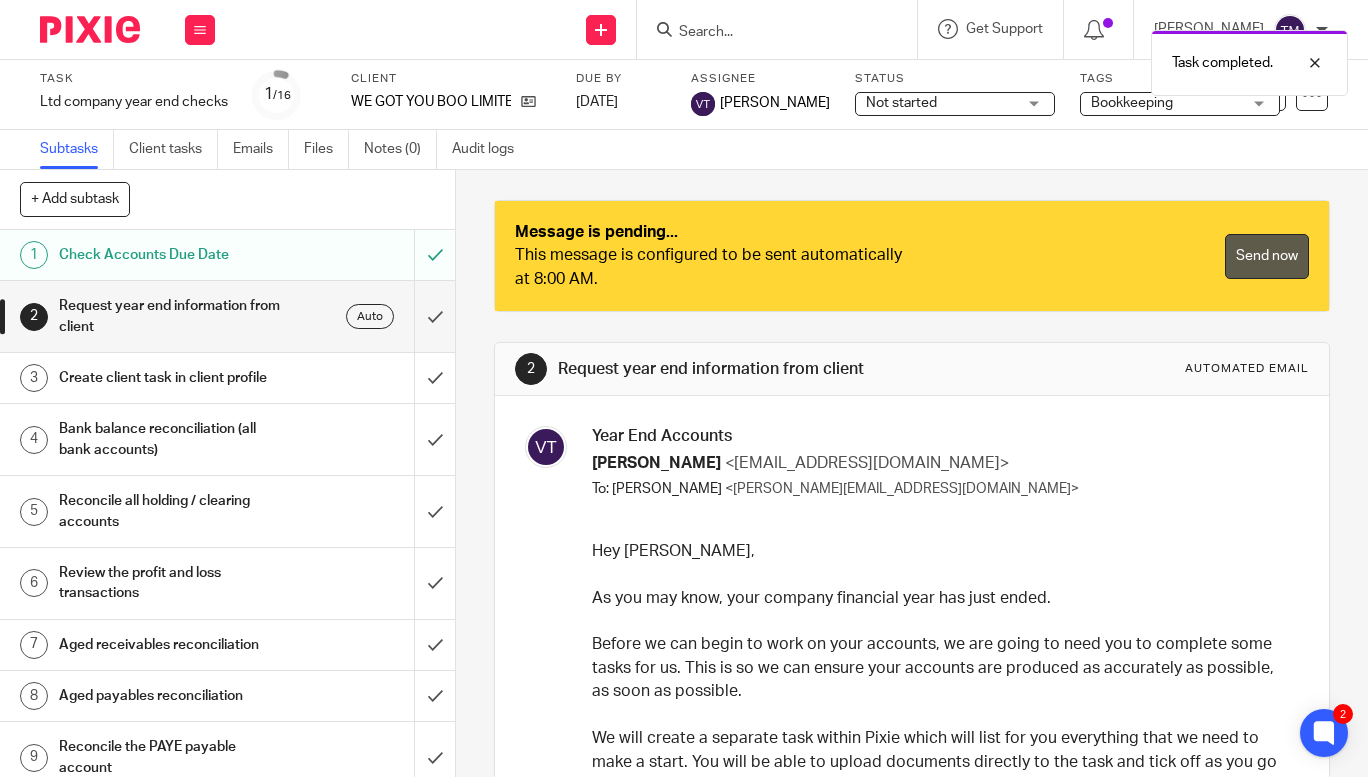 click on "Send now" at bounding box center [1267, 256] 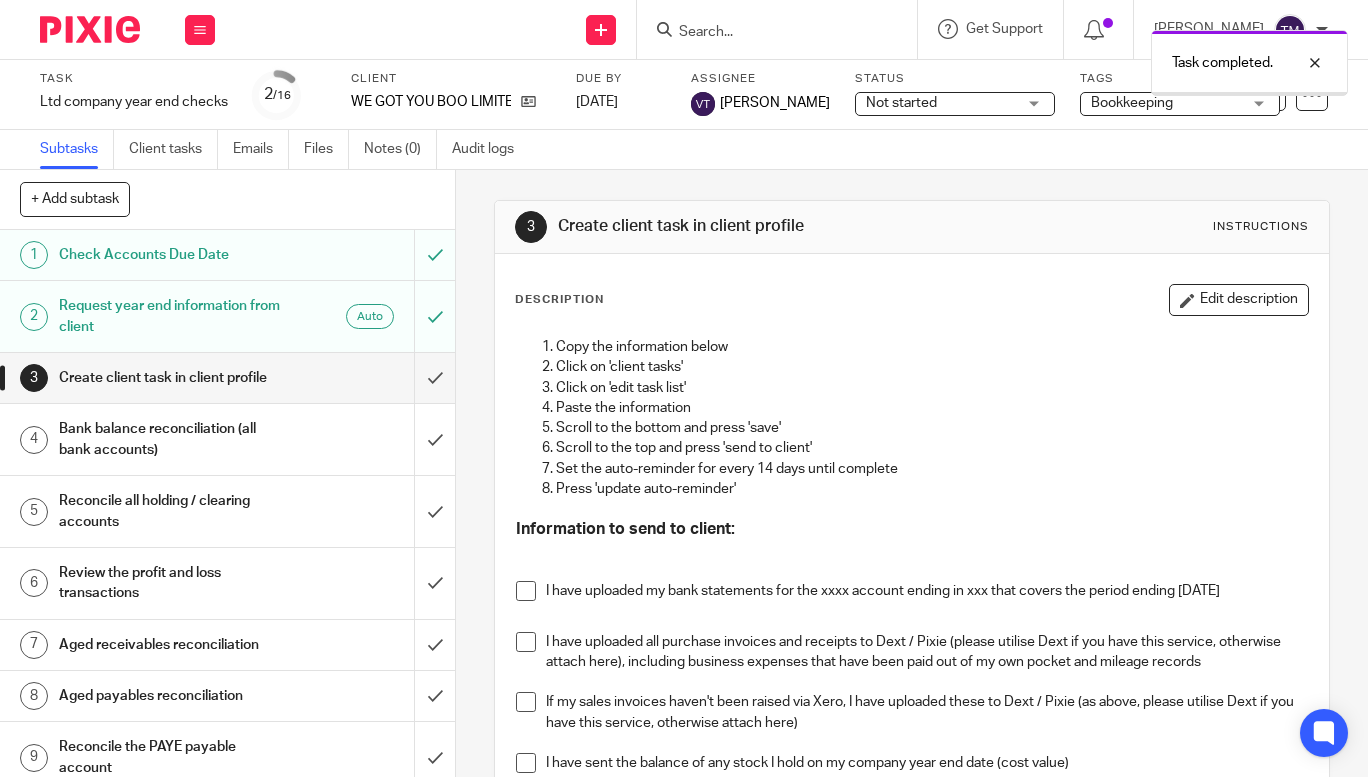 scroll, scrollTop: 0, scrollLeft: 0, axis: both 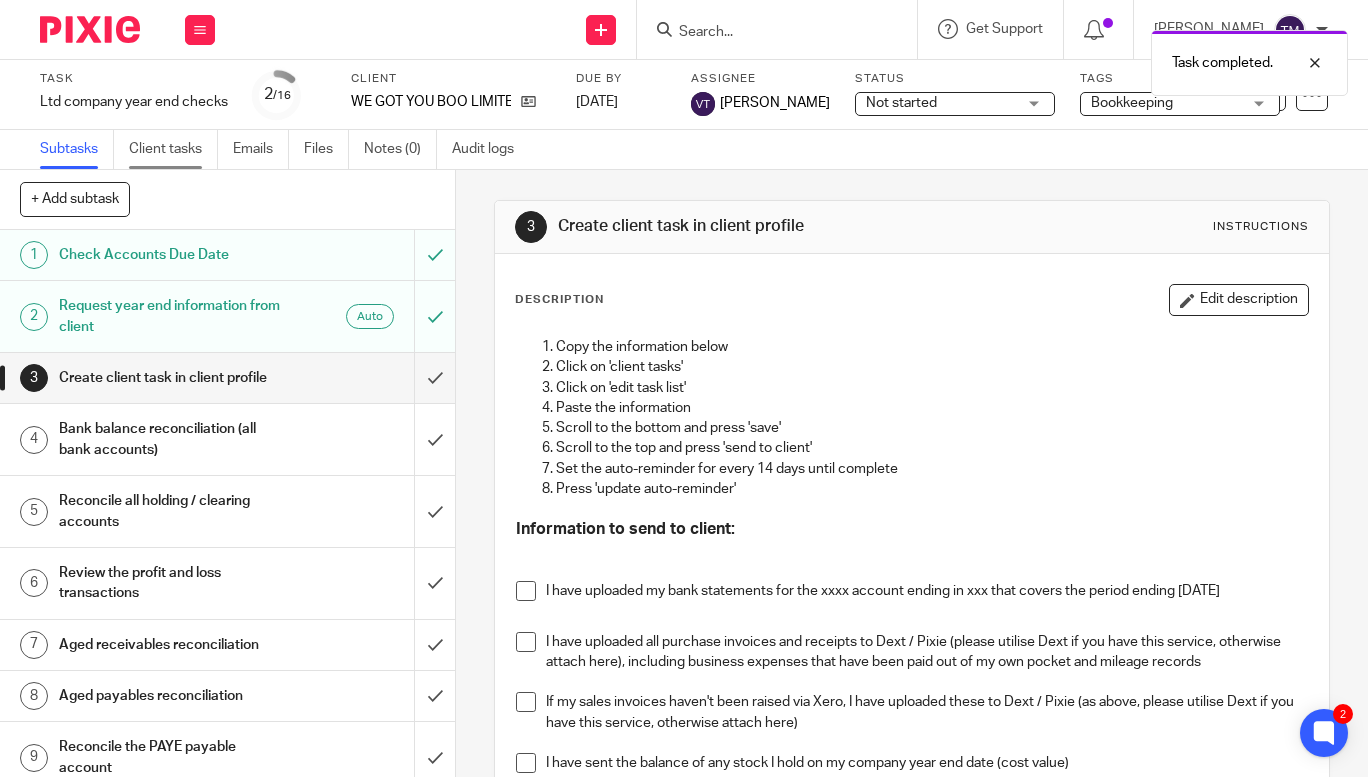 click on "Client tasks" at bounding box center [173, 149] 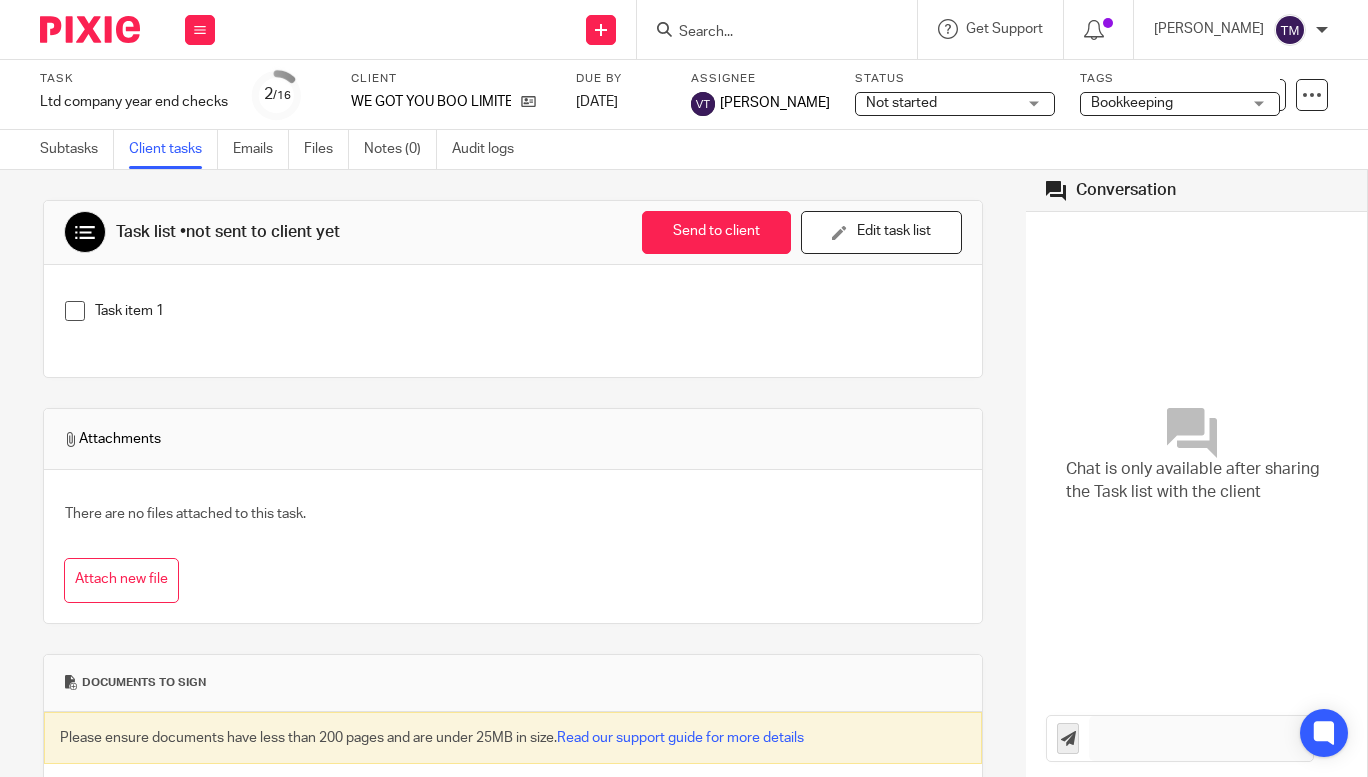 scroll, scrollTop: 0, scrollLeft: 0, axis: both 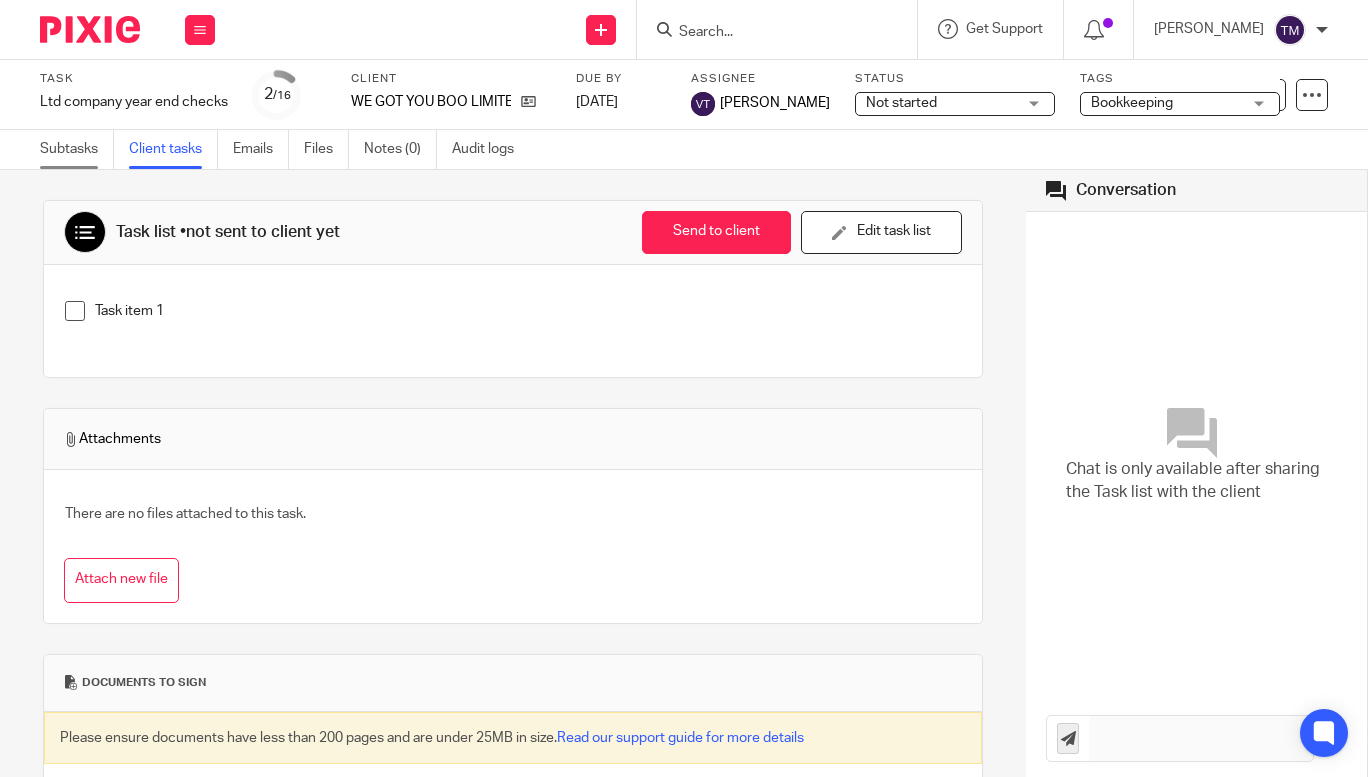 click on "Subtasks" at bounding box center [77, 149] 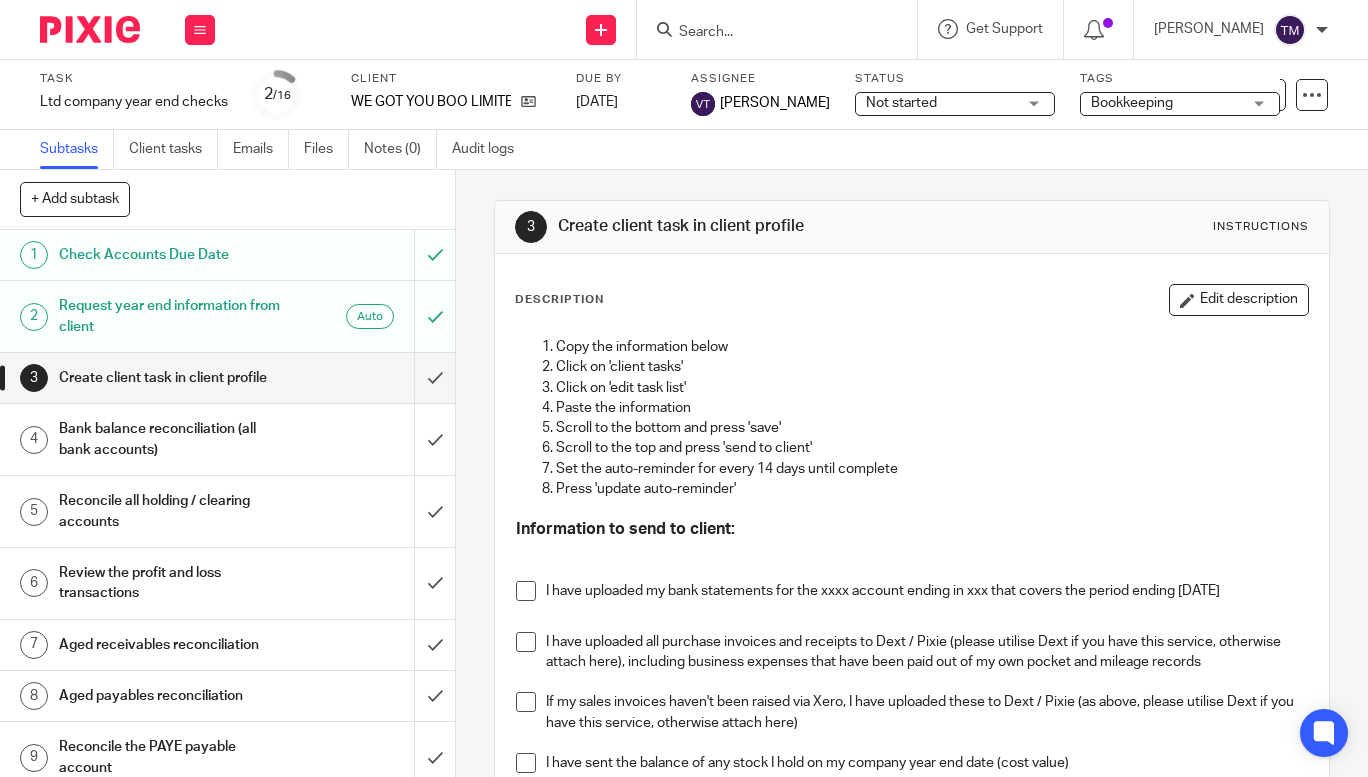 scroll, scrollTop: 0, scrollLeft: 0, axis: both 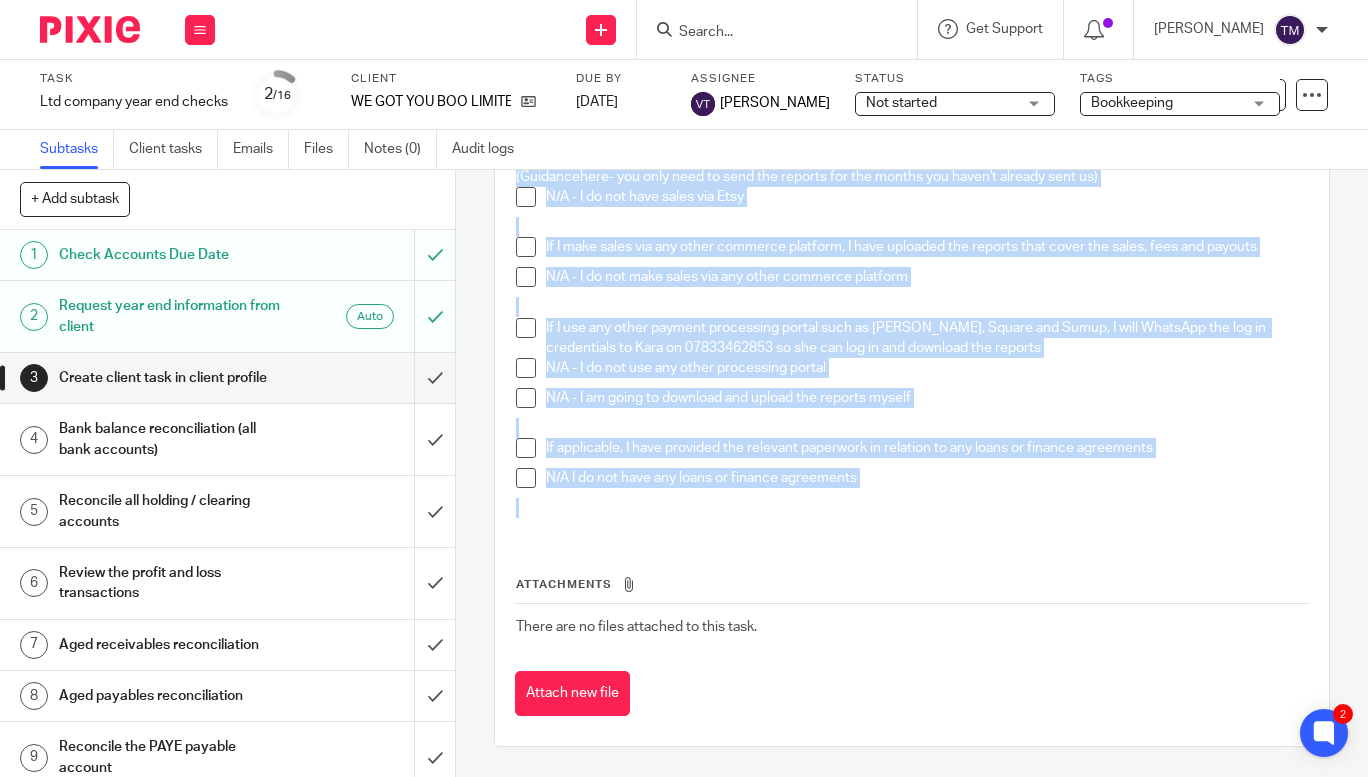 drag, startPoint x: 511, startPoint y: 571, endPoint x: 1102, endPoint y: 505, distance: 594.6739 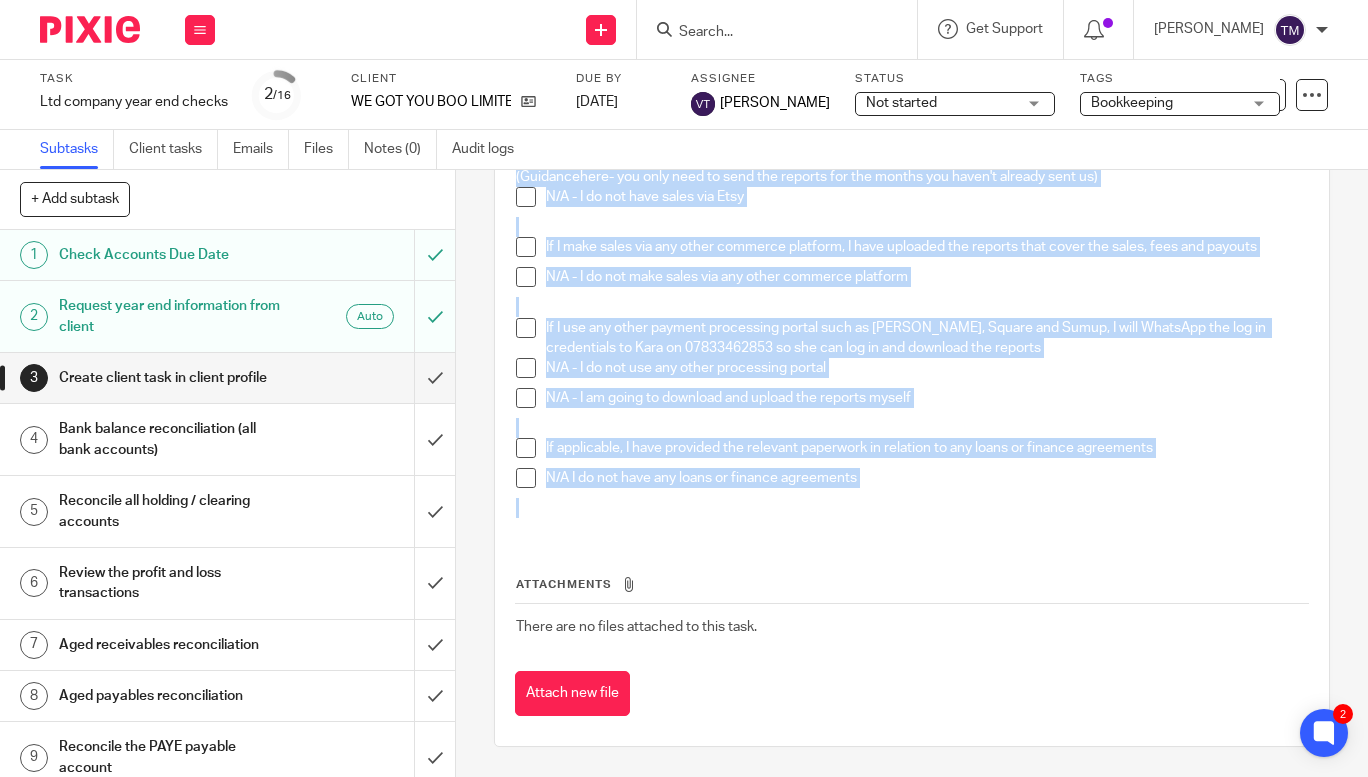 click on "Copy the information below  Click on 'client tasks'  Click on 'edit task list' Paste the information Scroll to the bottom and press 'save' Scroll to the top and press 'send to client'  Set the auto-reminder for every 14 days until complete  Press 'update auto-reminder' Information to send to client:   I have uploaded my bank statements for the xxxx account ending in xxx that covers the period ending 30 Jun 2025   I have uploaded all purchase invoices and receipts to Dext / Pixie (please utilise Dext if you have this service, otherwise attach here), including business expenses that have been paid out of my own pocket and mileage records   If my sales invoices haven't been raised via Xero, I have uploaded these to Dext / Pixie (as above, please utilise Dext if you have this service, otherwise attach here)   I have sent the balance of any stock I hold on my company year end date (cost value)   I have added kara@karaccounts.com as a user in Shopify   N/A - I do not make sales via Shopify       here )     here" at bounding box center [912, -29] 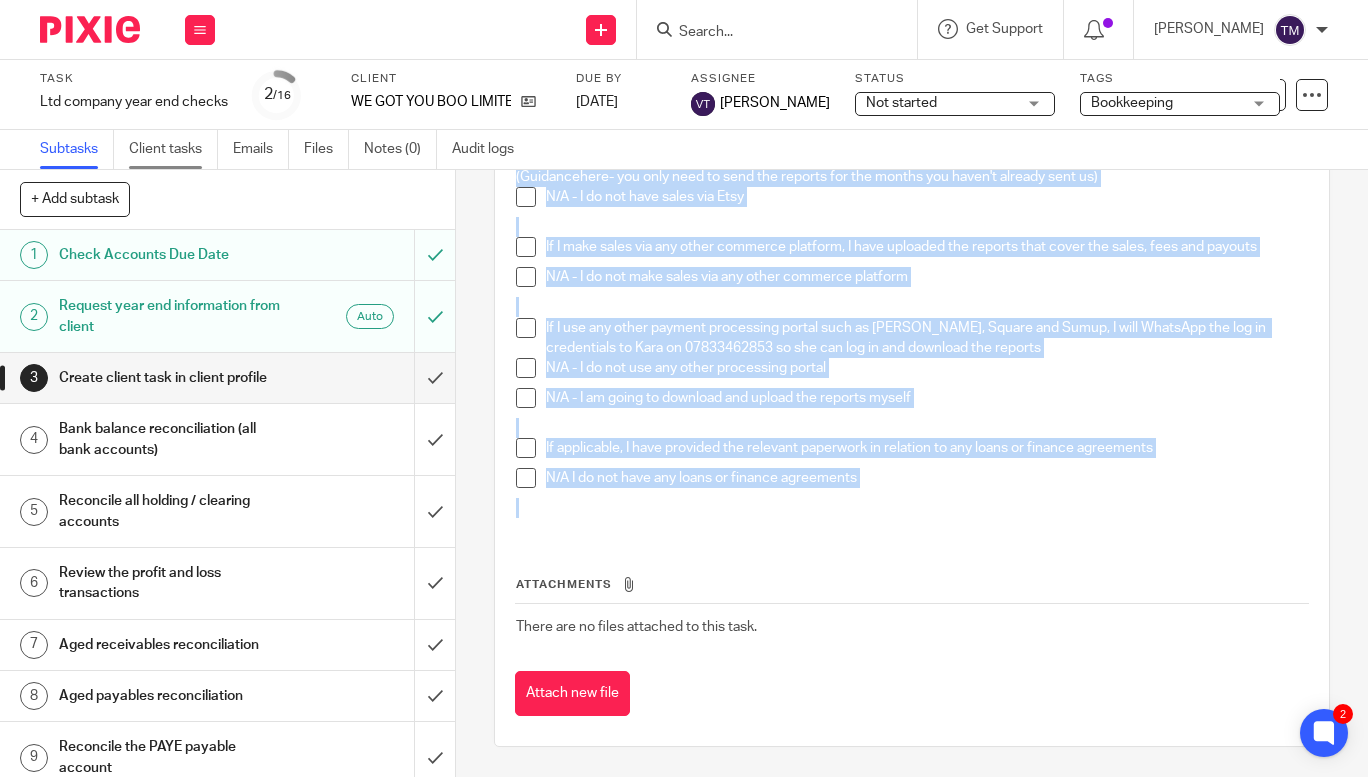 click on "Client tasks" at bounding box center [173, 149] 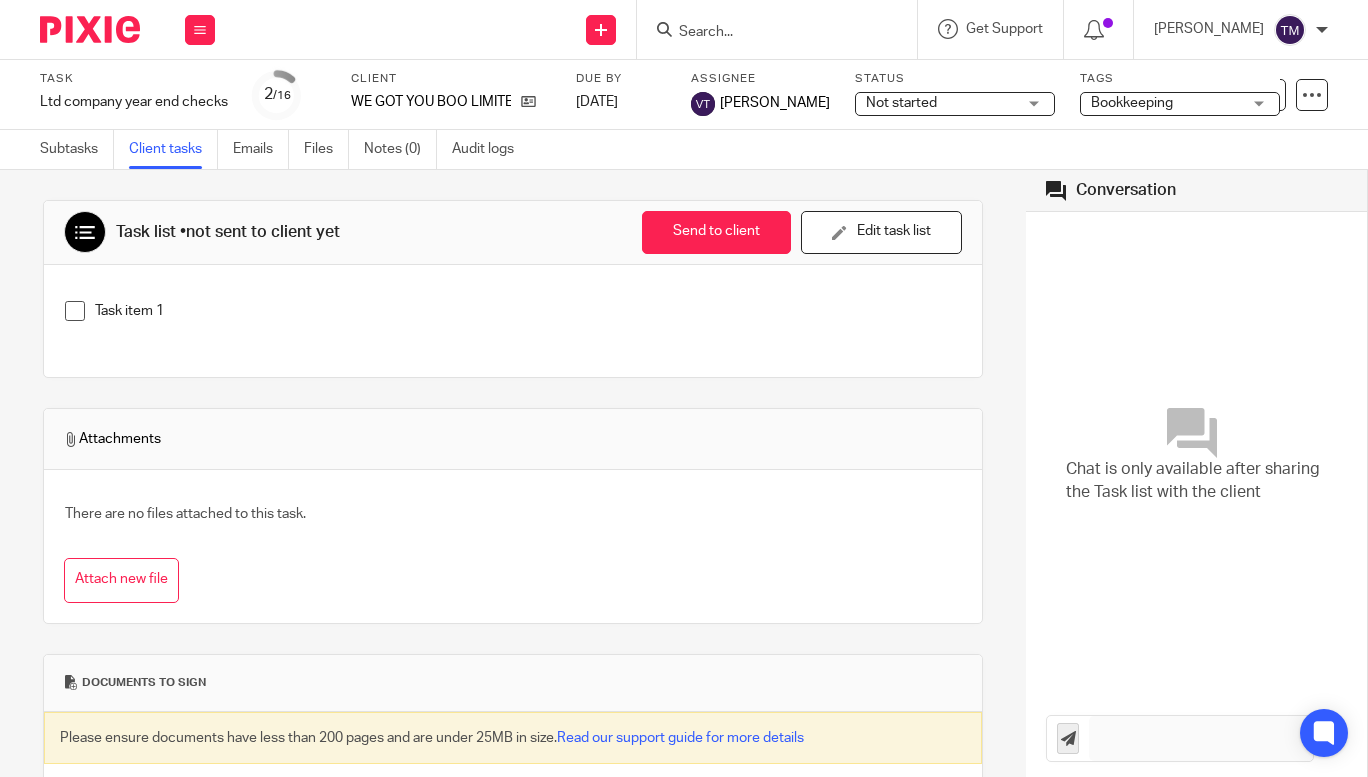 scroll, scrollTop: 0, scrollLeft: 0, axis: both 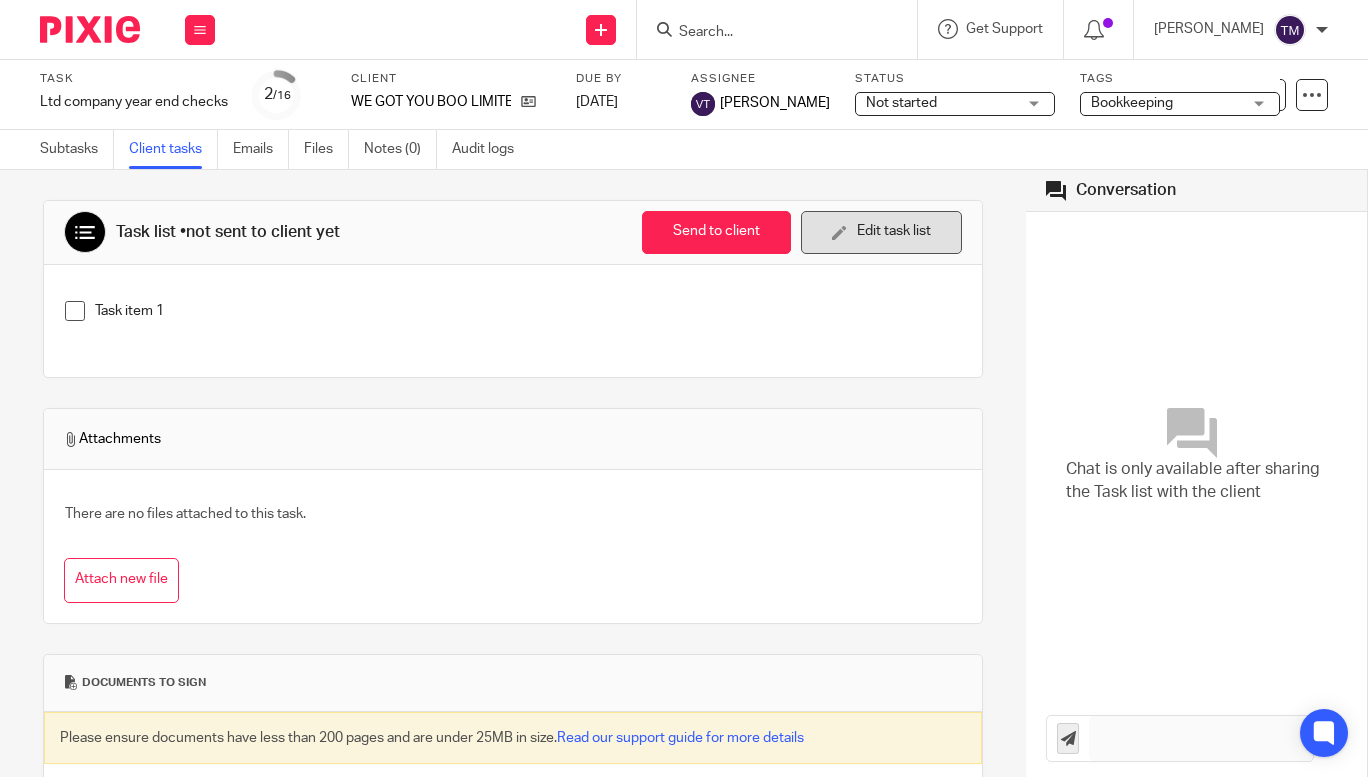 click on "Edit task list" at bounding box center (881, 232) 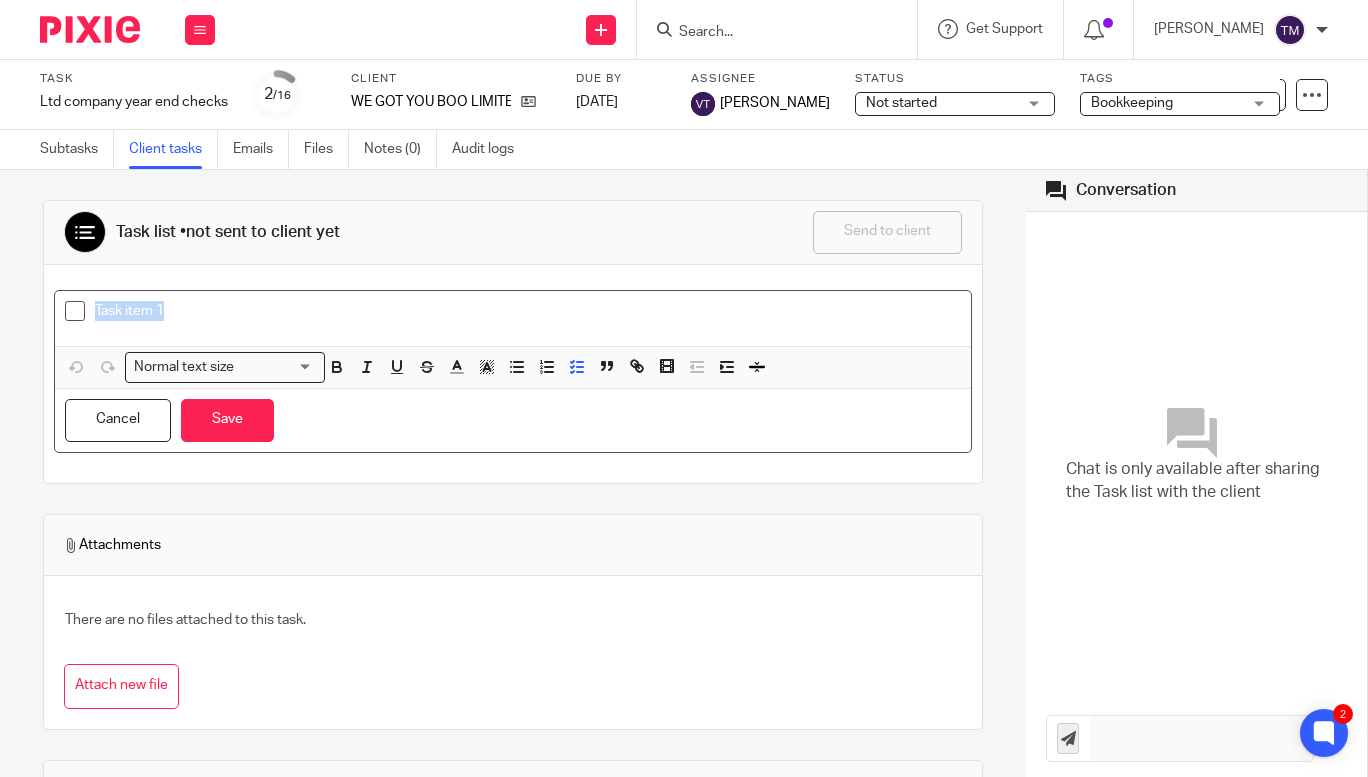 drag, startPoint x: 185, startPoint y: 306, endPoint x: 37, endPoint y: 305, distance: 148.00337 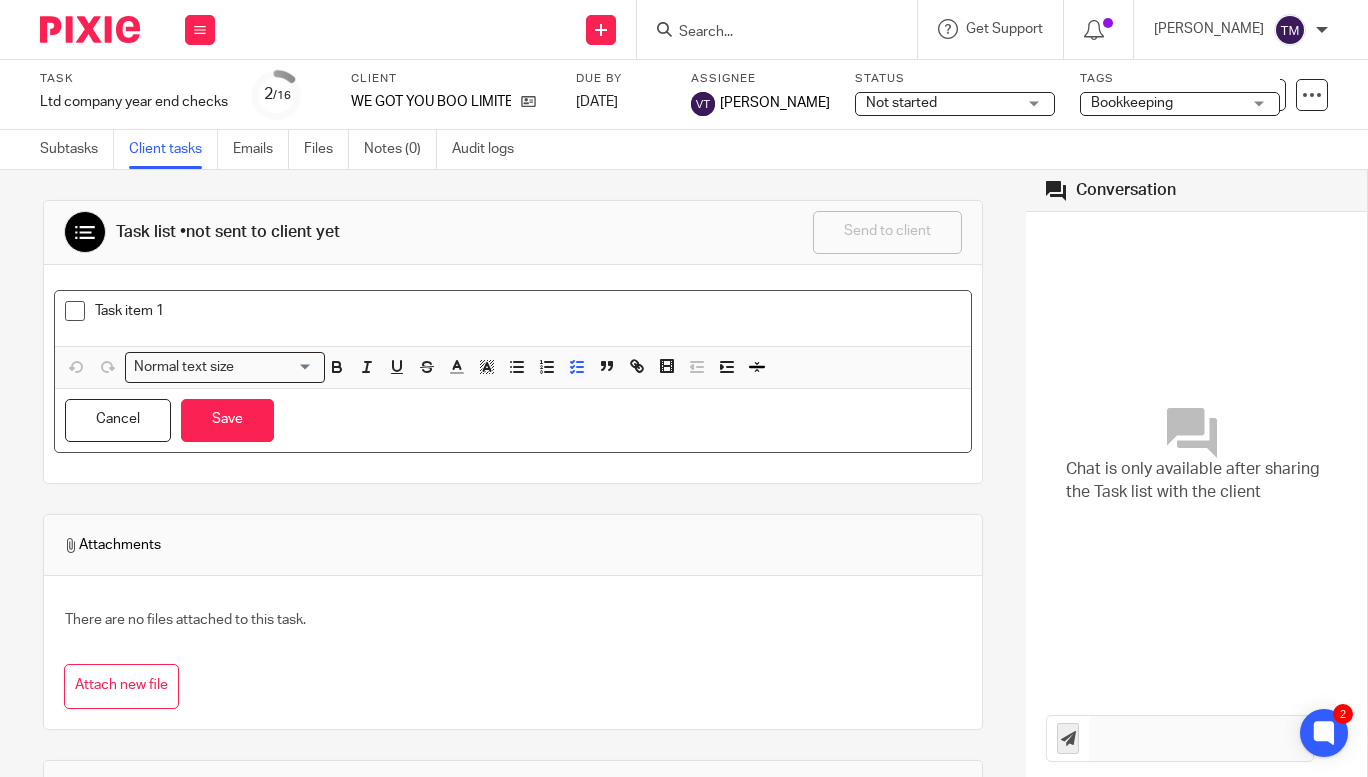 scroll, scrollTop: 400, scrollLeft: 0, axis: vertical 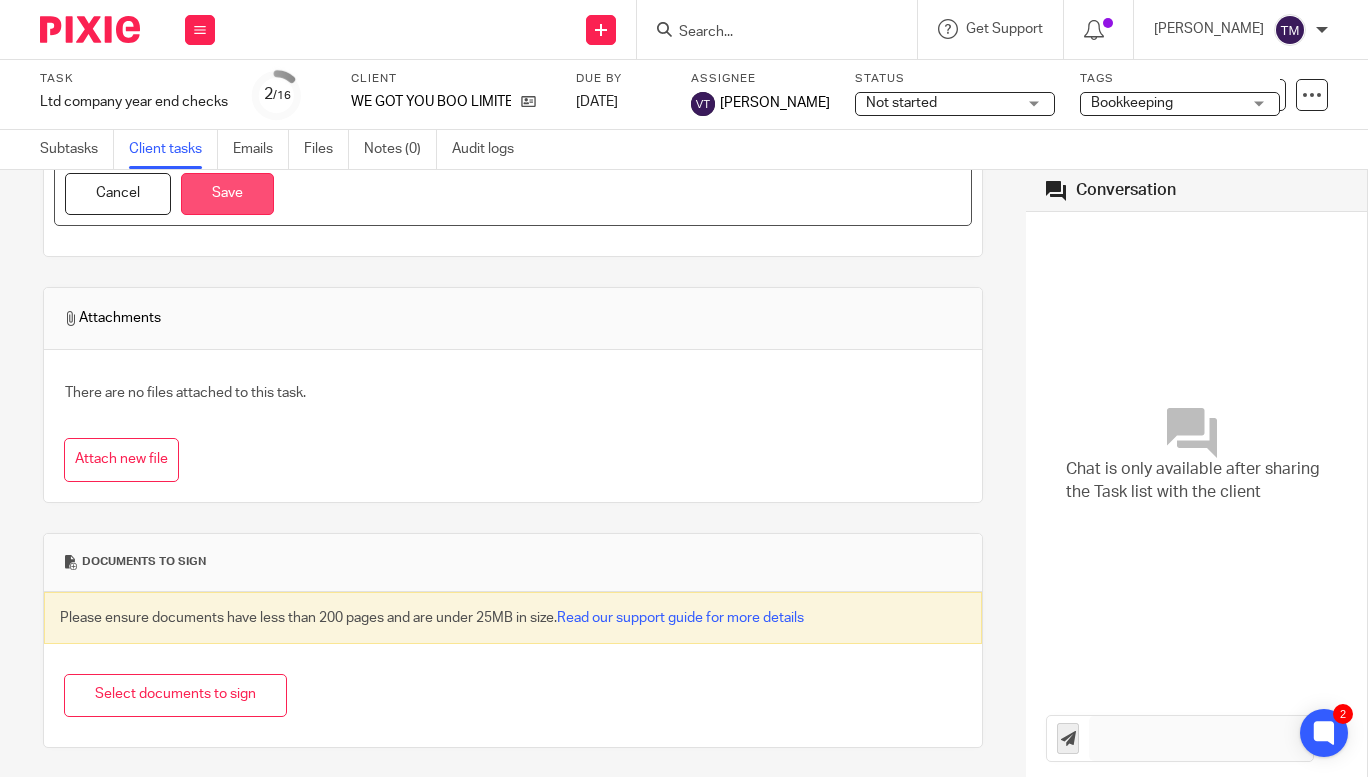 click on "Save" at bounding box center [227, 194] 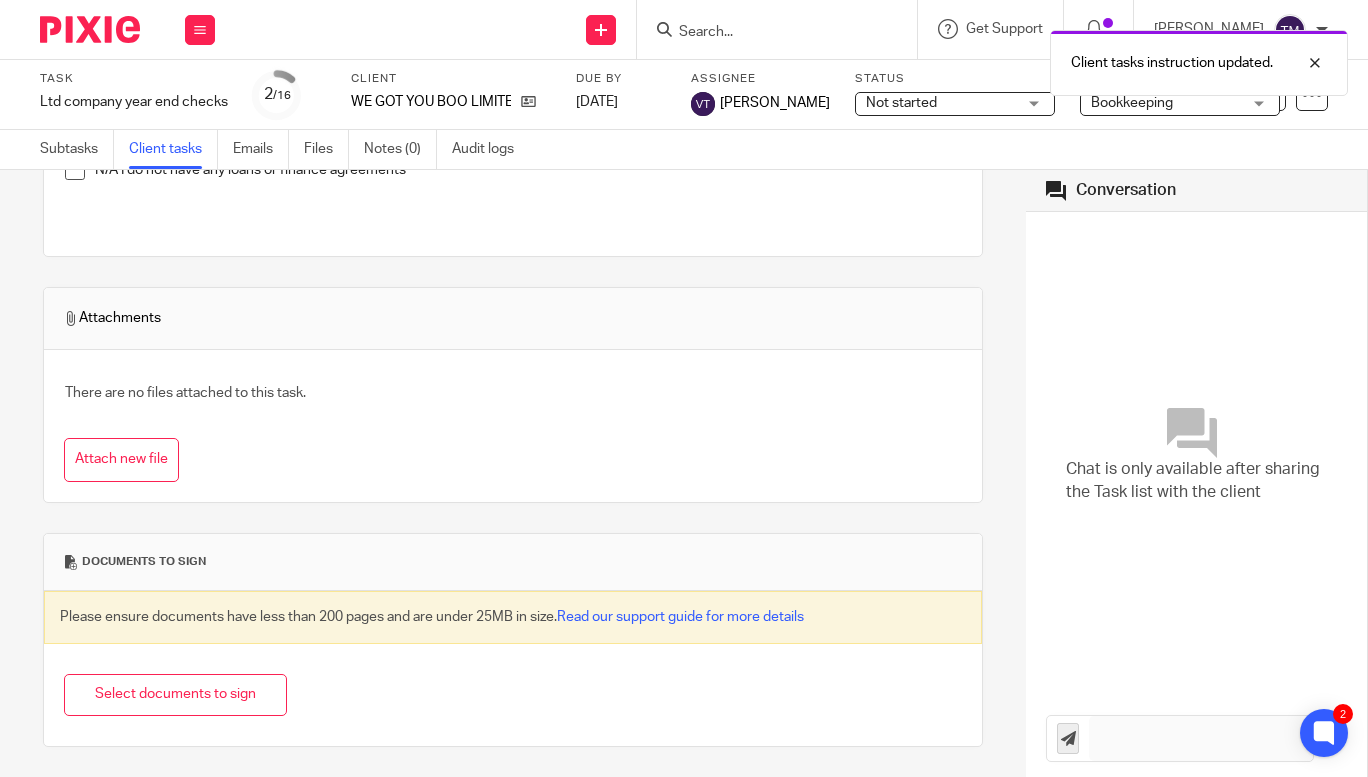 scroll, scrollTop: 966, scrollLeft: 0, axis: vertical 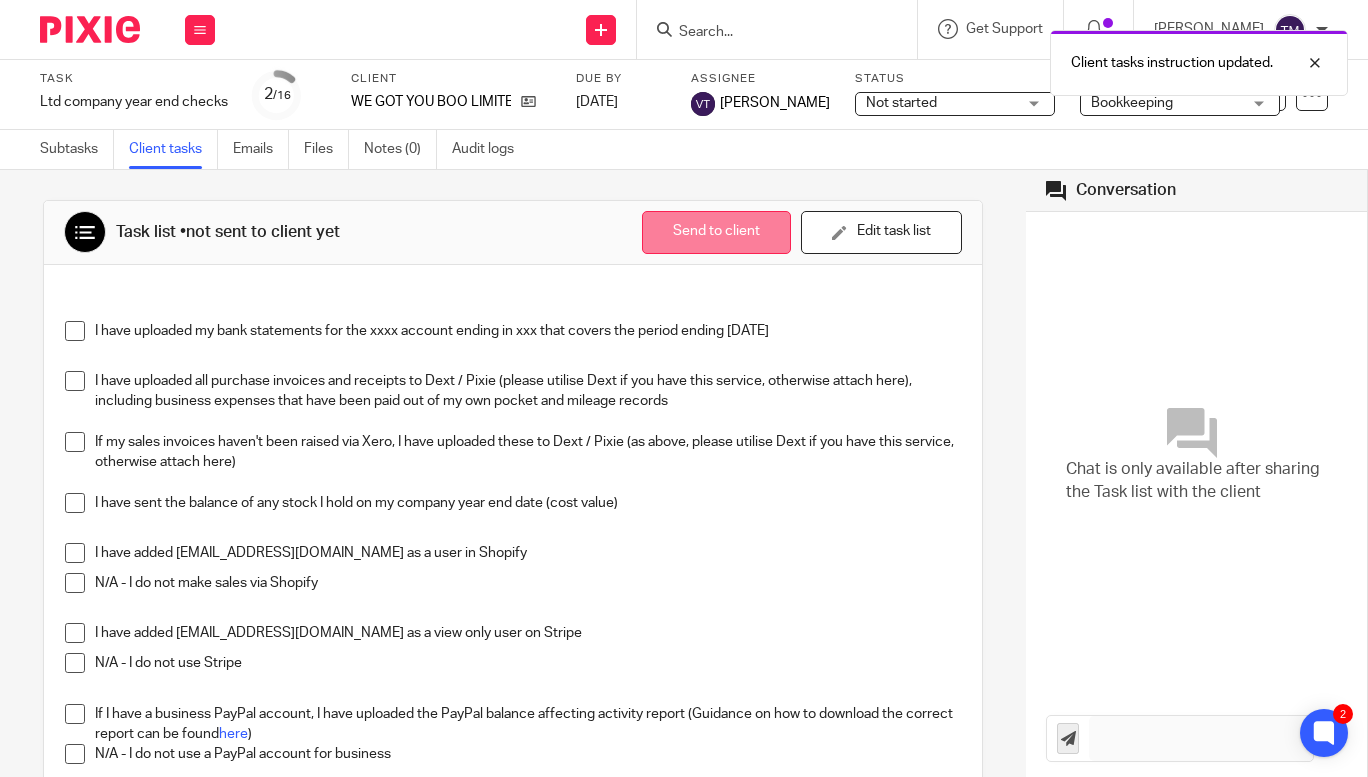 click on "Send to client" at bounding box center [716, 232] 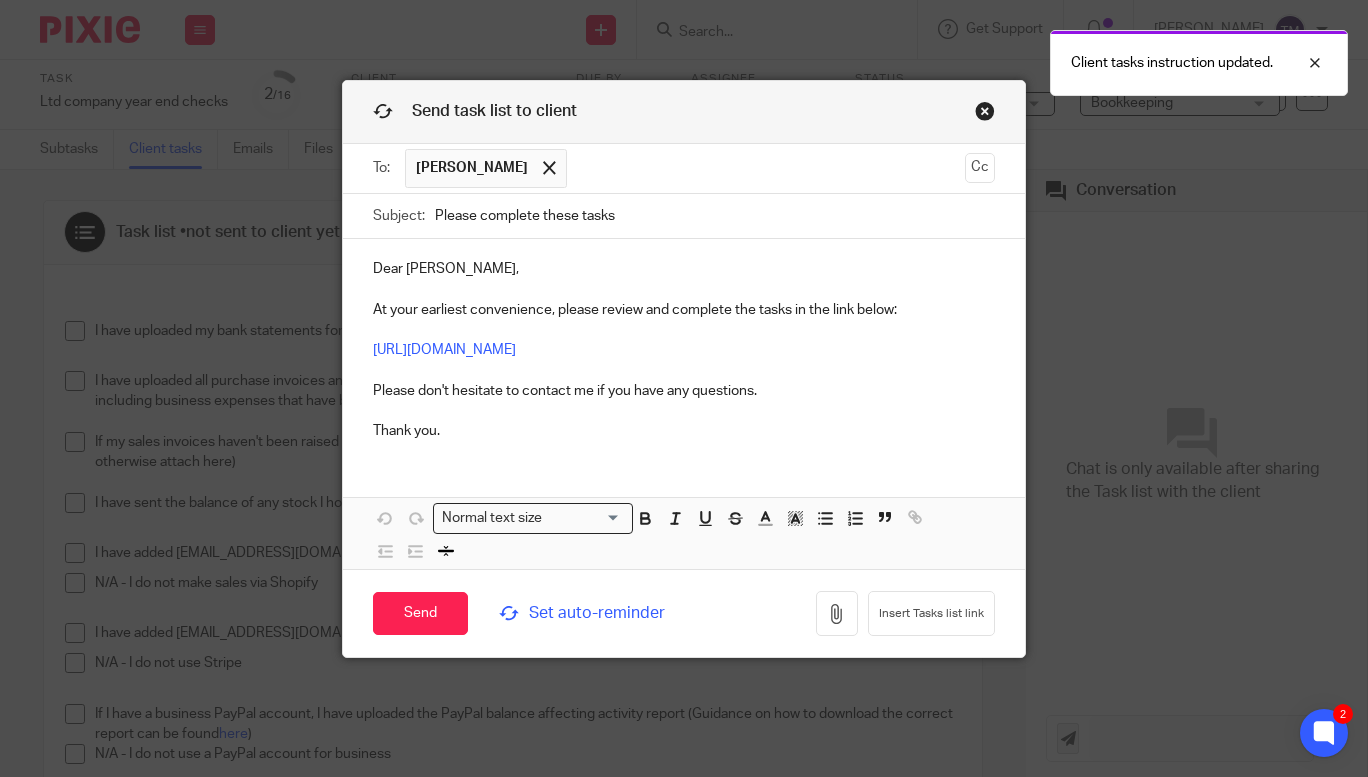 click on "Set auto-reminder" at bounding box center [589, 613] 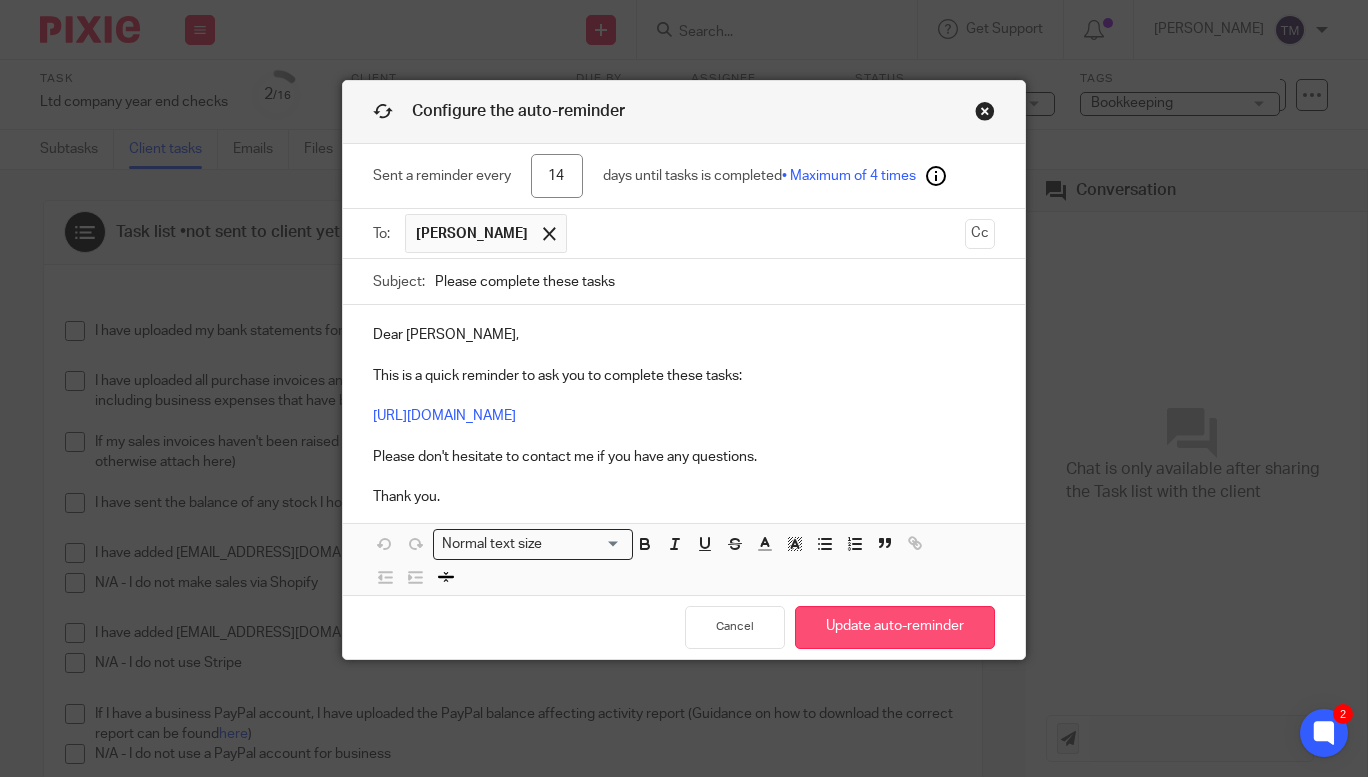 type on "14" 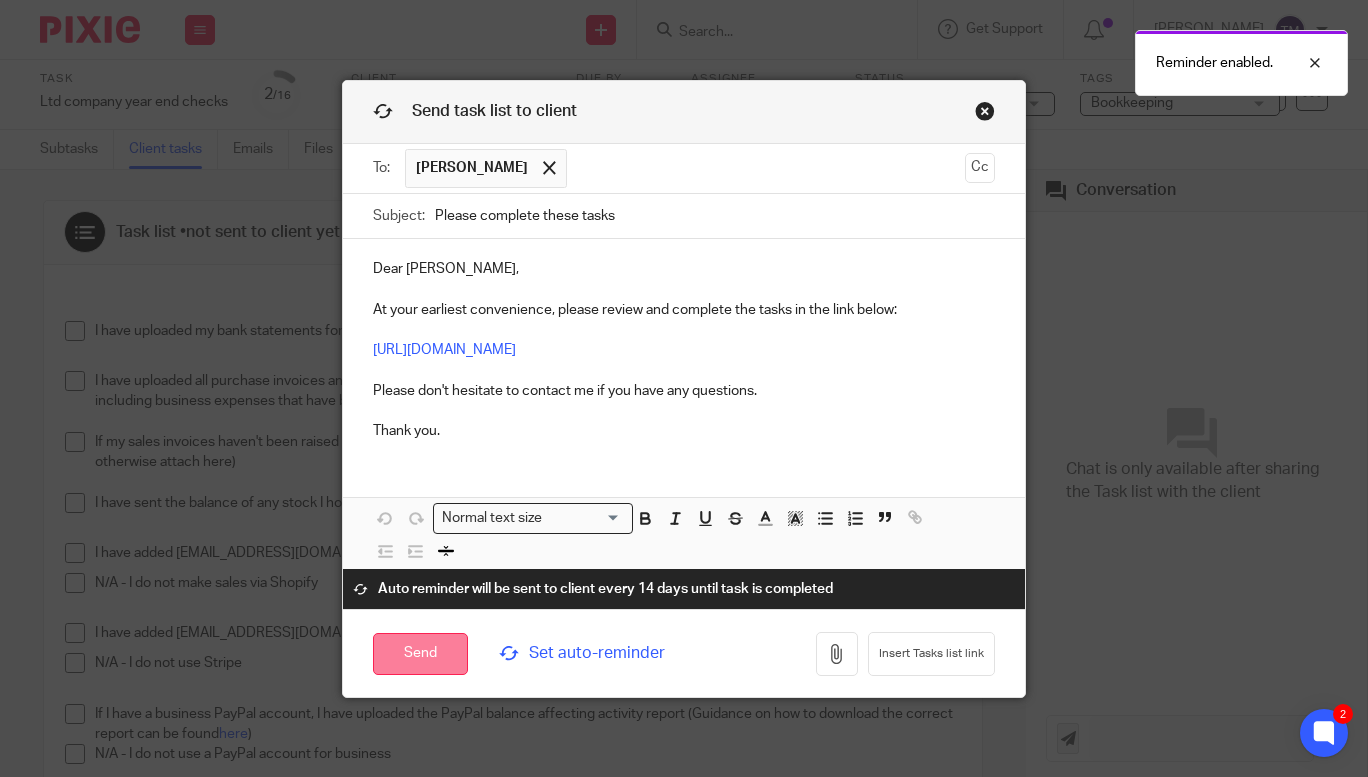 click on "Send" at bounding box center (420, 654) 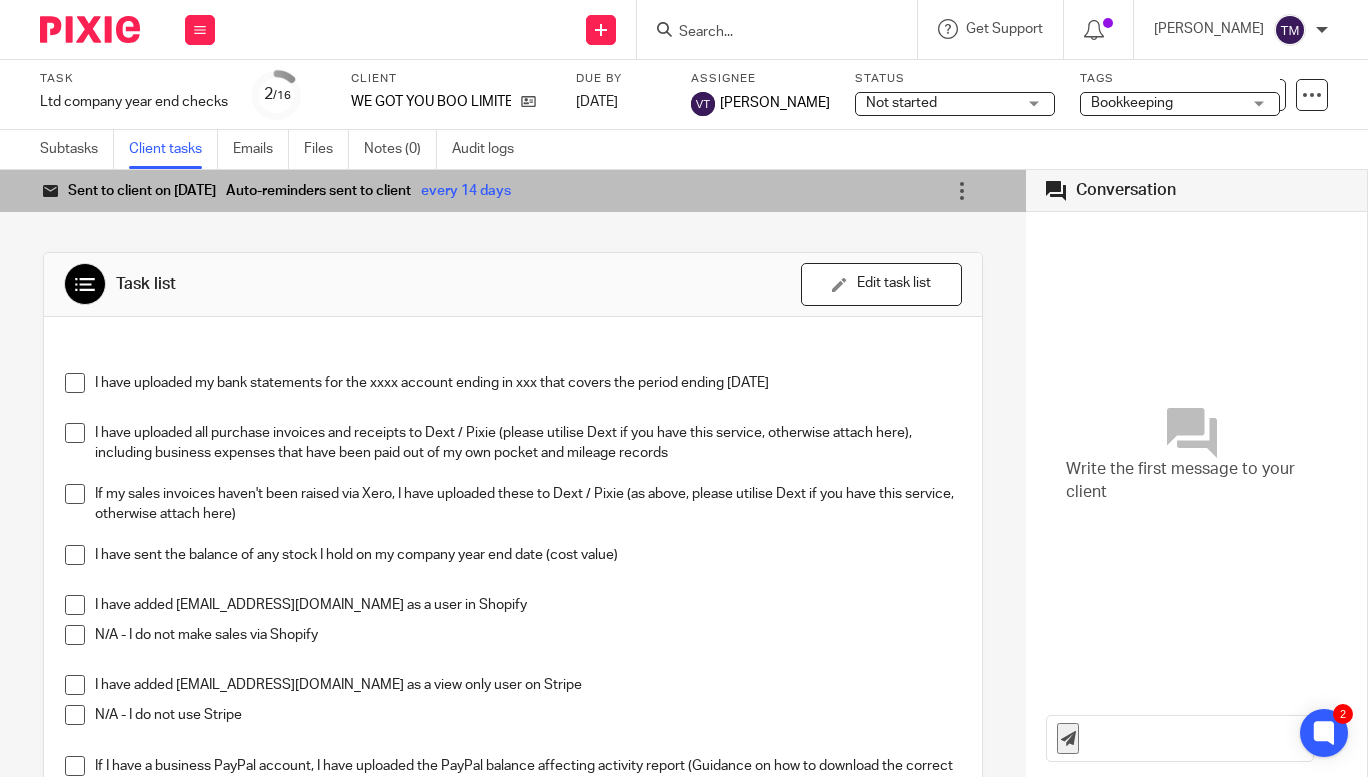scroll, scrollTop: 0, scrollLeft: 0, axis: both 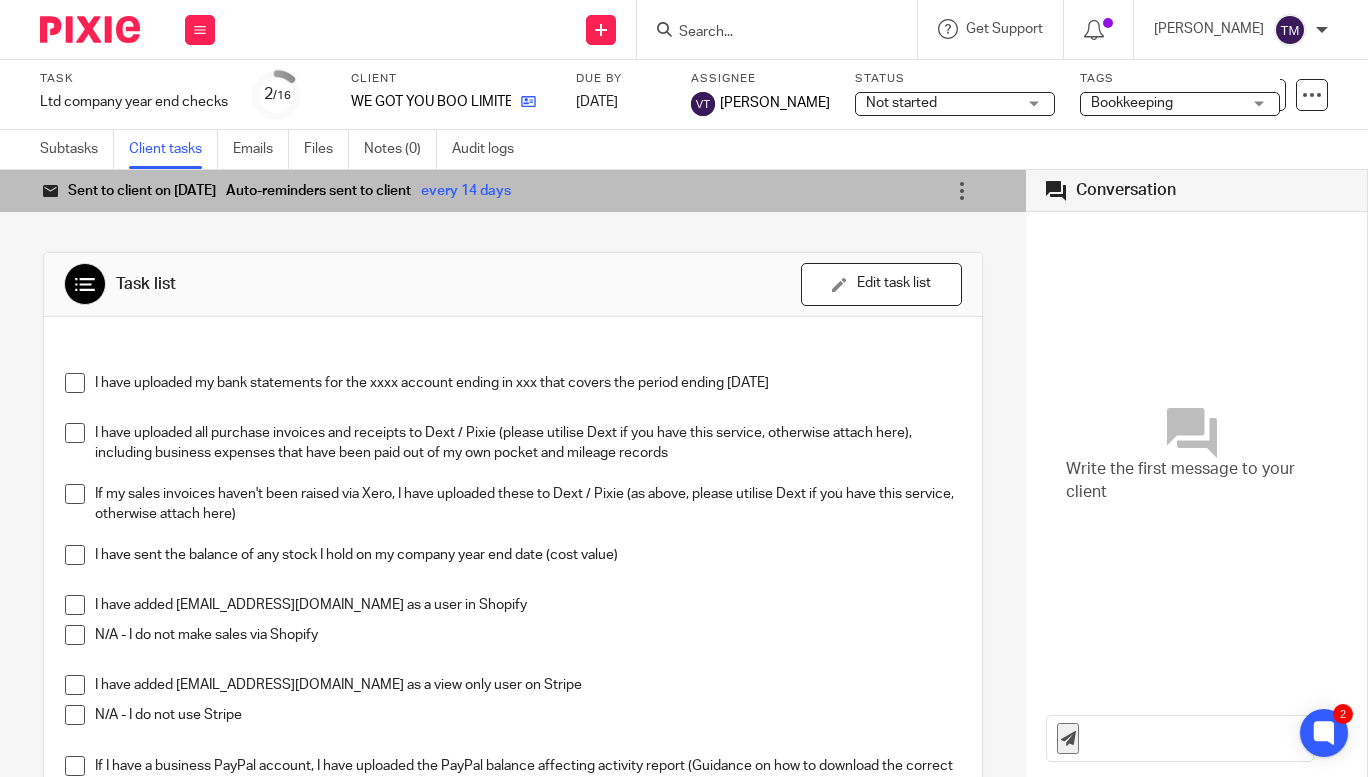 click at bounding box center (523, 102) 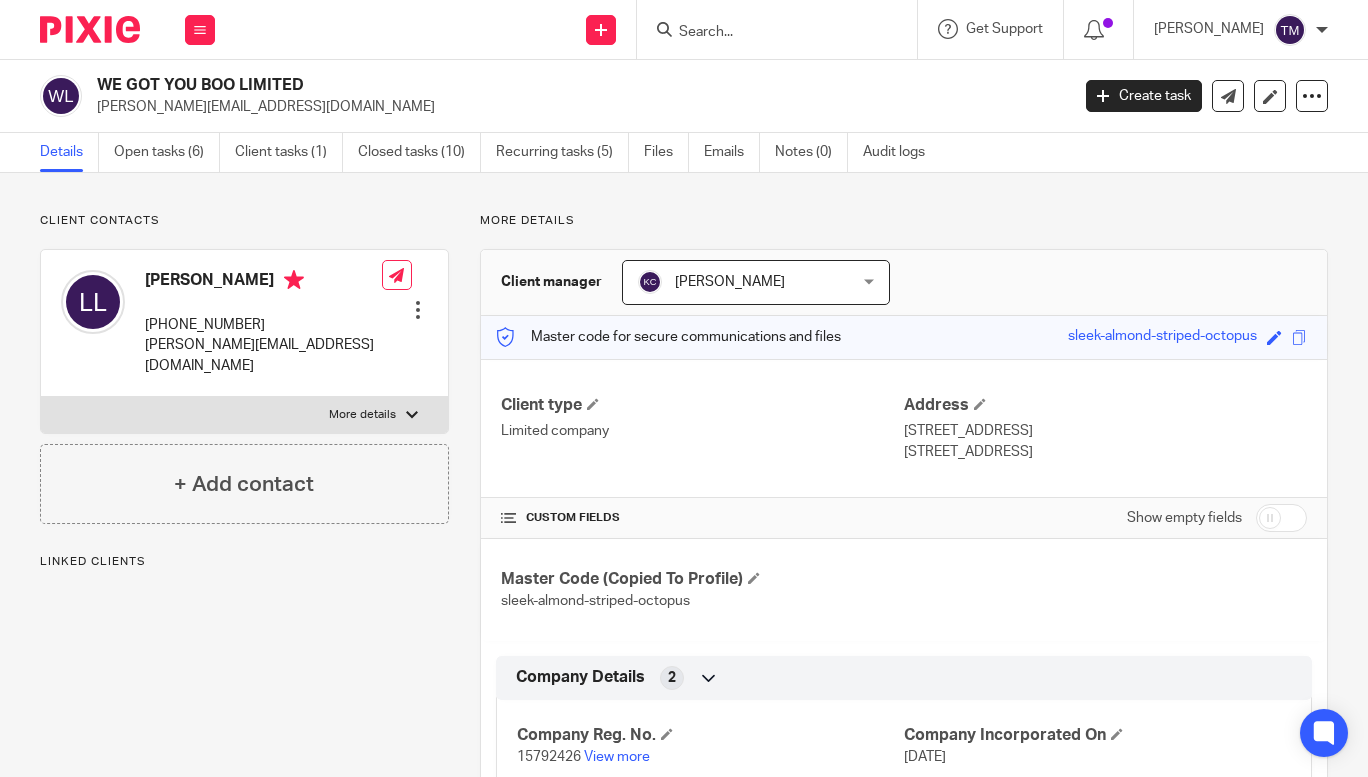 scroll, scrollTop: 0, scrollLeft: 0, axis: both 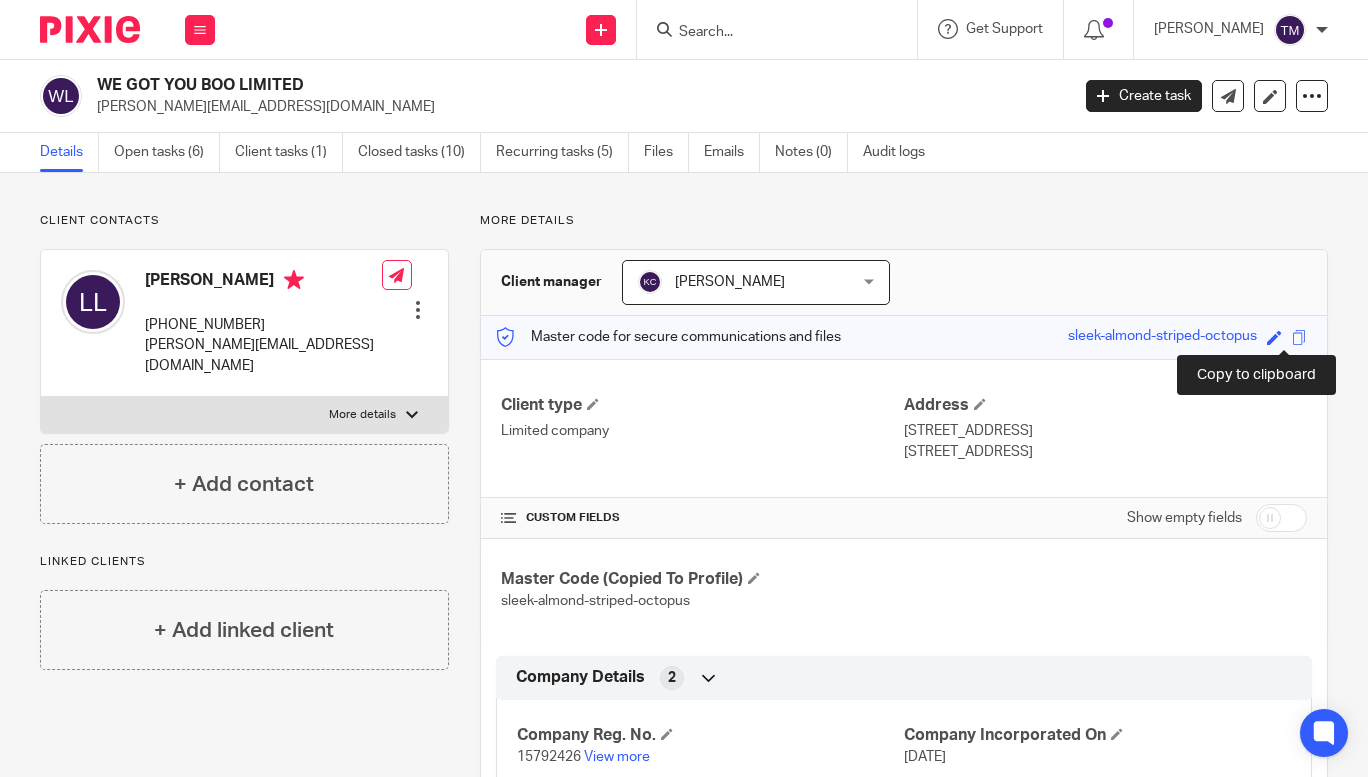 click at bounding box center [1299, 337] 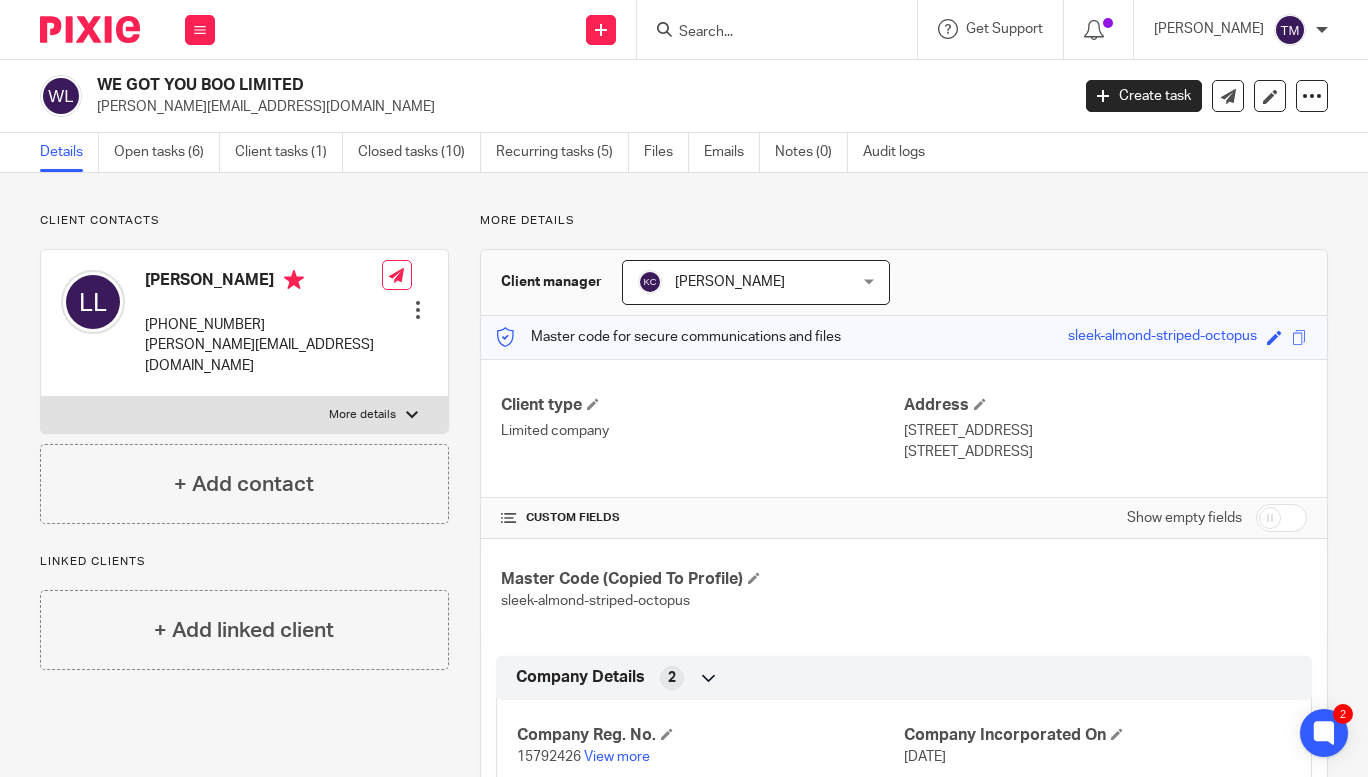 click at bounding box center (767, 33) 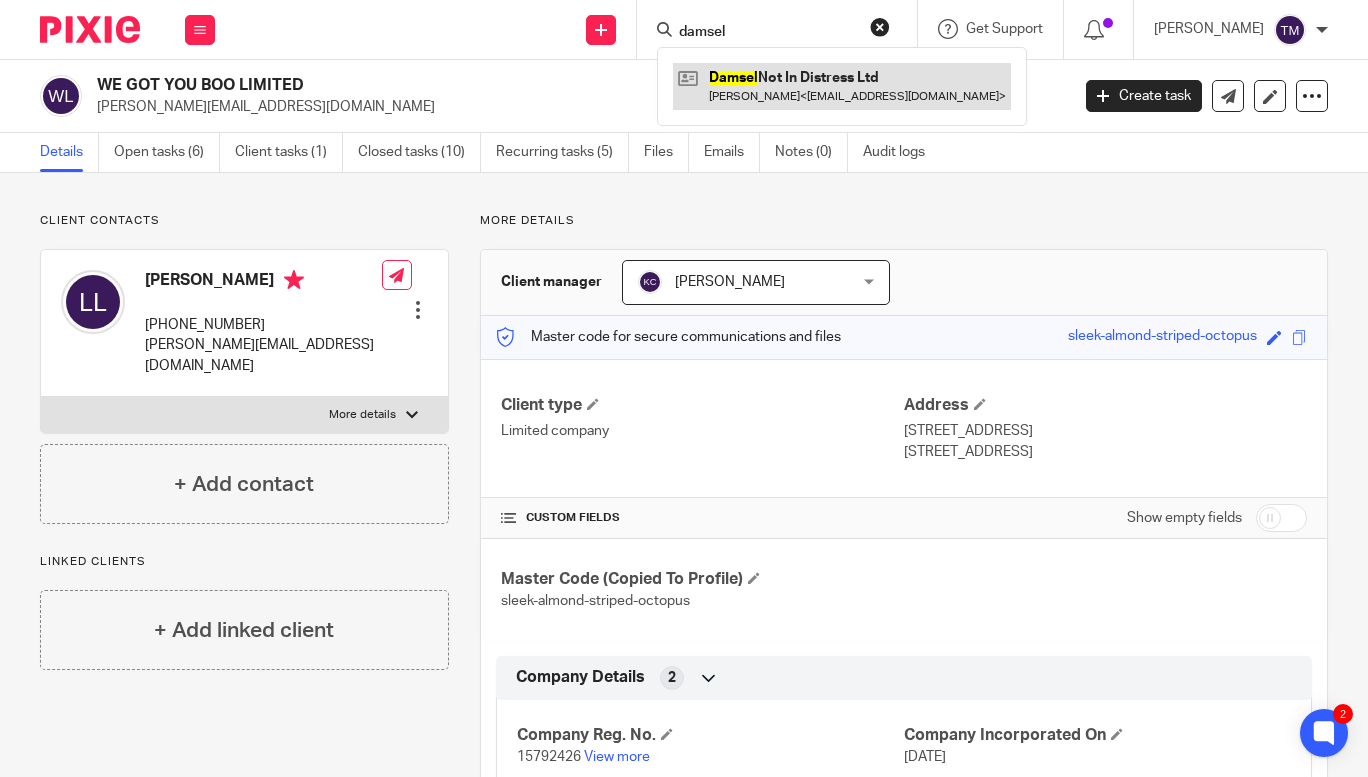 type on "damsel" 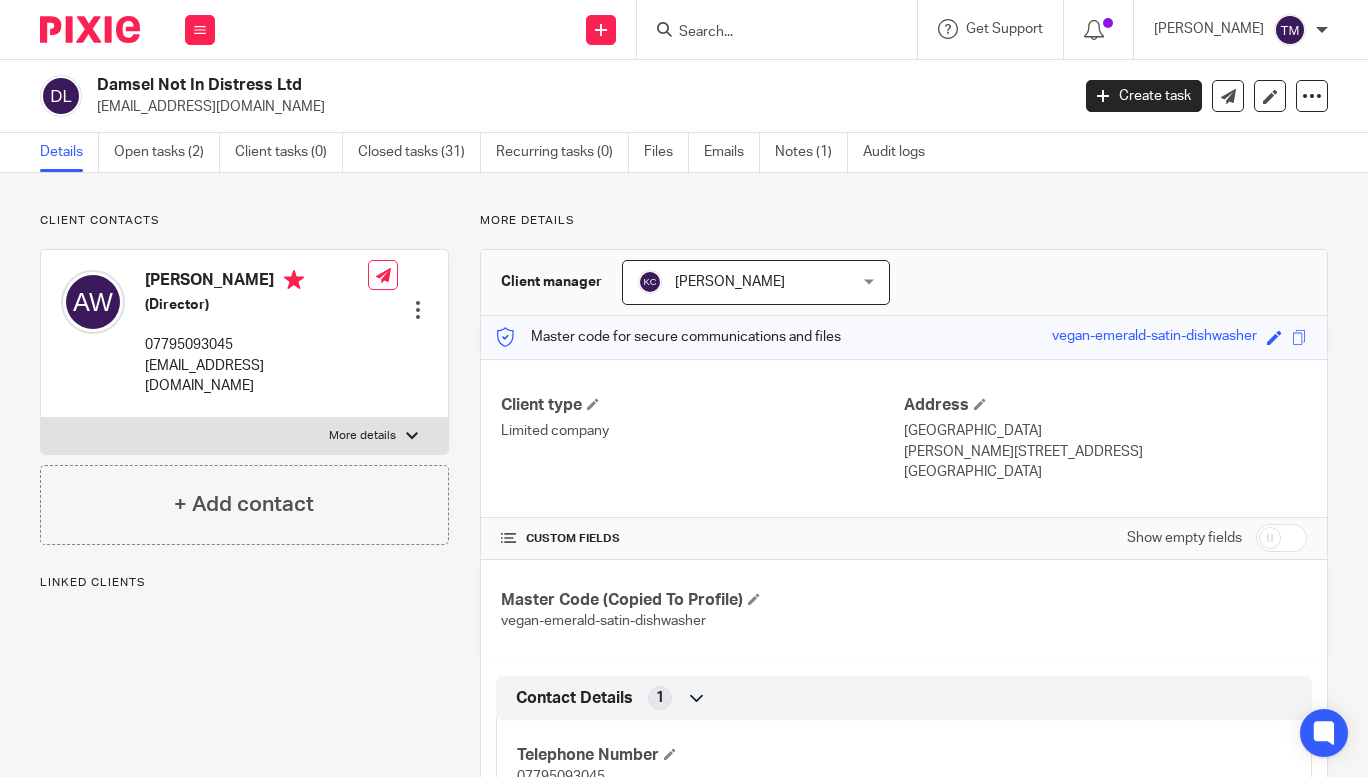 scroll, scrollTop: 0, scrollLeft: 0, axis: both 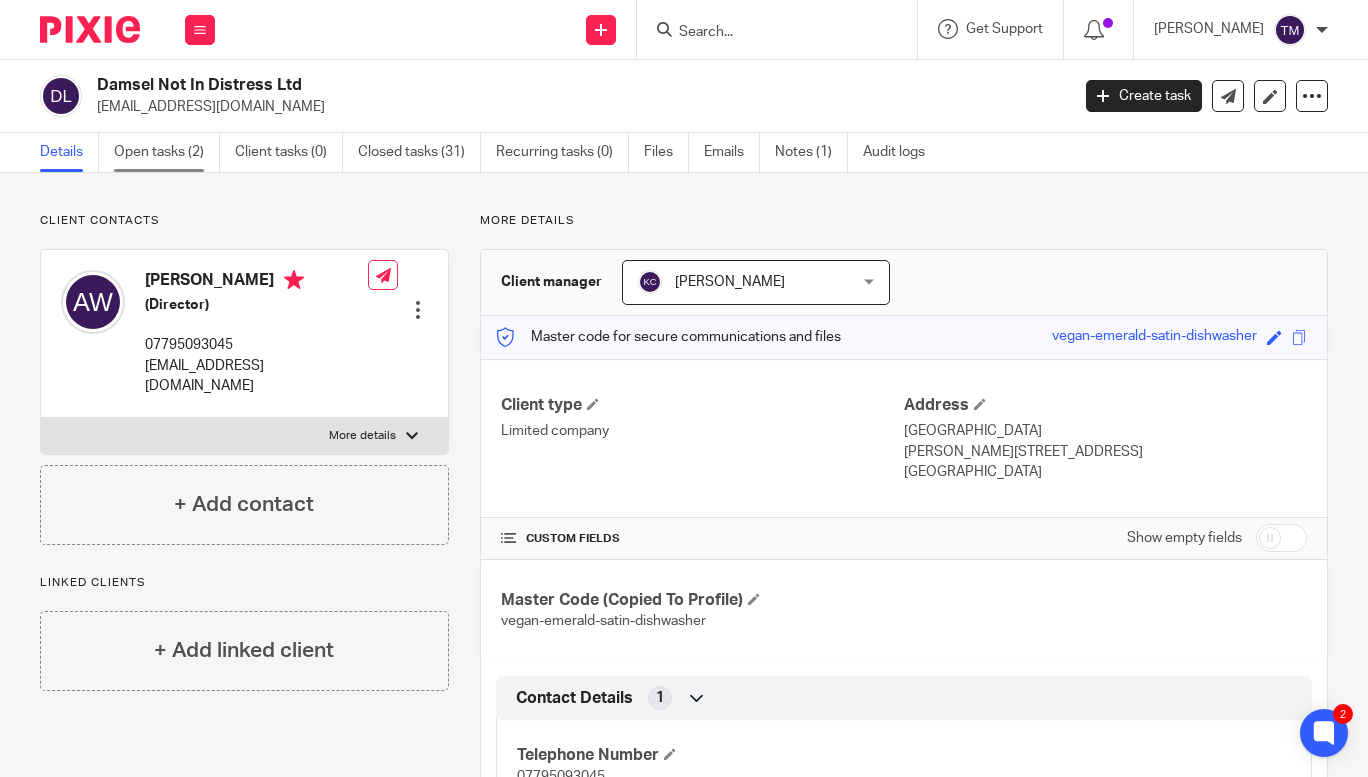 click on "Open tasks (2)" at bounding box center (167, 152) 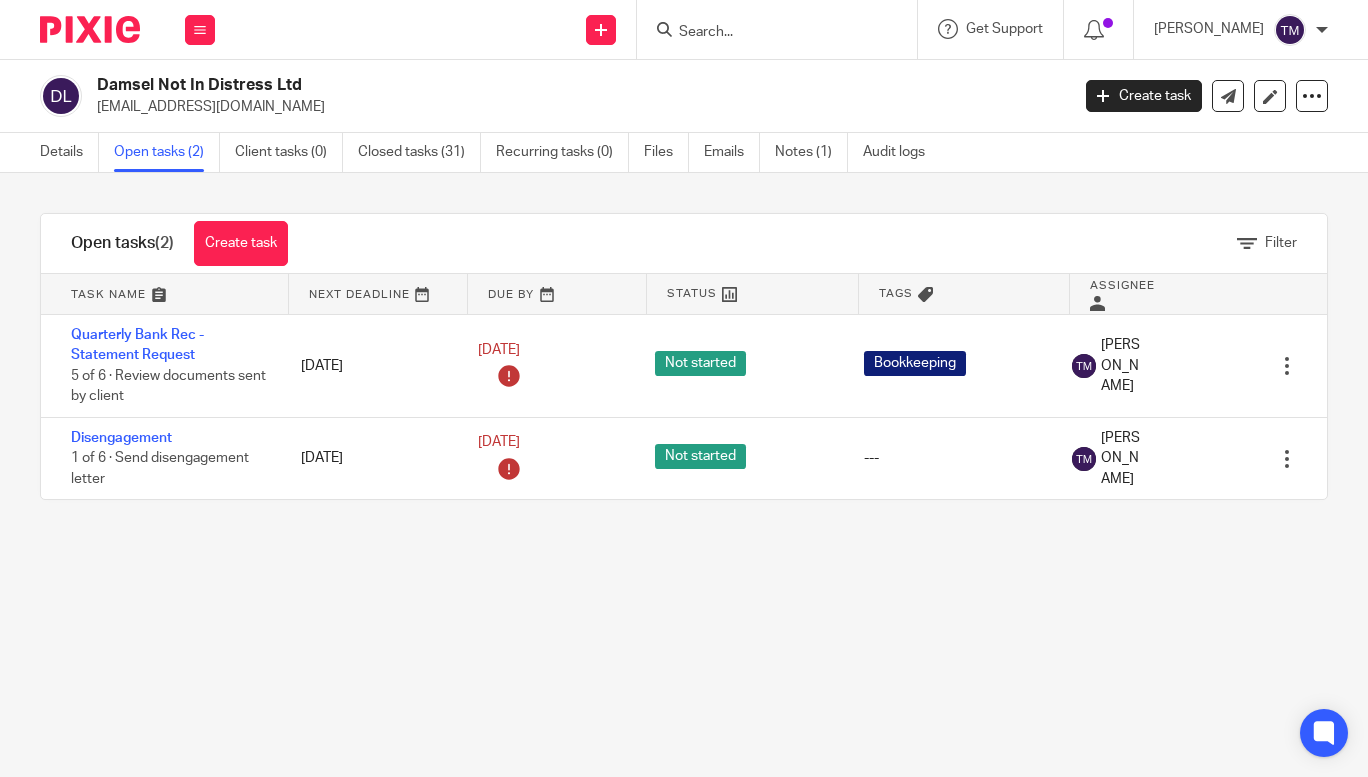 scroll, scrollTop: 0, scrollLeft: 0, axis: both 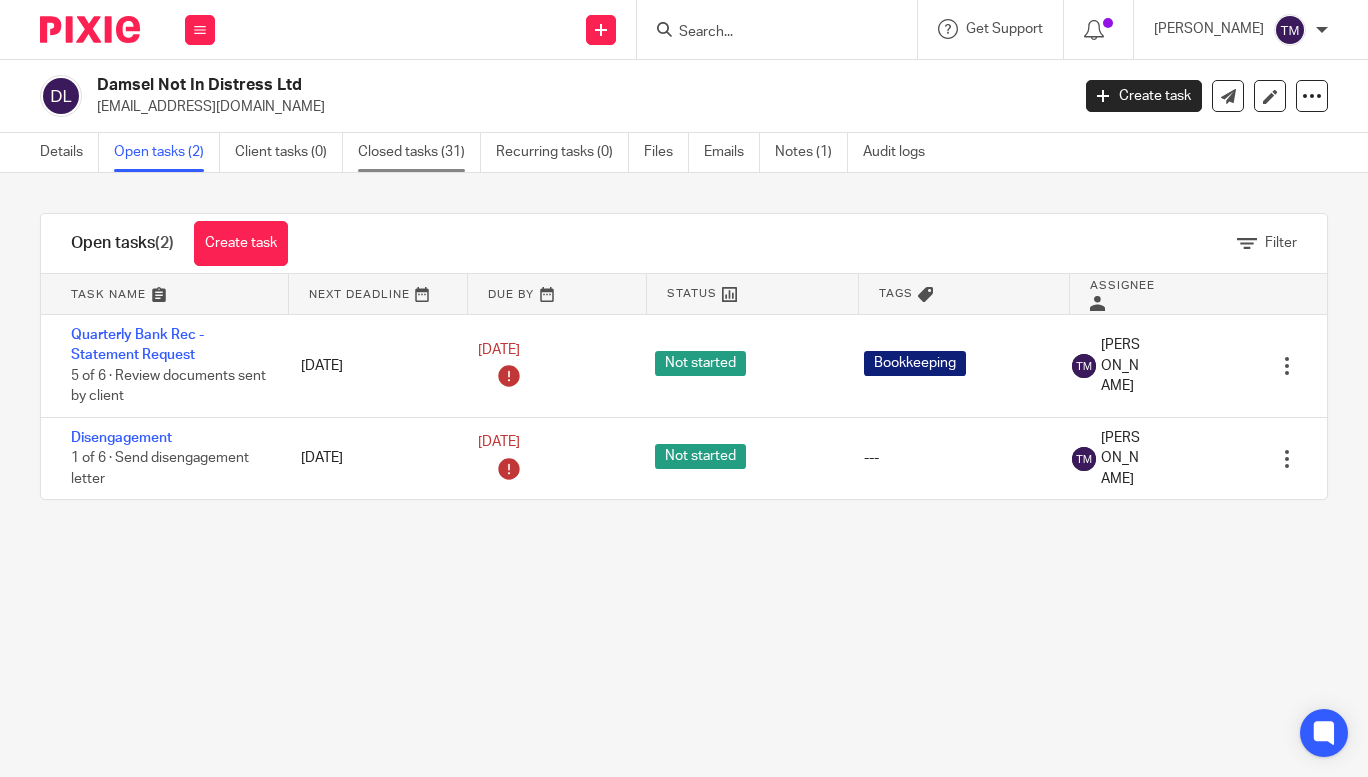 click on "Closed tasks (31)" at bounding box center (419, 152) 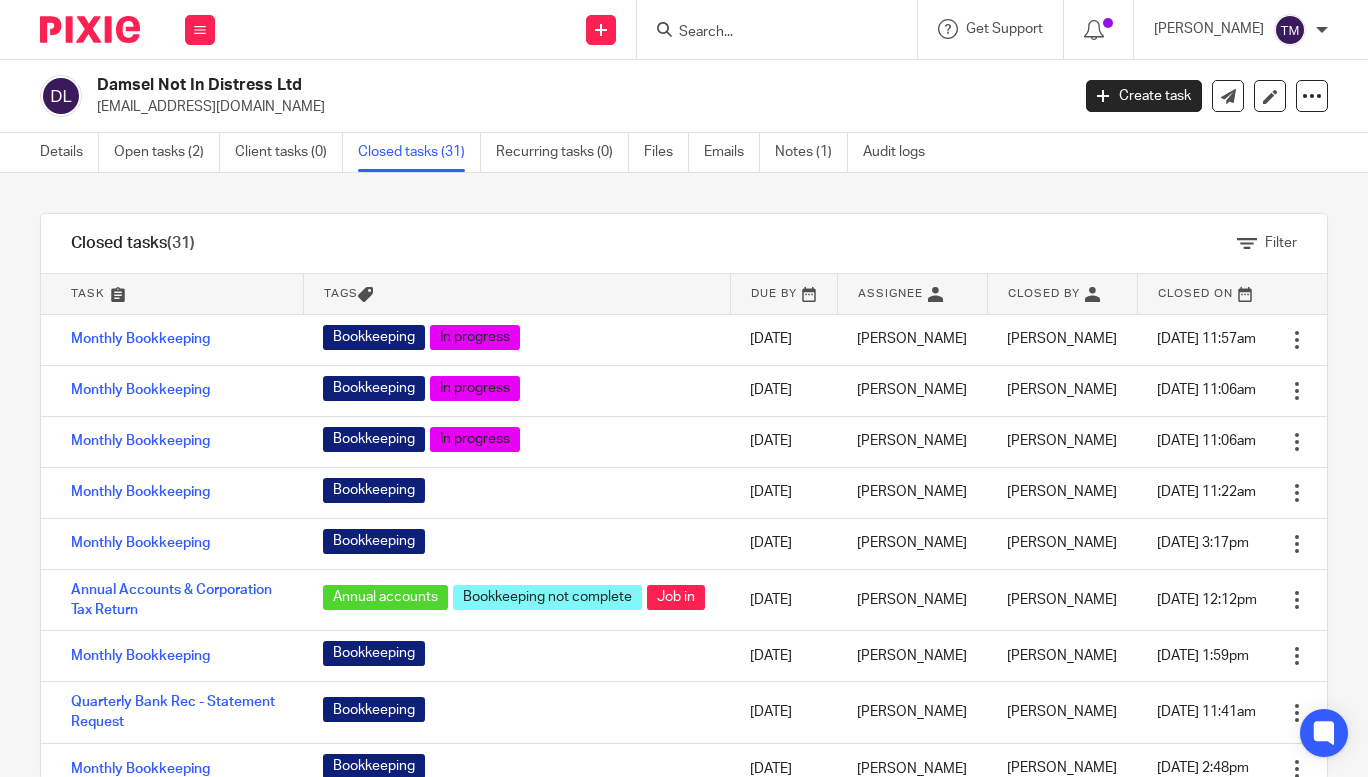scroll, scrollTop: 0, scrollLeft: 0, axis: both 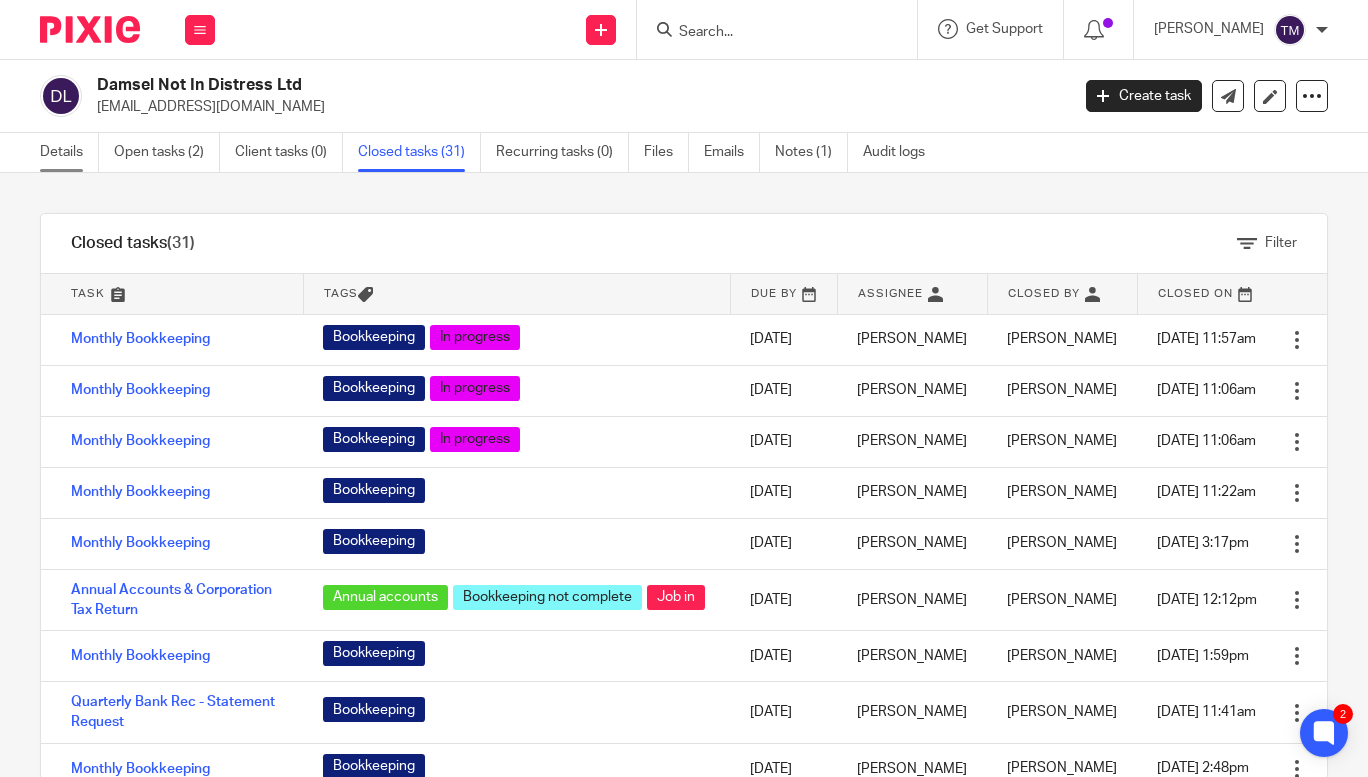 click on "Details" at bounding box center [69, 152] 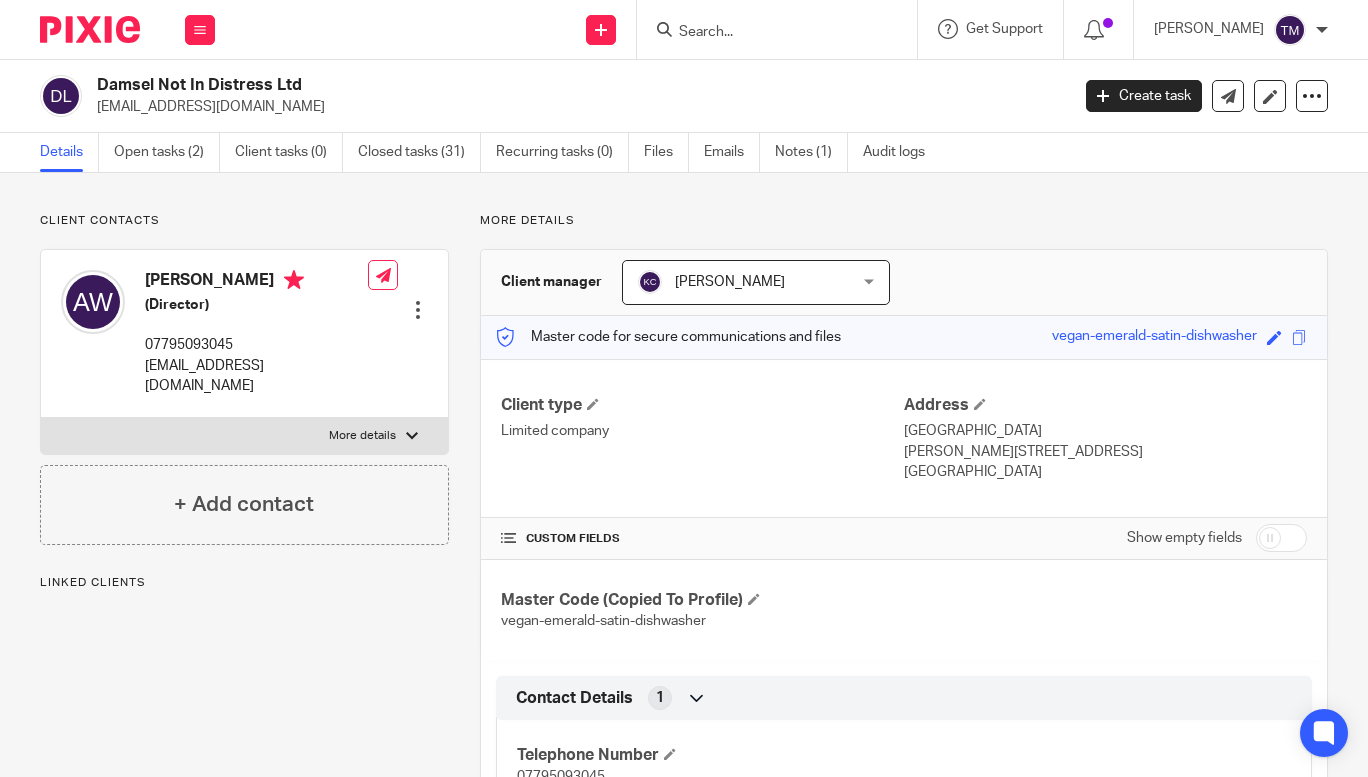 scroll, scrollTop: 0, scrollLeft: 0, axis: both 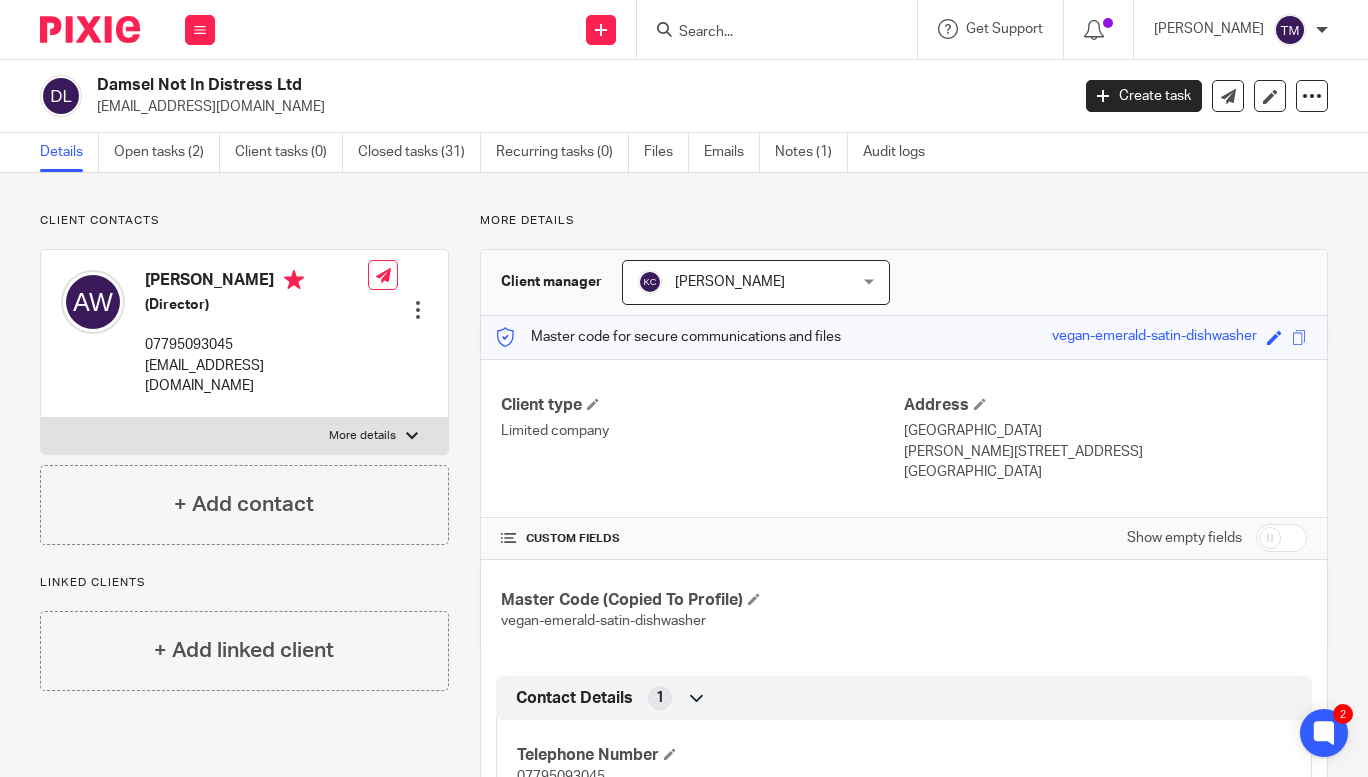 click at bounding box center [767, 33] 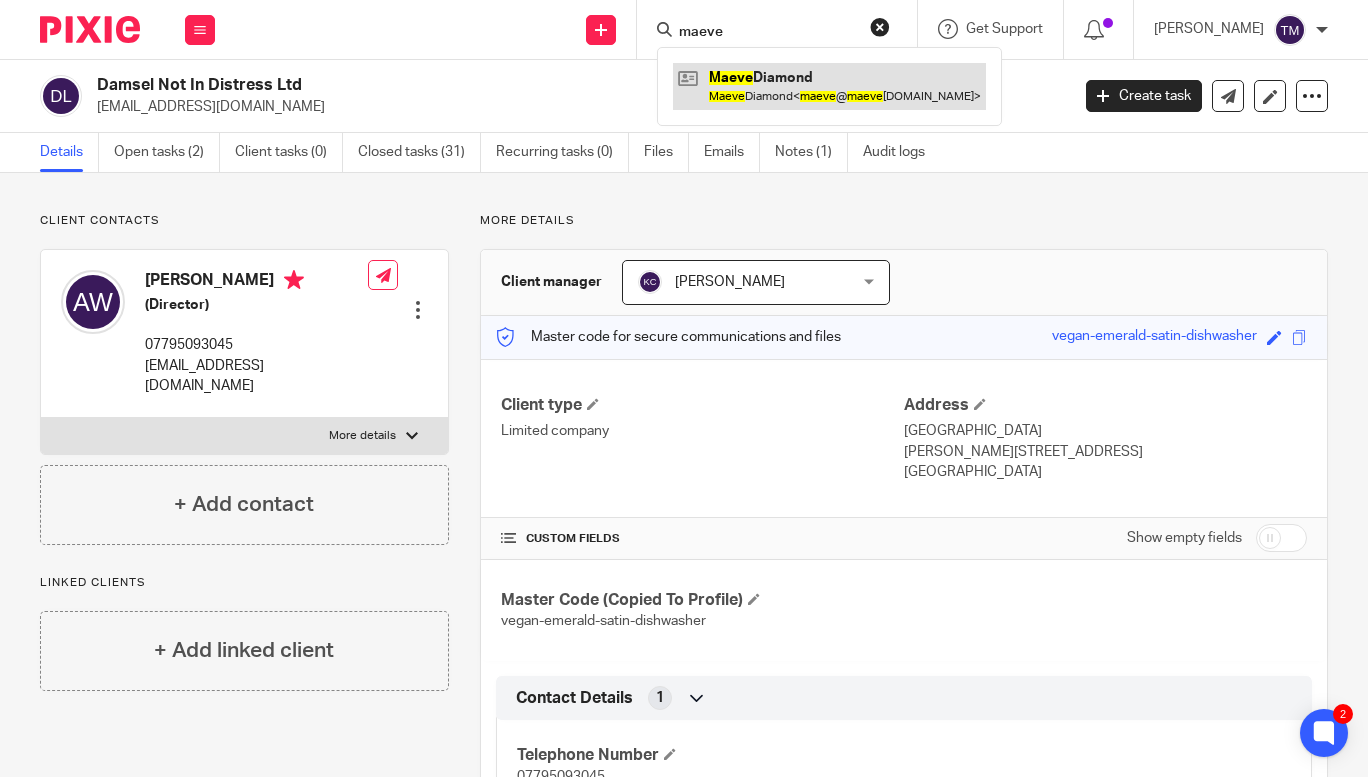 type on "maeve" 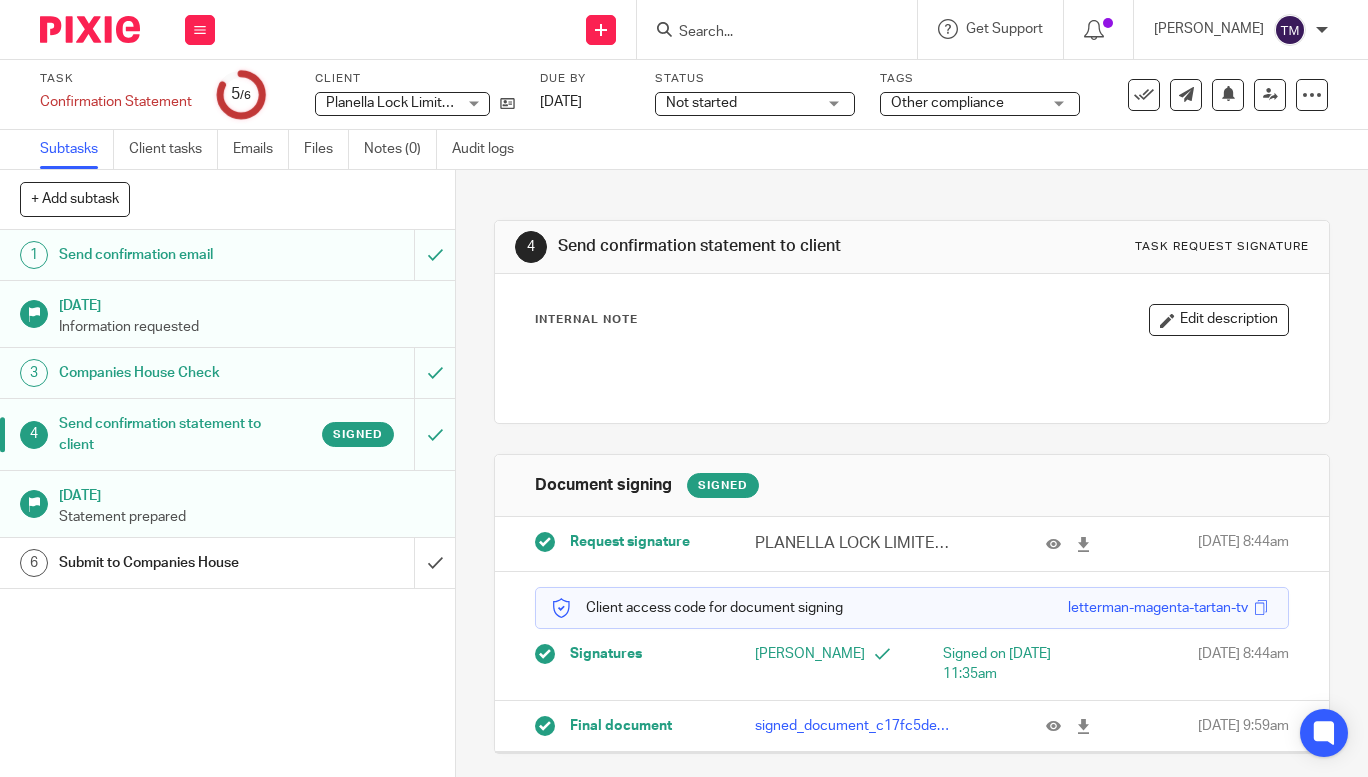 scroll, scrollTop: 0, scrollLeft: 0, axis: both 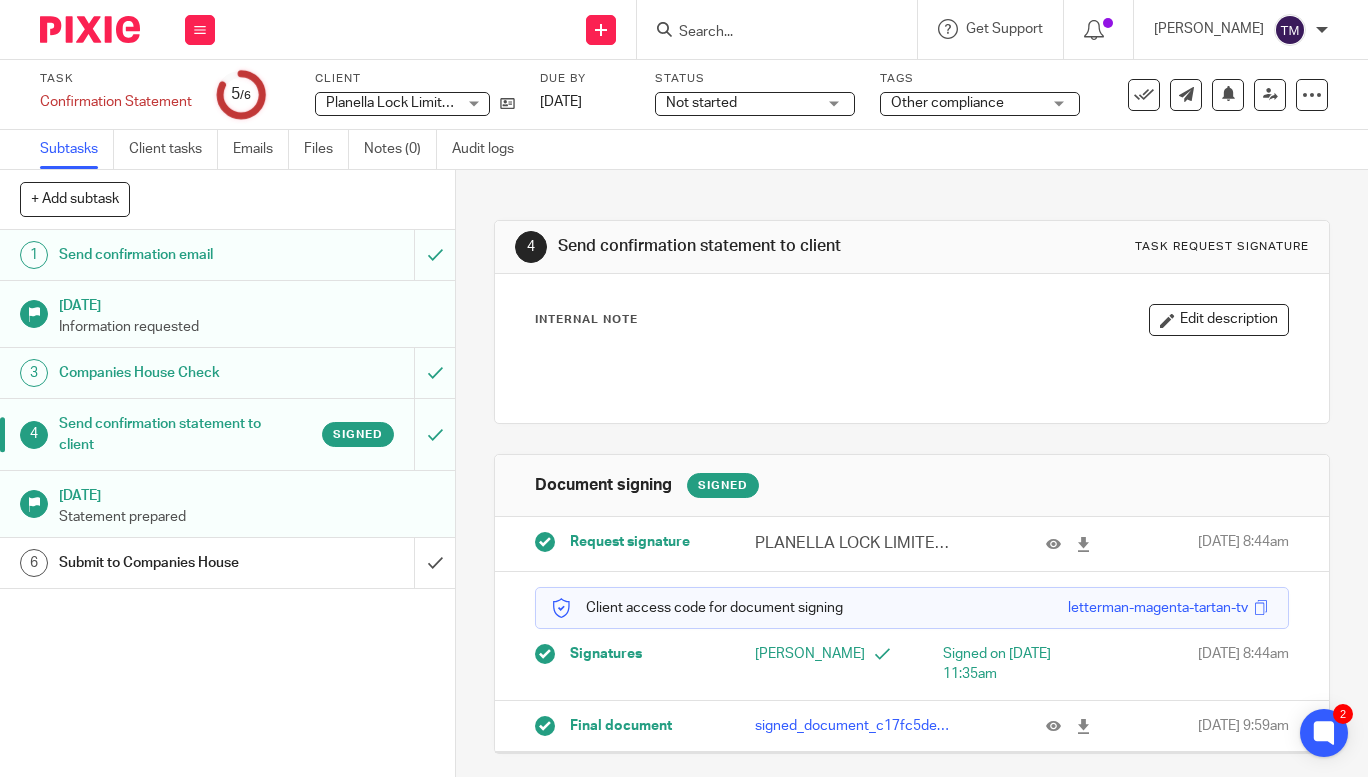click on "Submit to Companies House" at bounding box center [226, 563] 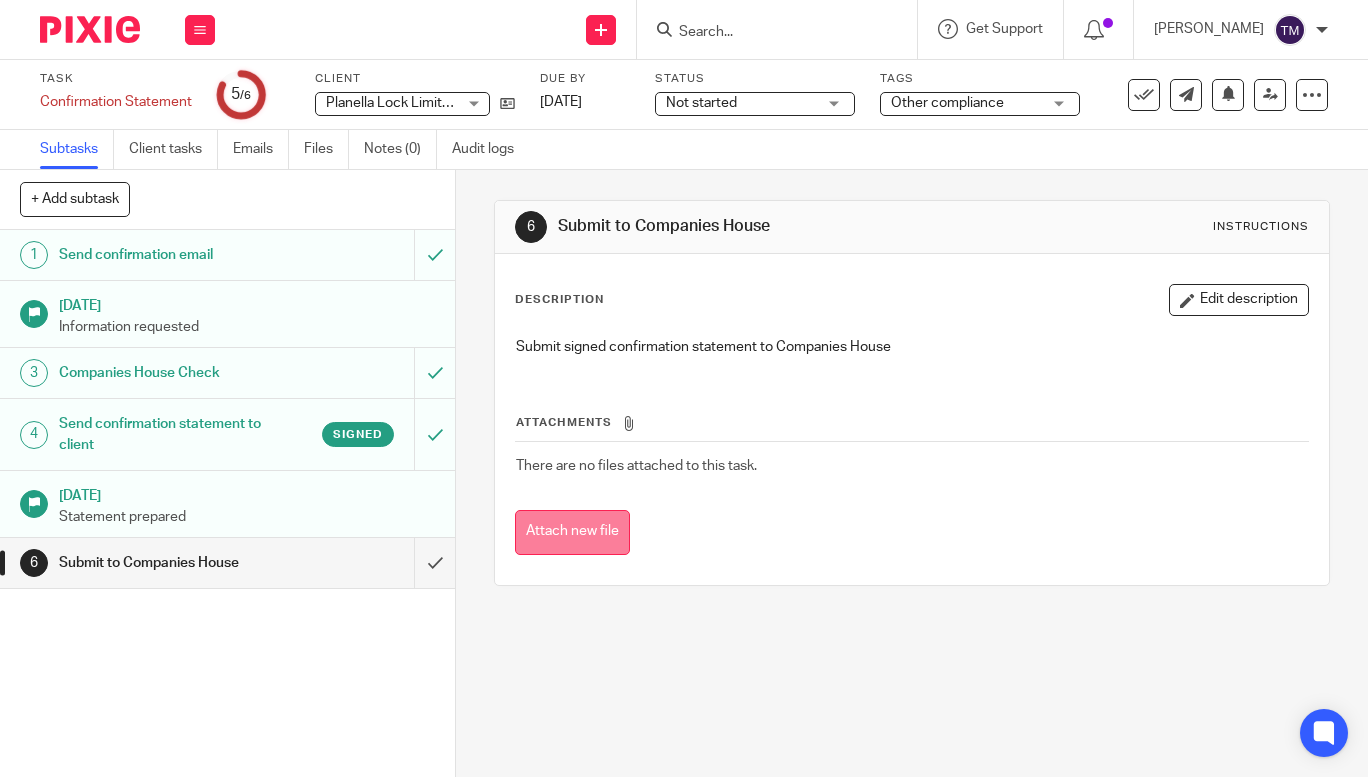 scroll, scrollTop: 0, scrollLeft: 0, axis: both 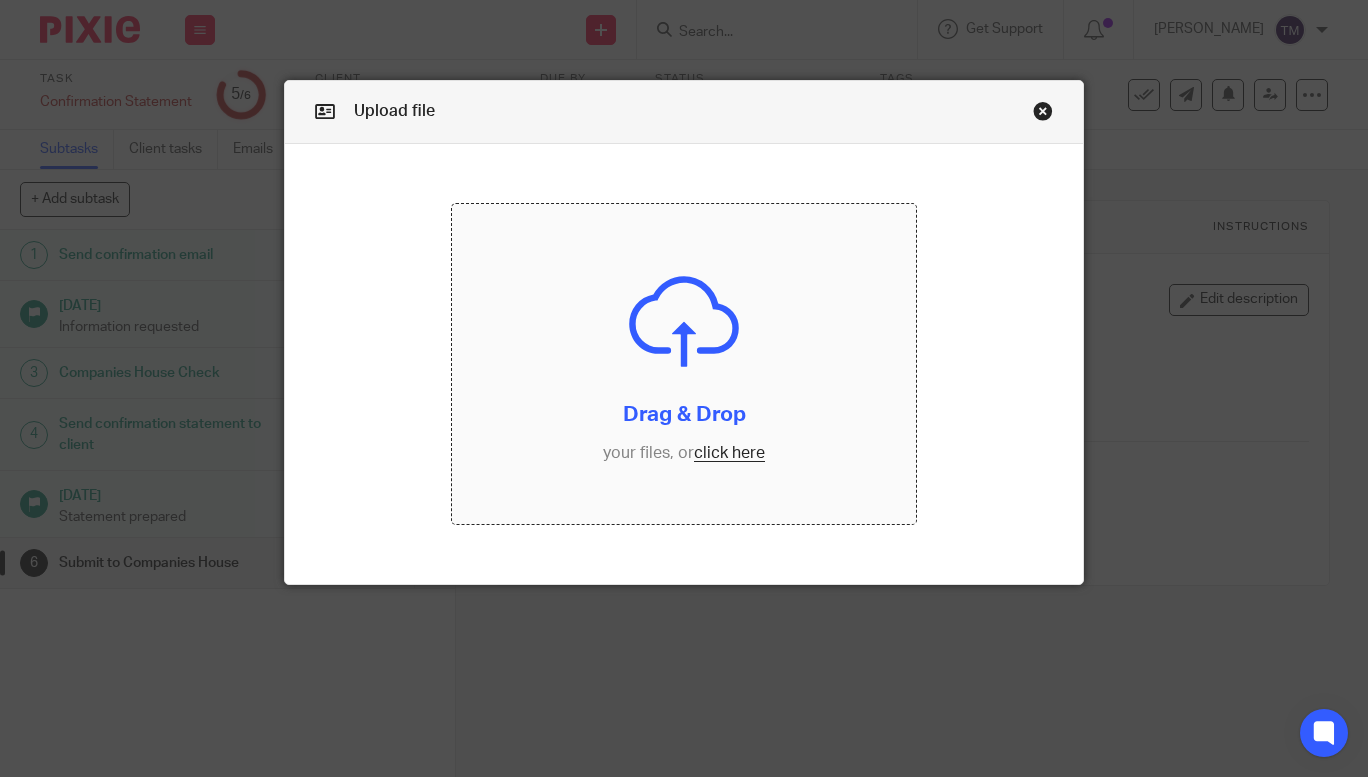 click at bounding box center (684, 364) 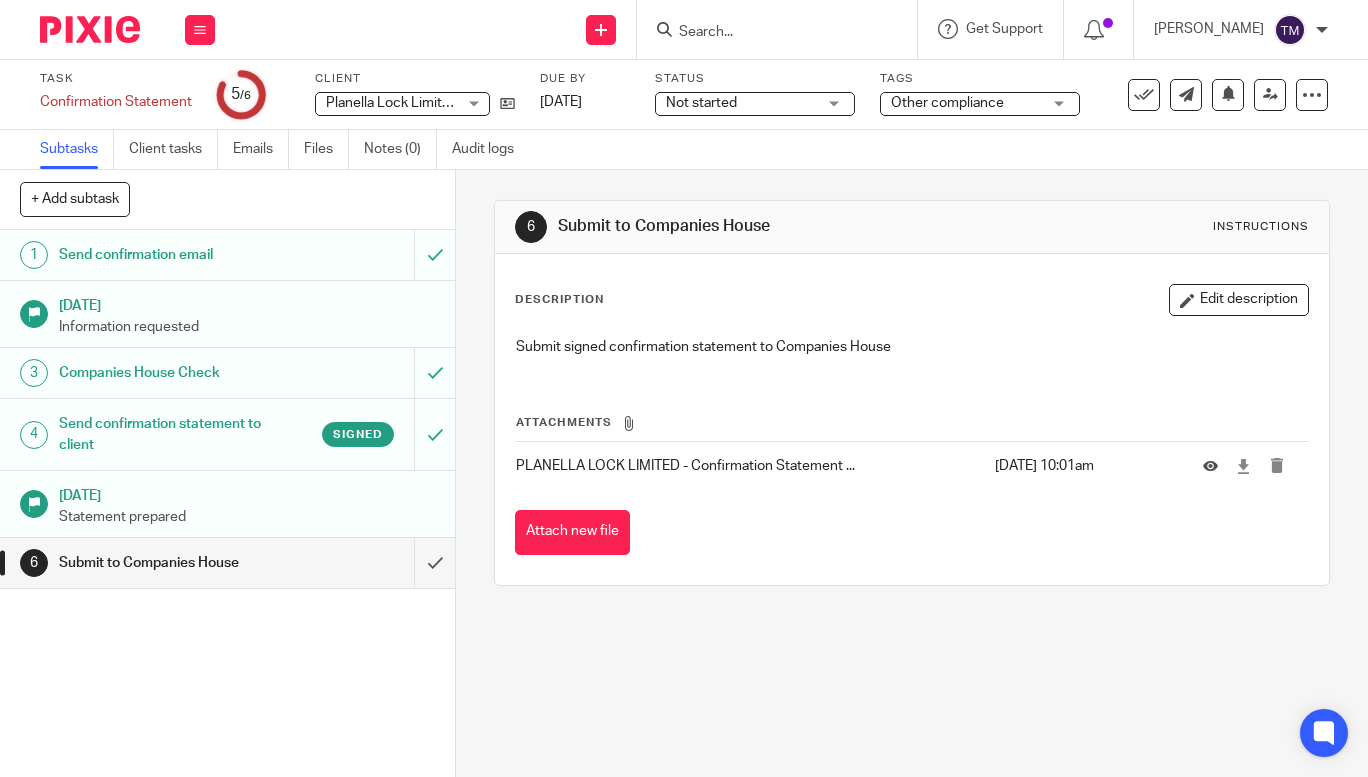 scroll, scrollTop: 0, scrollLeft: 0, axis: both 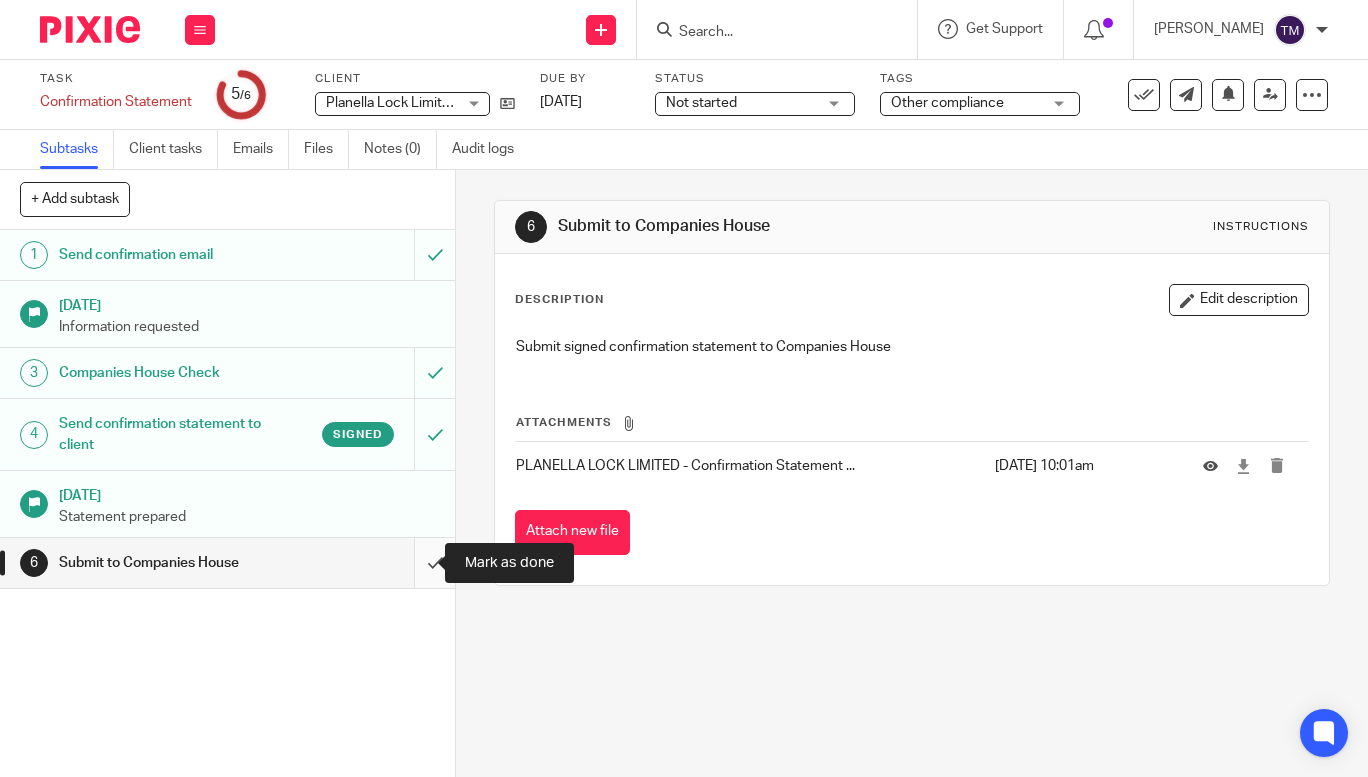 click at bounding box center [227, 563] 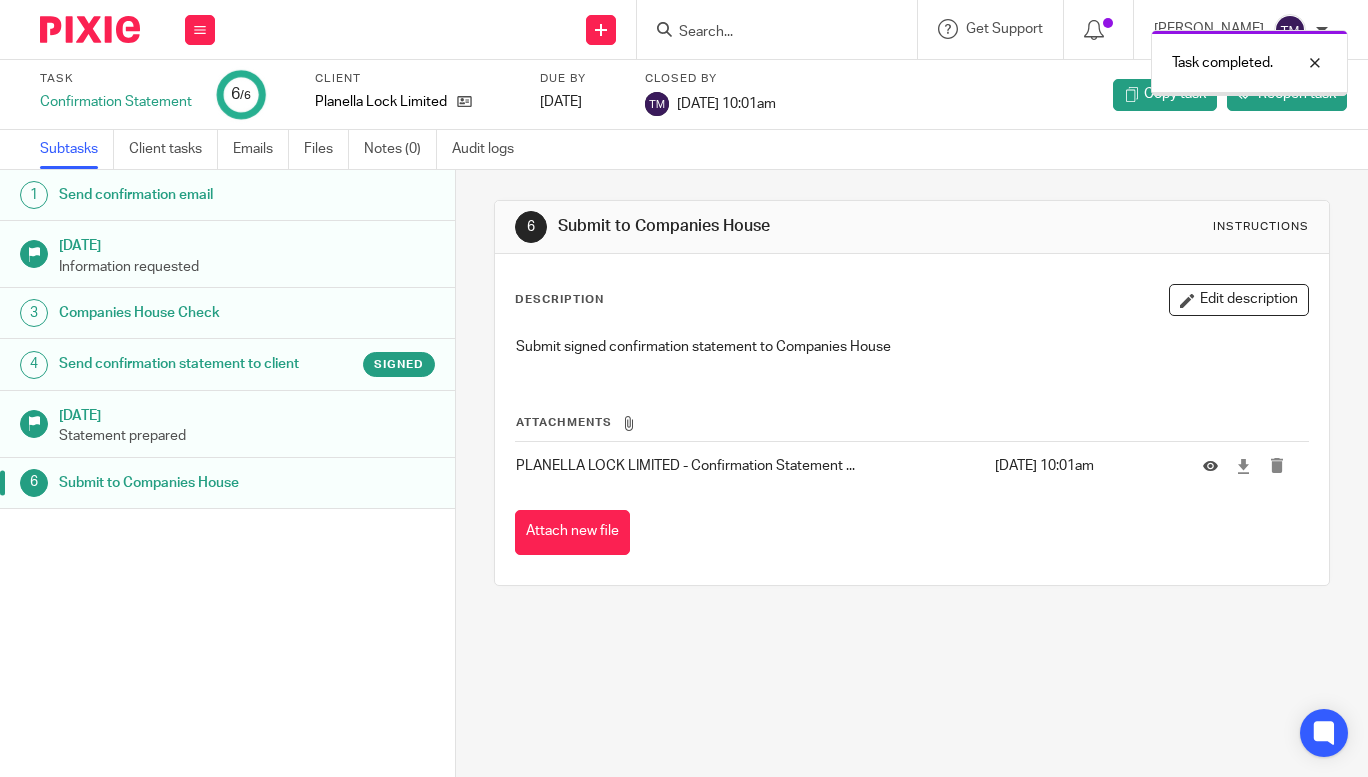 scroll, scrollTop: 0, scrollLeft: 0, axis: both 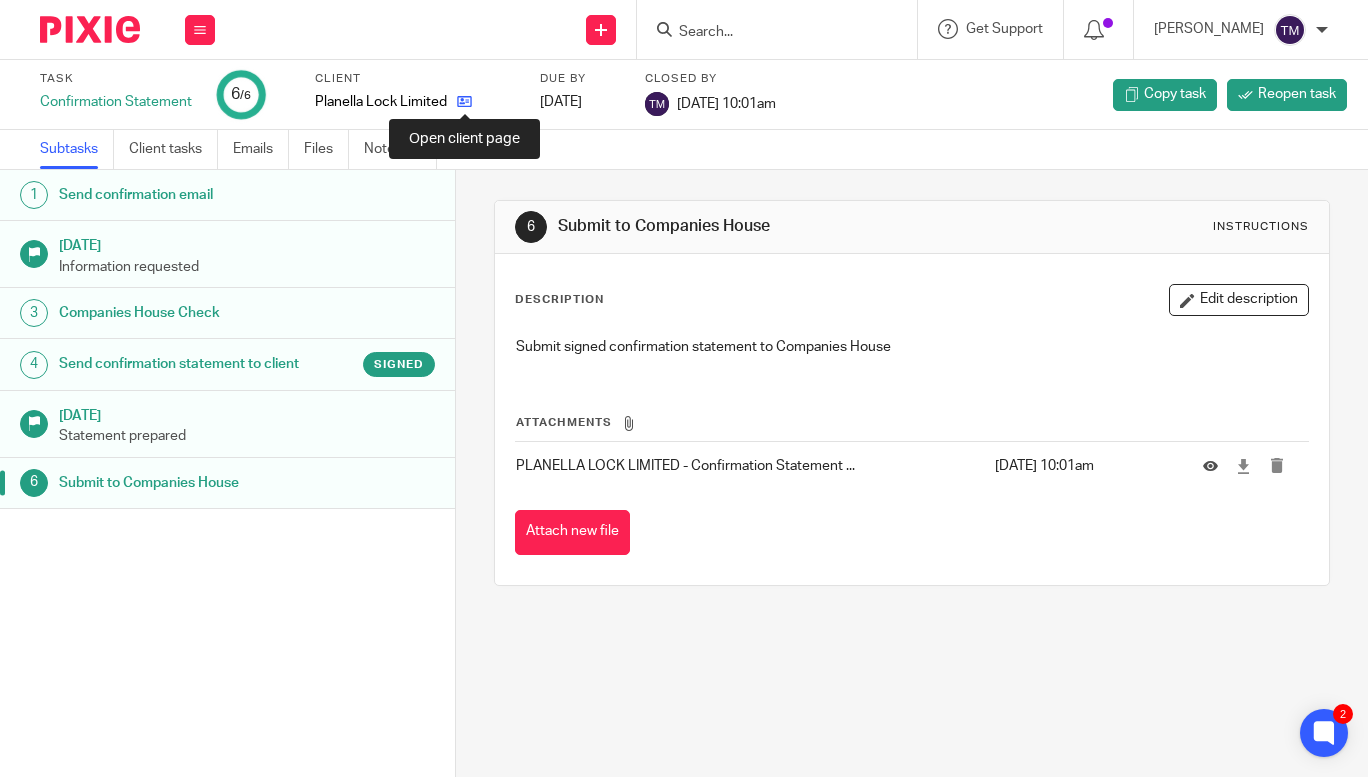 click at bounding box center [464, 101] 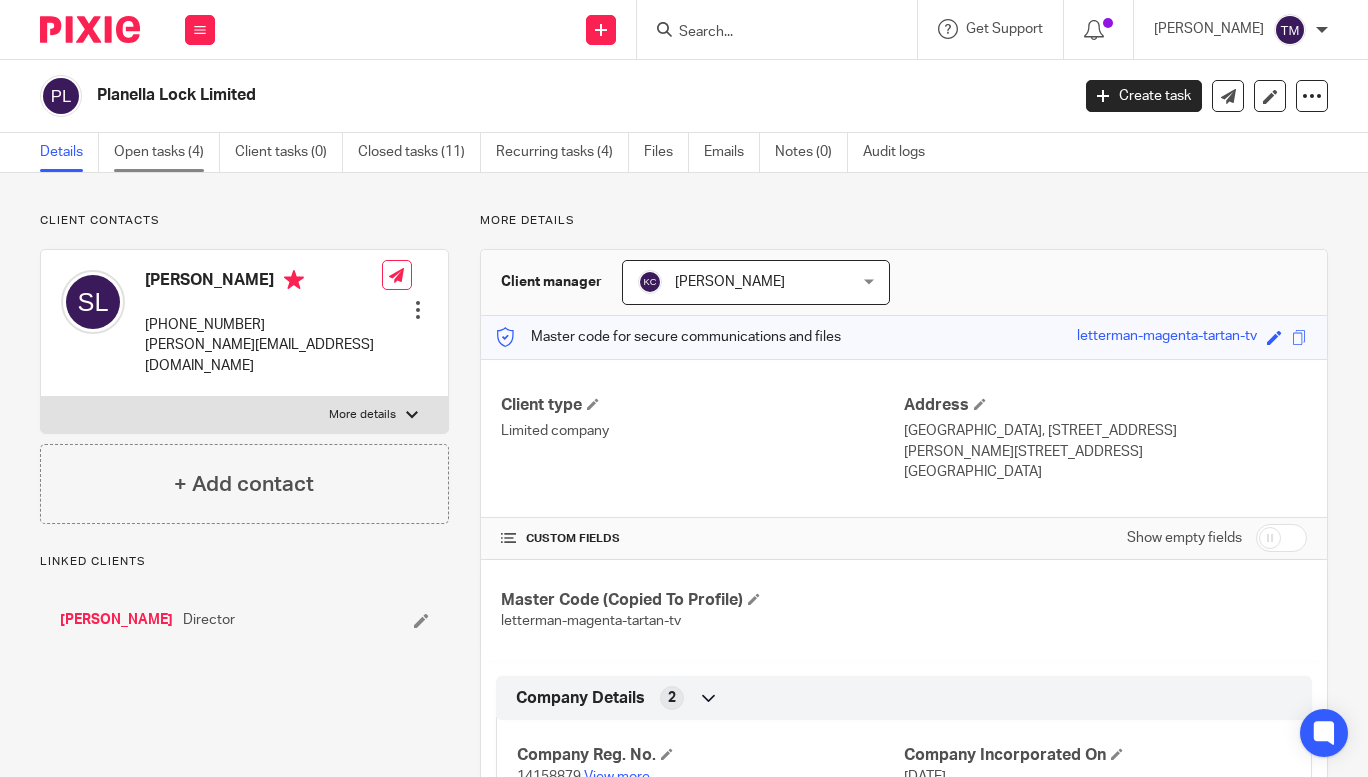 scroll, scrollTop: 0, scrollLeft: 0, axis: both 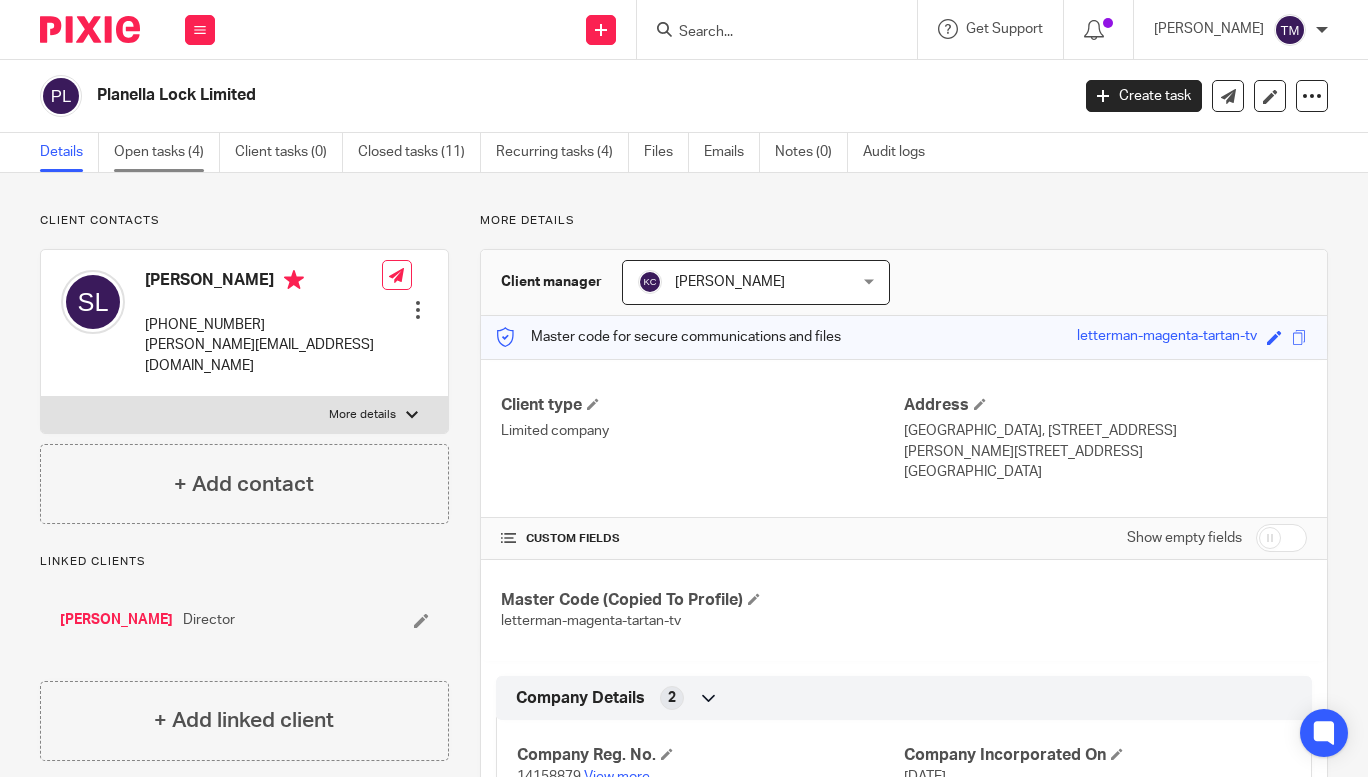 click on "Open tasks (4)" at bounding box center [167, 152] 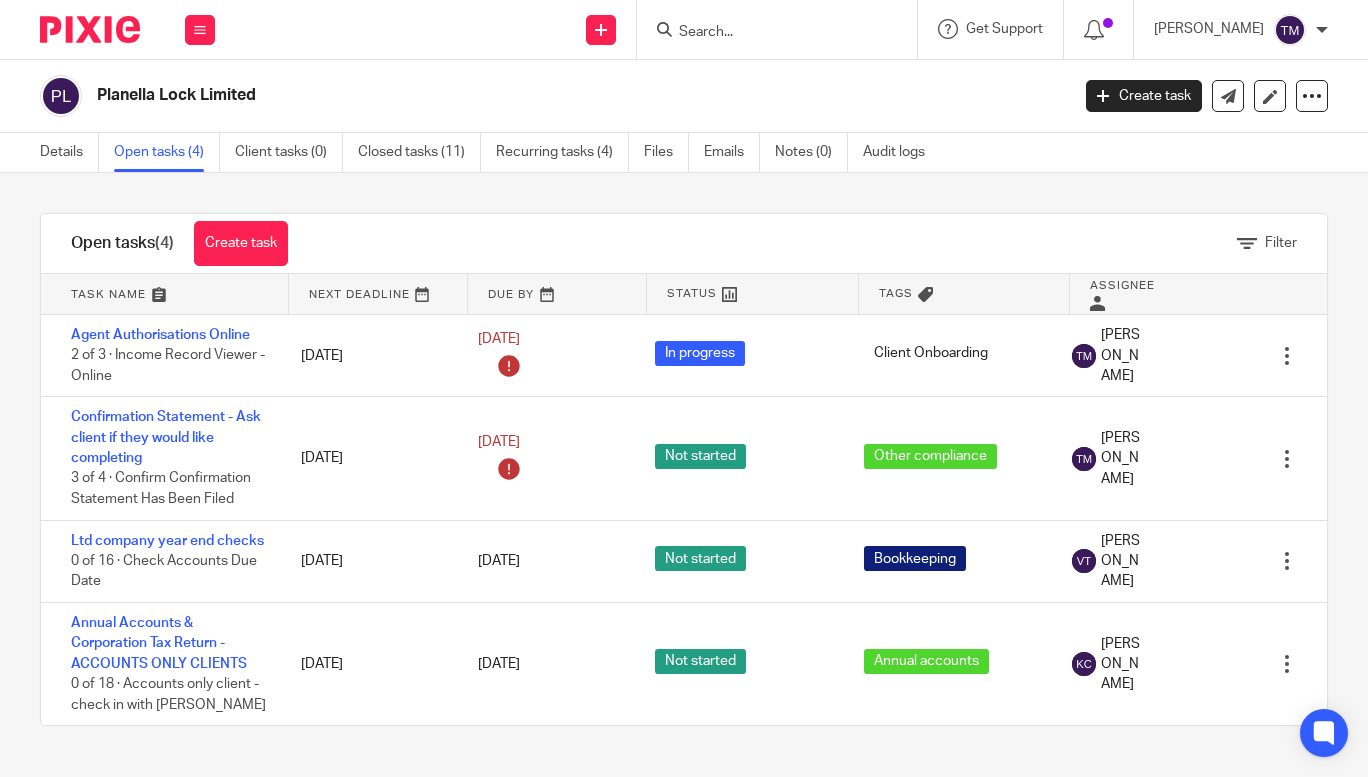 scroll, scrollTop: 0, scrollLeft: 0, axis: both 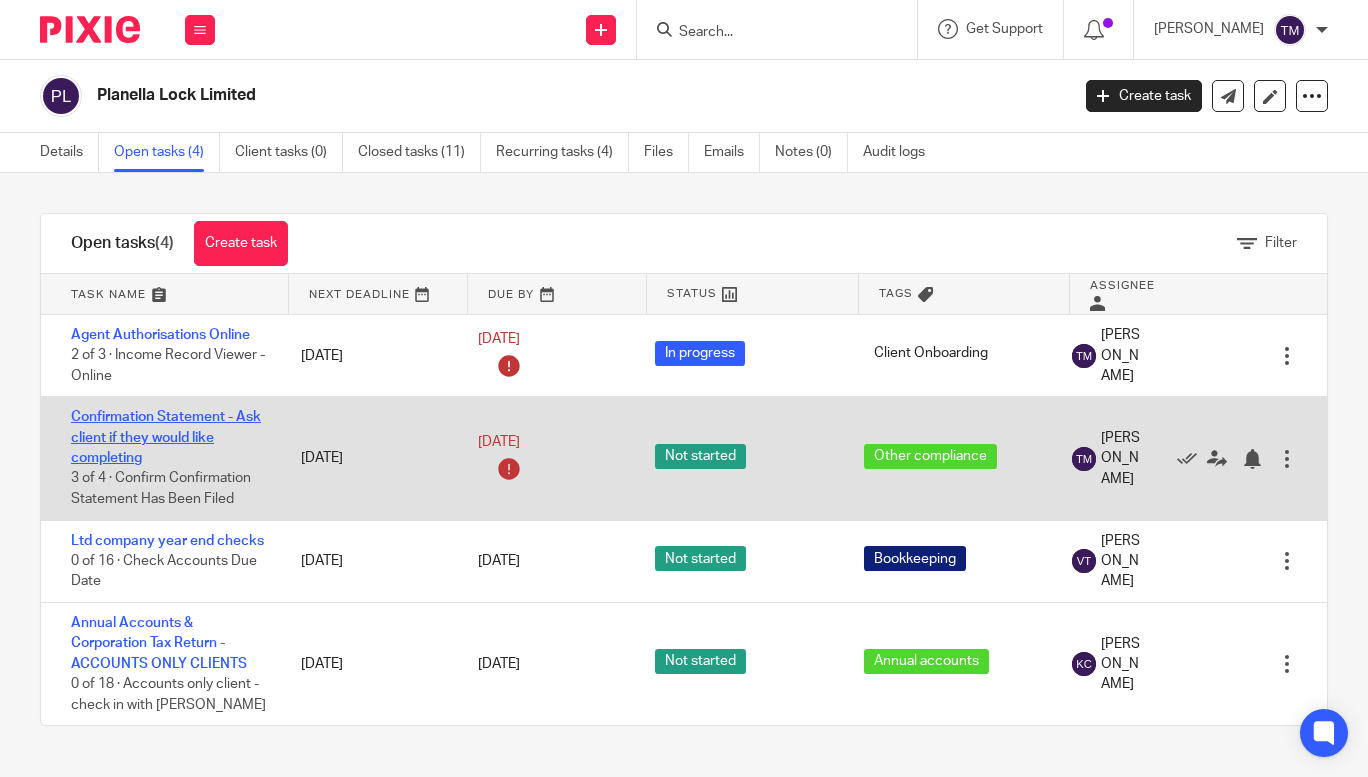 click on "Confirmation Statement - Ask client if they would like completing" at bounding box center (166, 437) 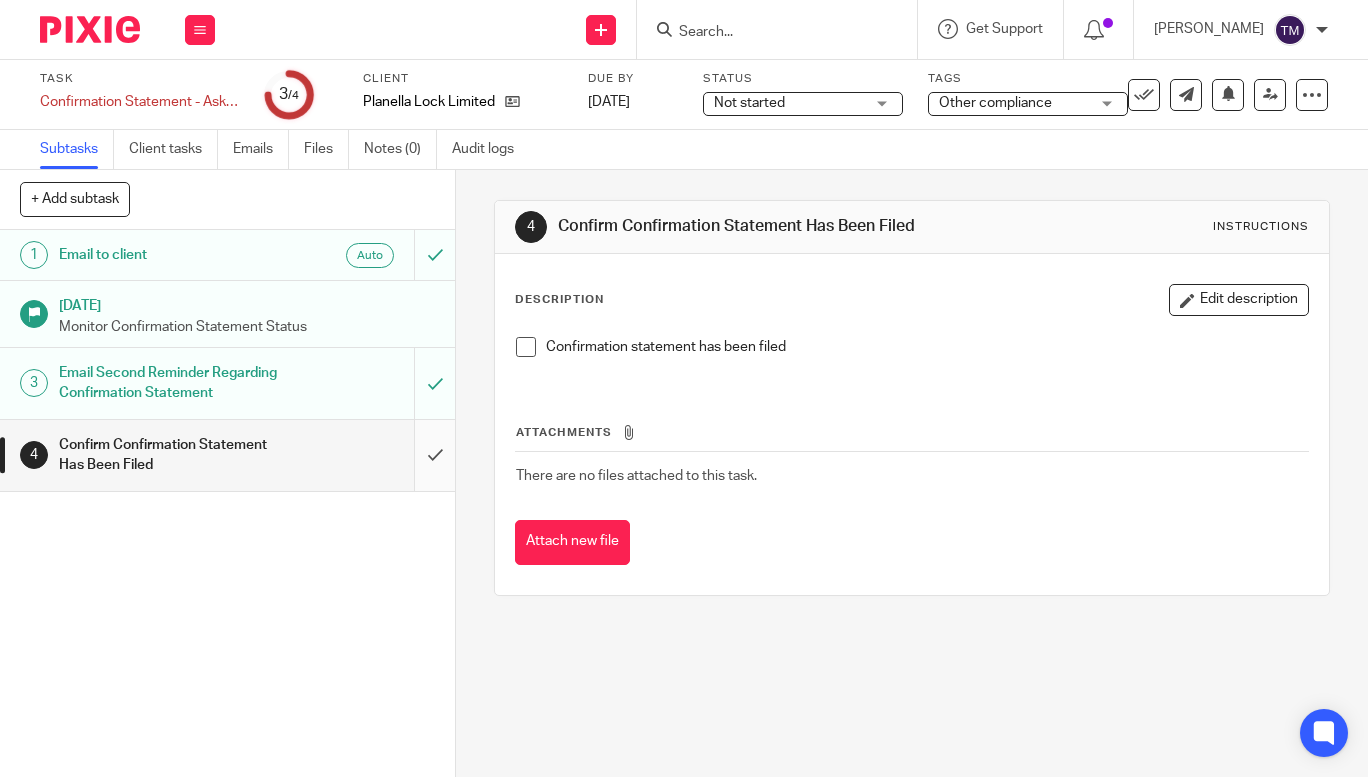 scroll, scrollTop: 0, scrollLeft: 0, axis: both 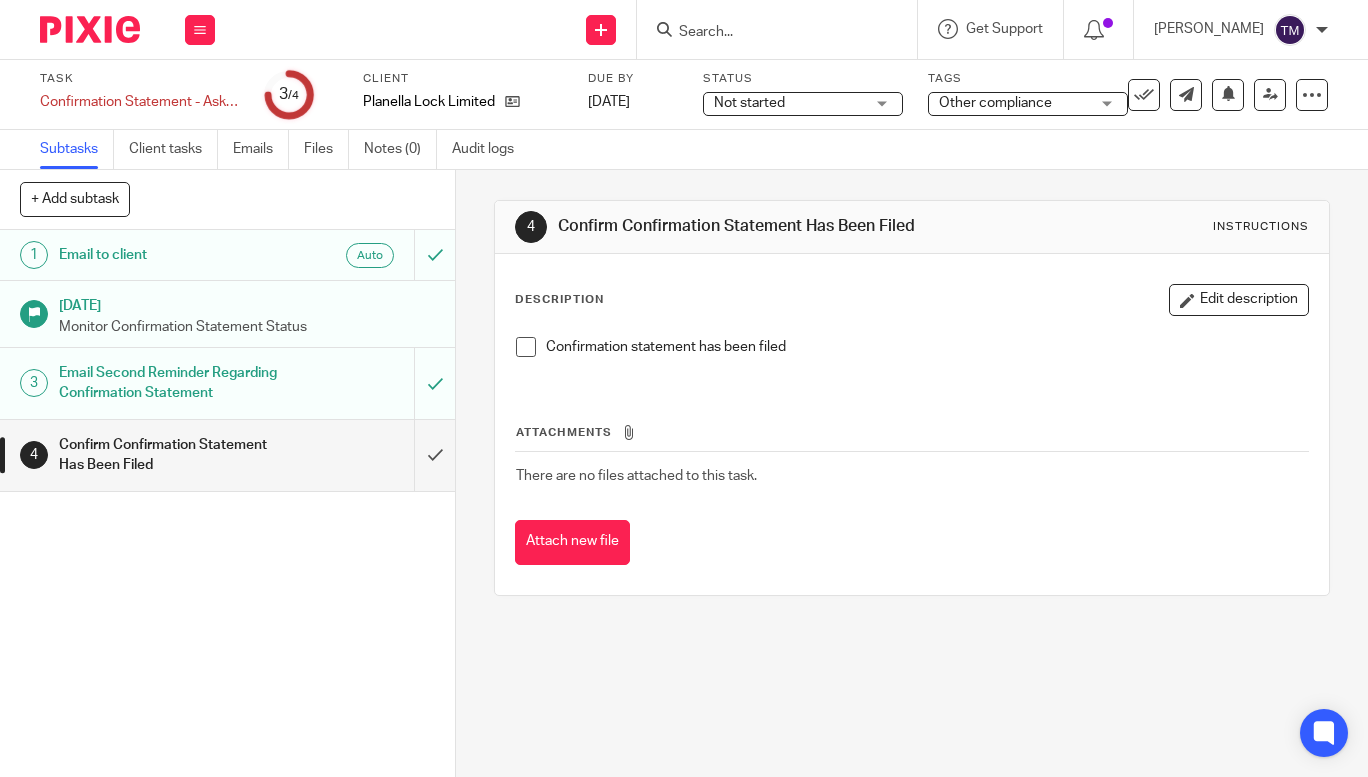 click at bounding box center [526, 347] 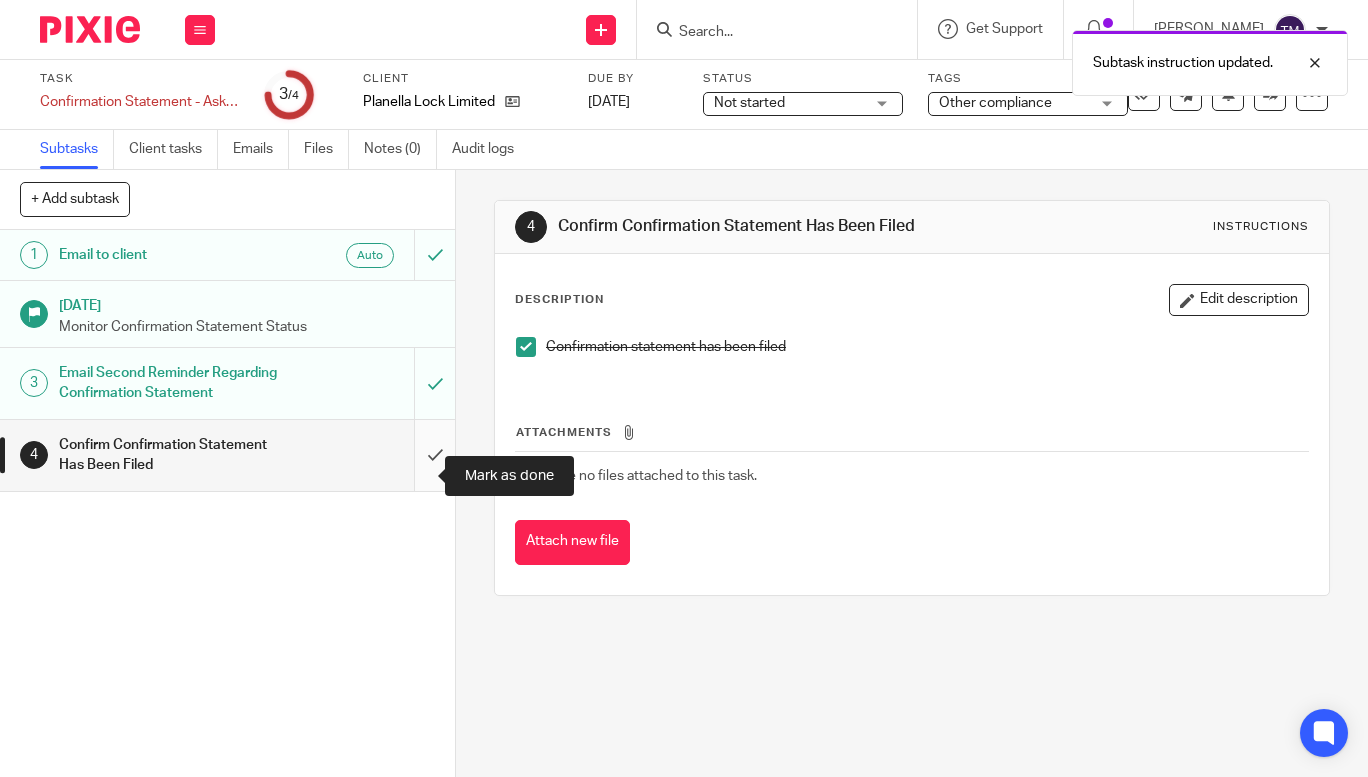 click at bounding box center (227, 455) 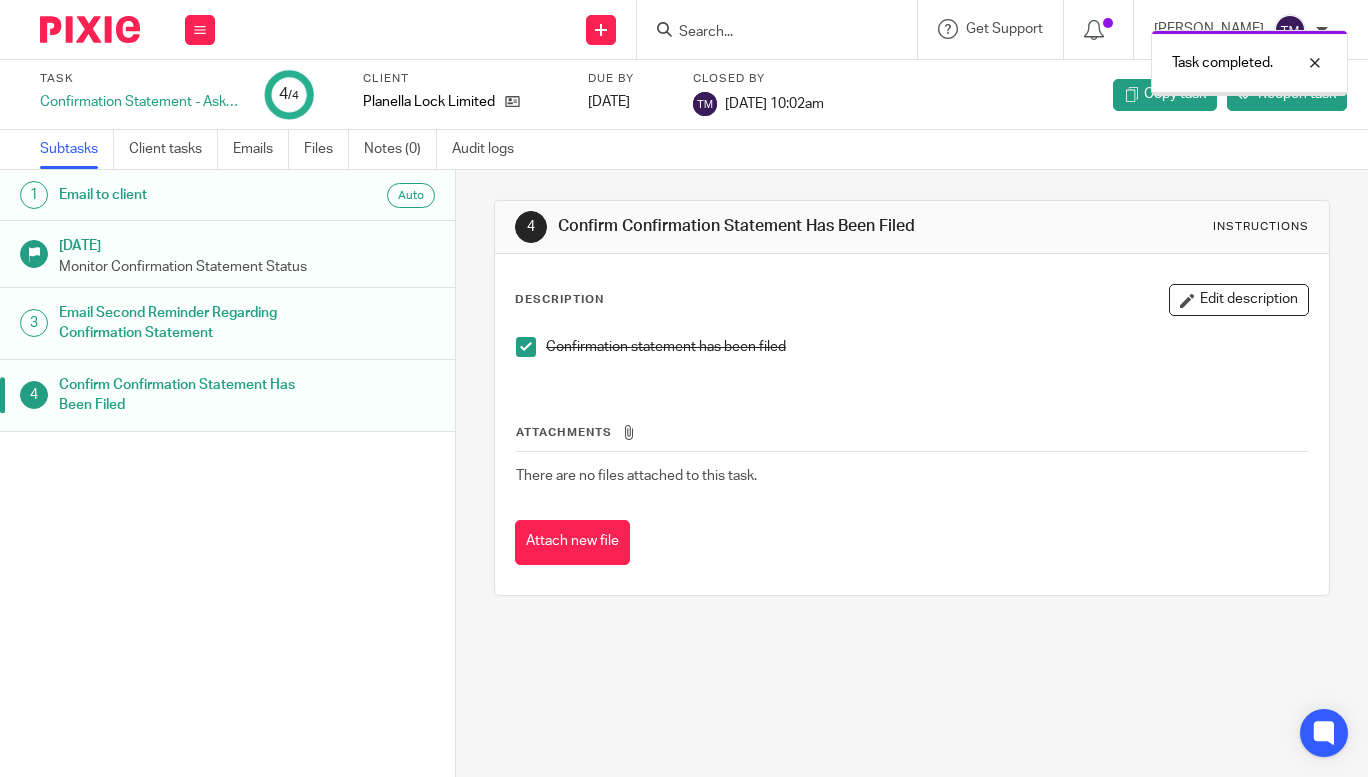 scroll, scrollTop: 0, scrollLeft: 0, axis: both 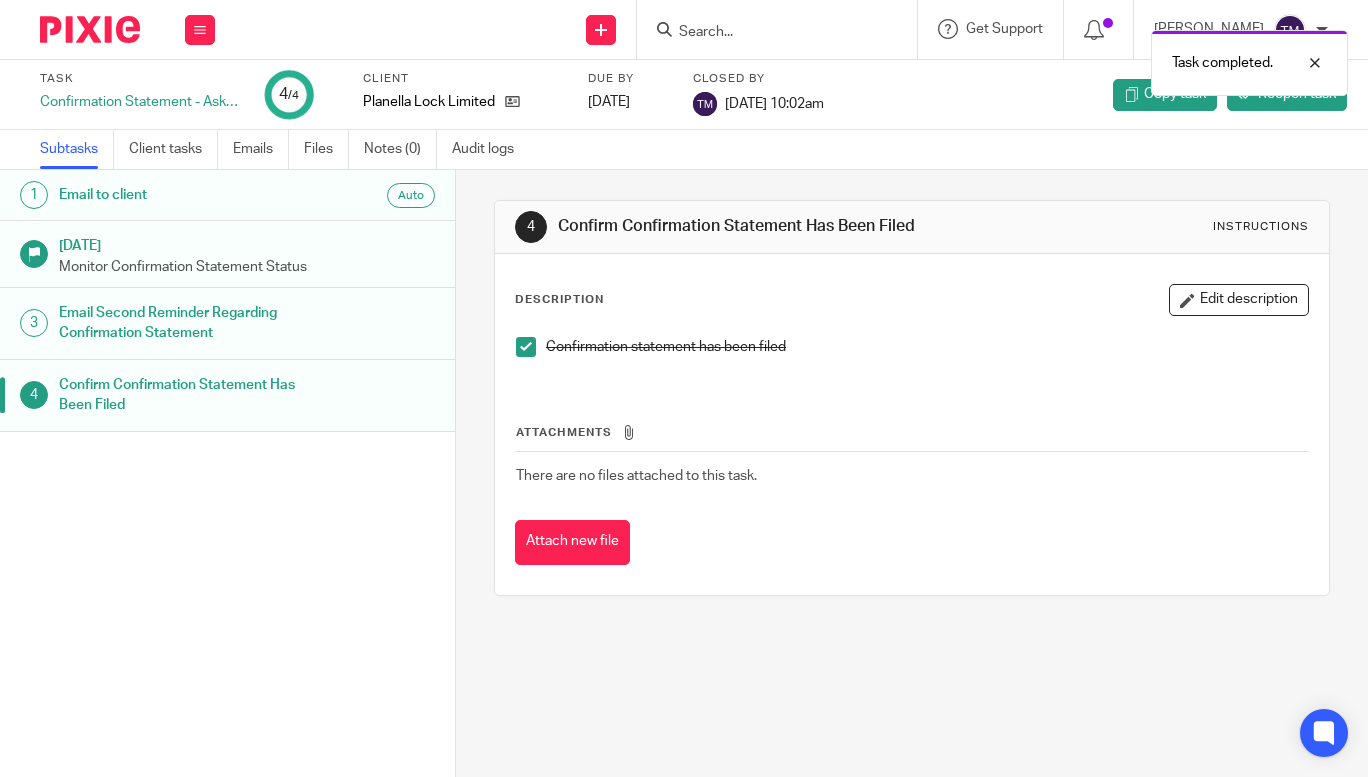 click on "Task completed." at bounding box center [1016, 58] 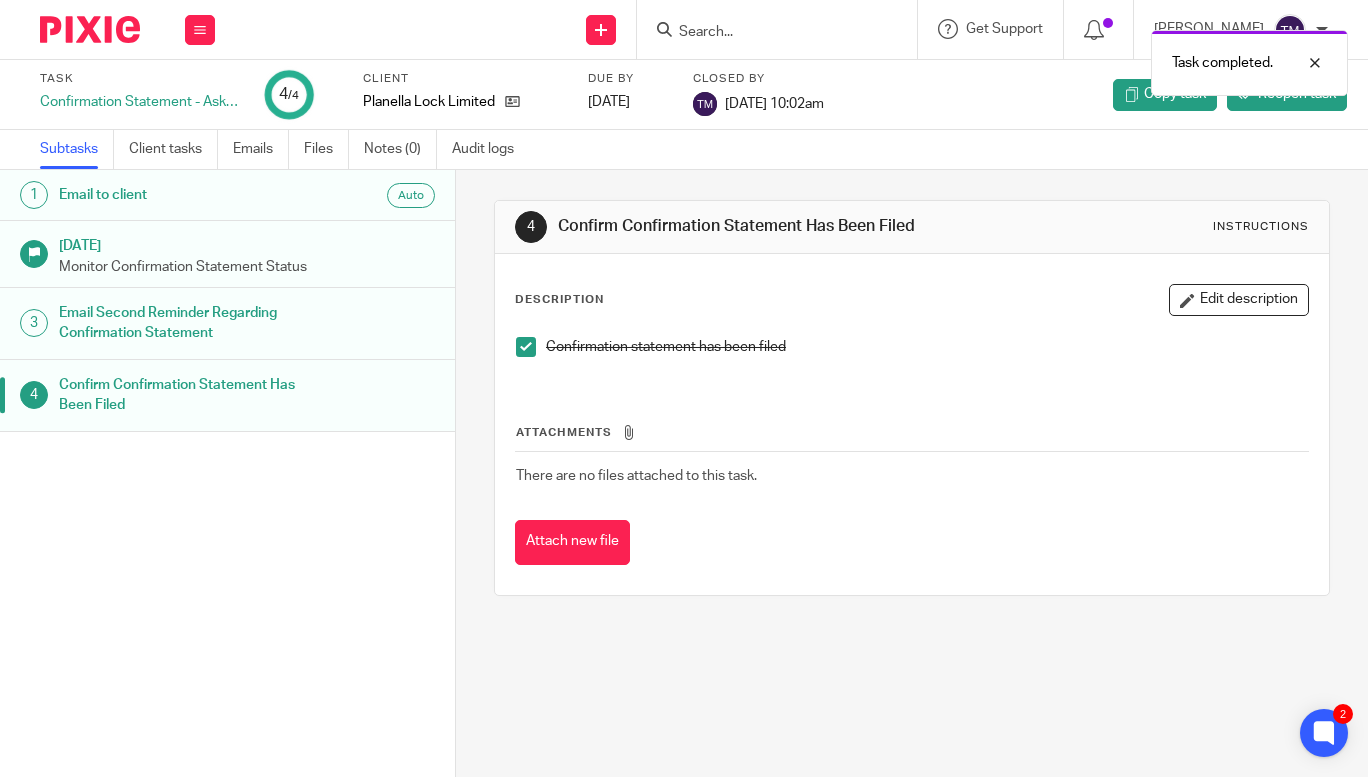 click on "Task completed." at bounding box center [1016, 58] 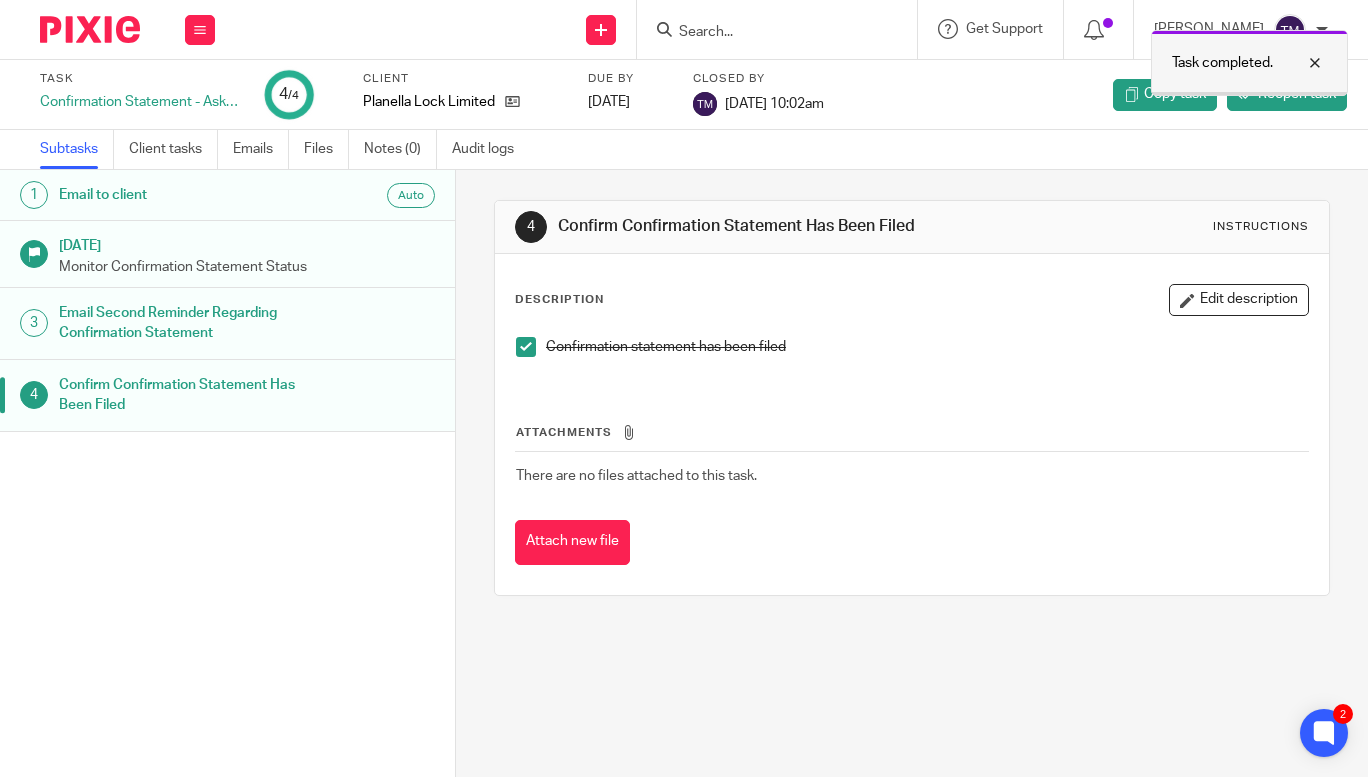 click at bounding box center (1300, 63) 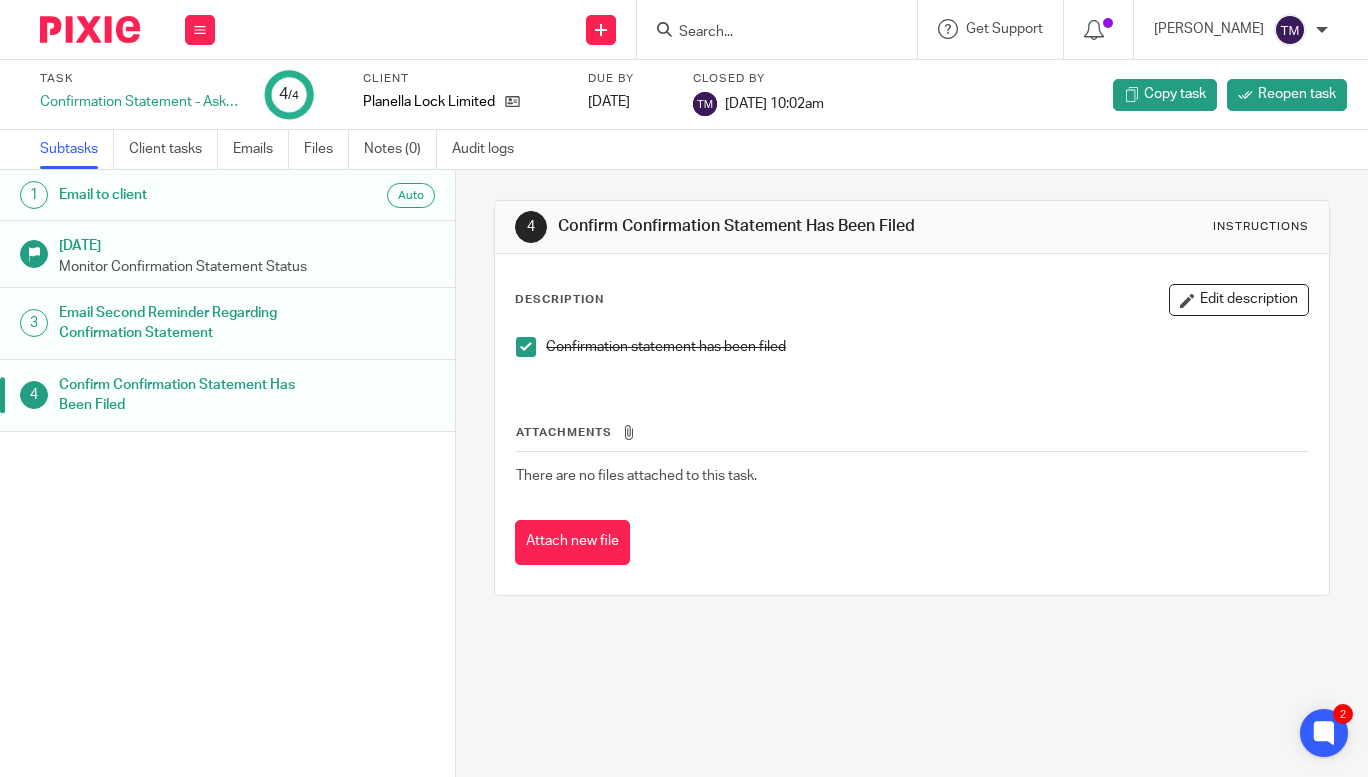 click at bounding box center (767, 33) 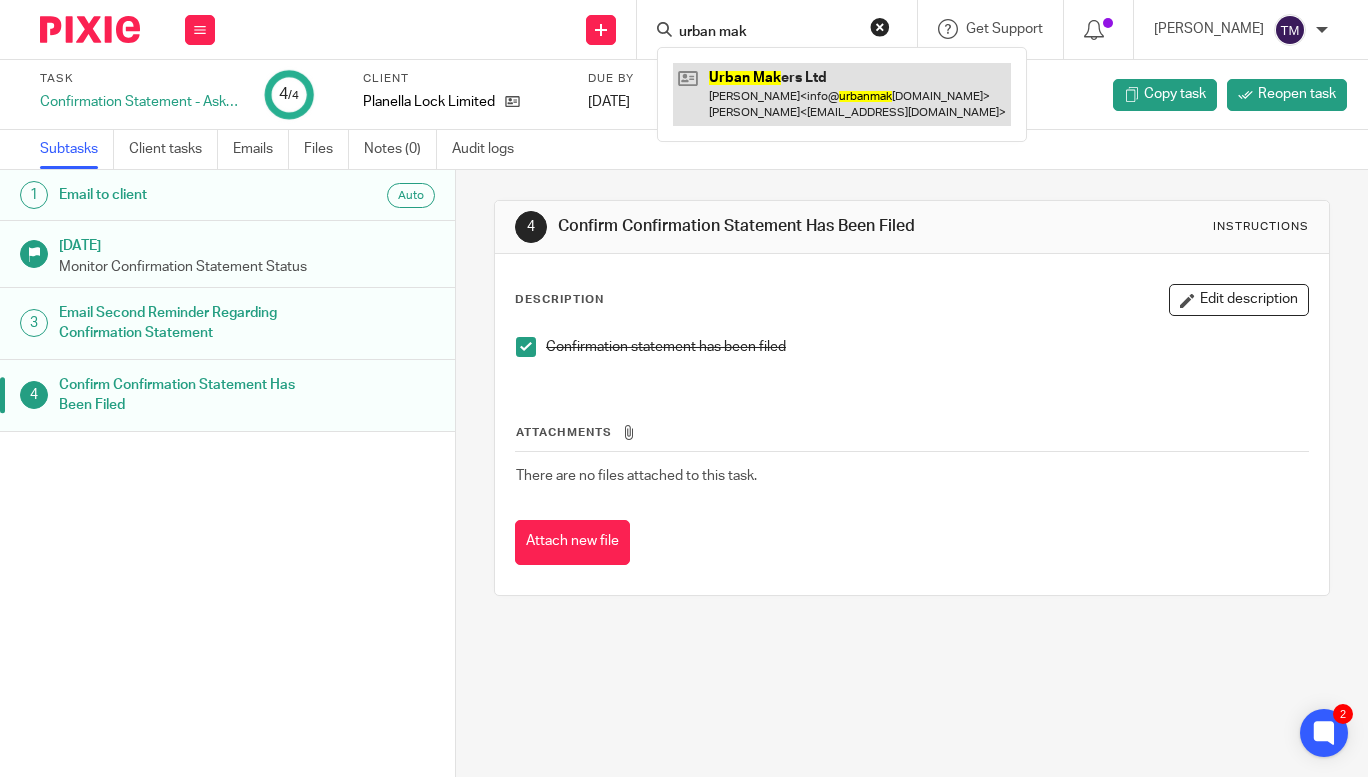 type on "urban mak" 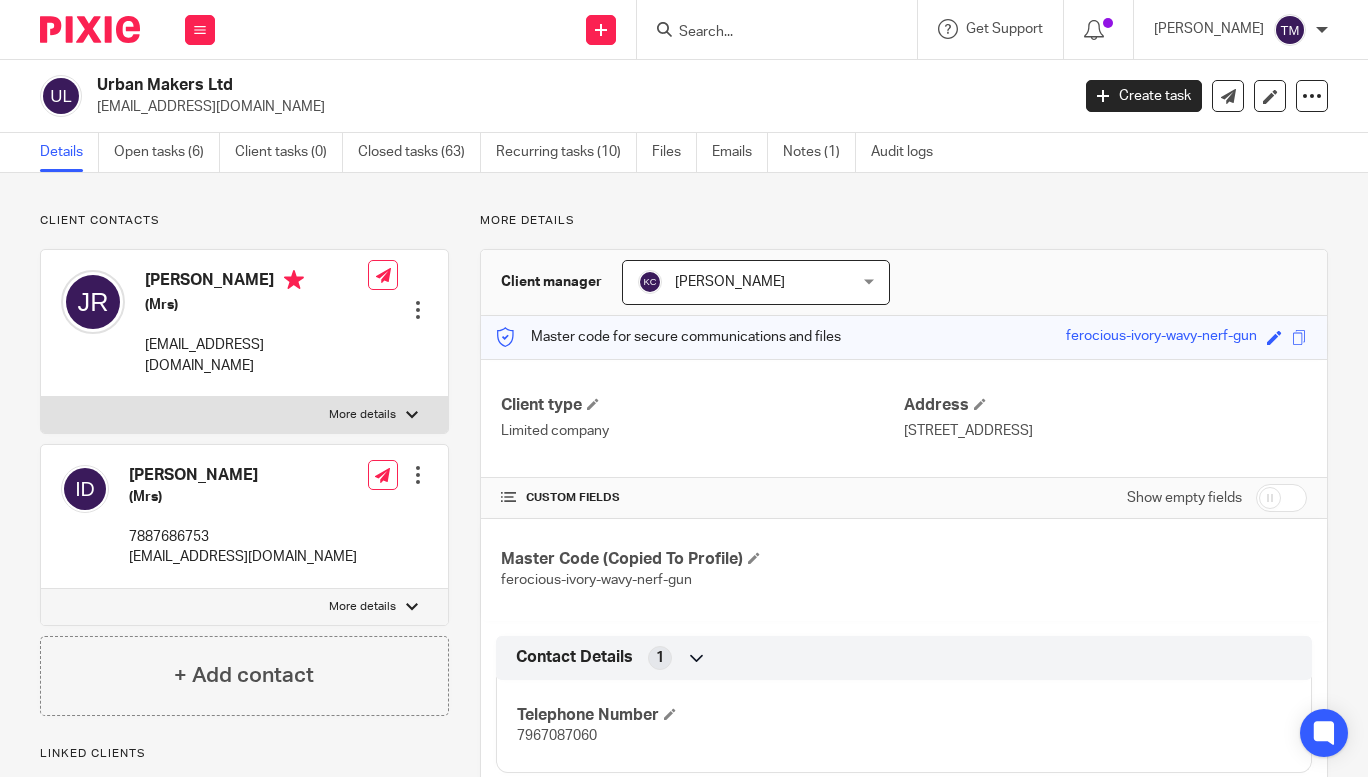 scroll, scrollTop: 0, scrollLeft: 0, axis: both 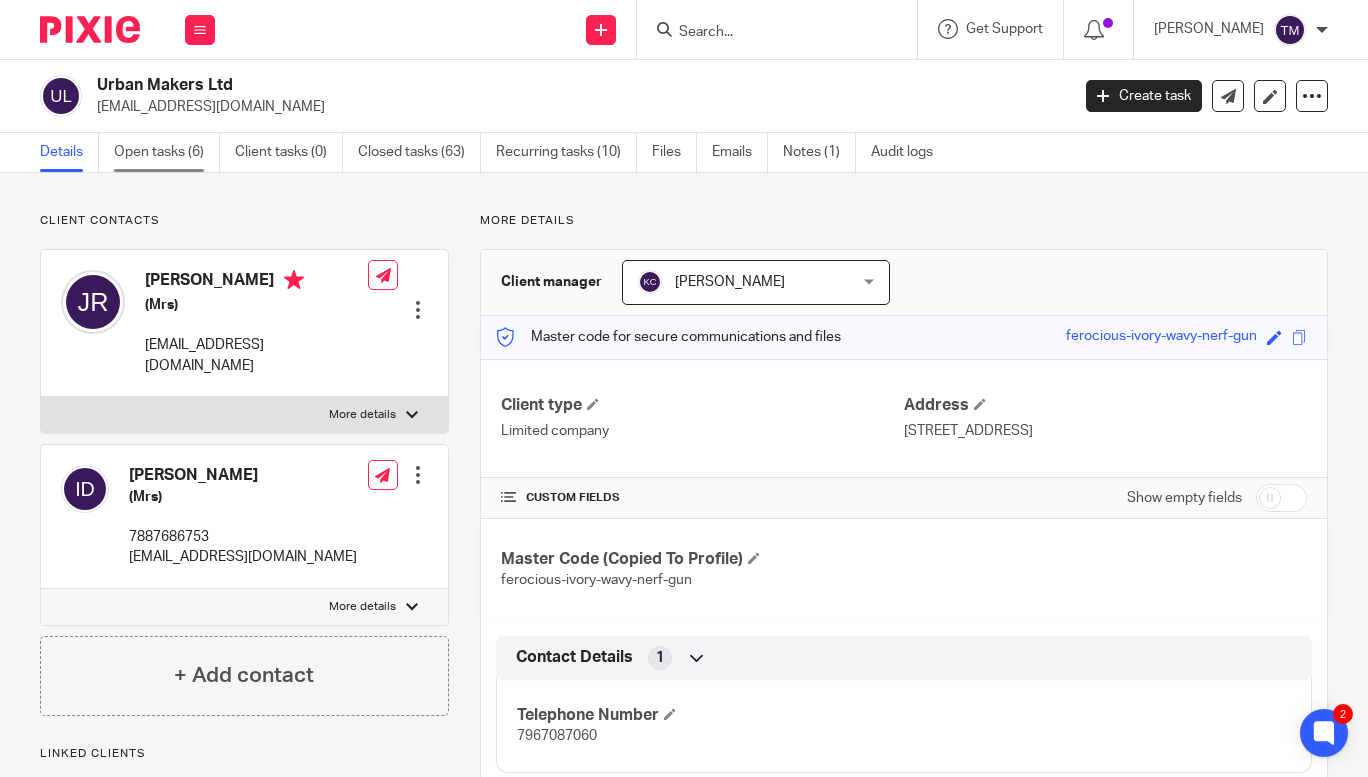 click on "Open tasks (6)" at bounding box center (167, 152) 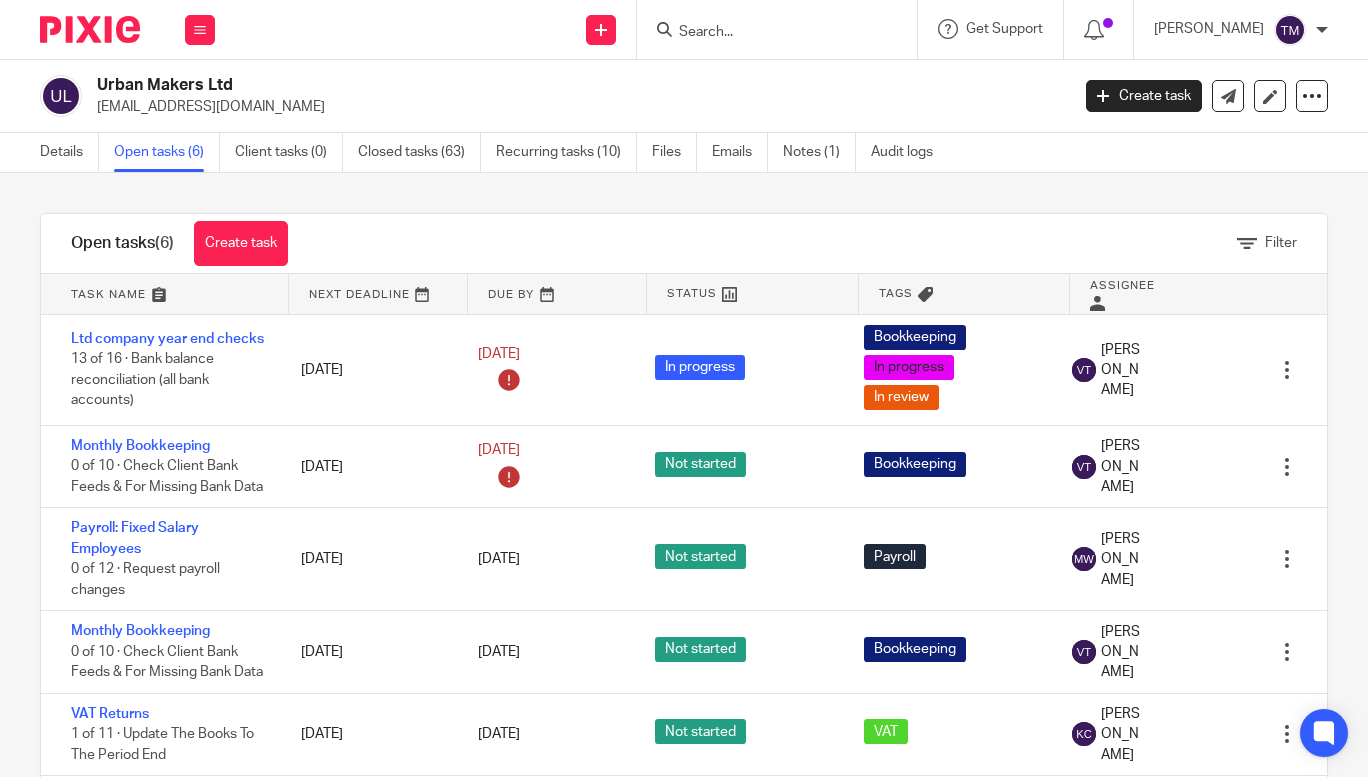 scroll, scrollTop: 0, scrollLeft: 0, axis: both 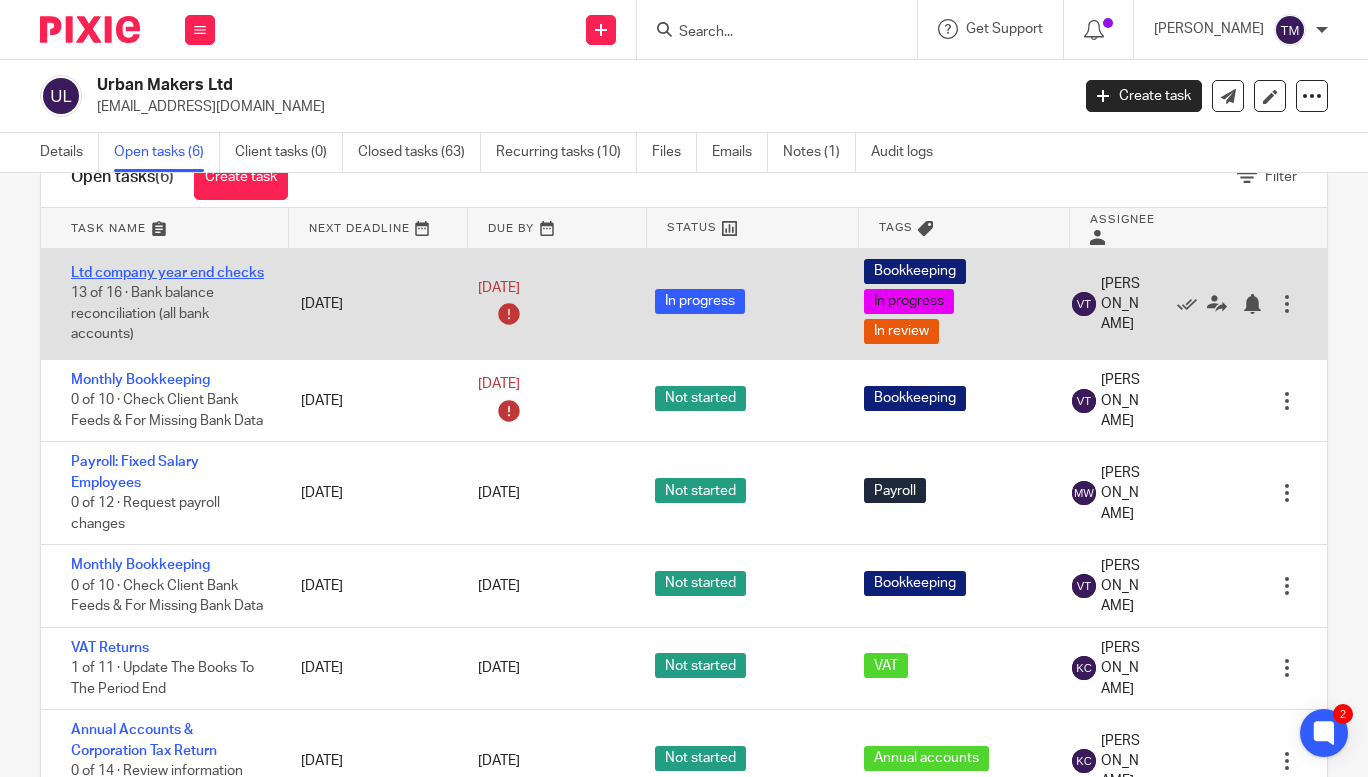 click on "Ltd company year end checks" at bounding box center [167, 273] 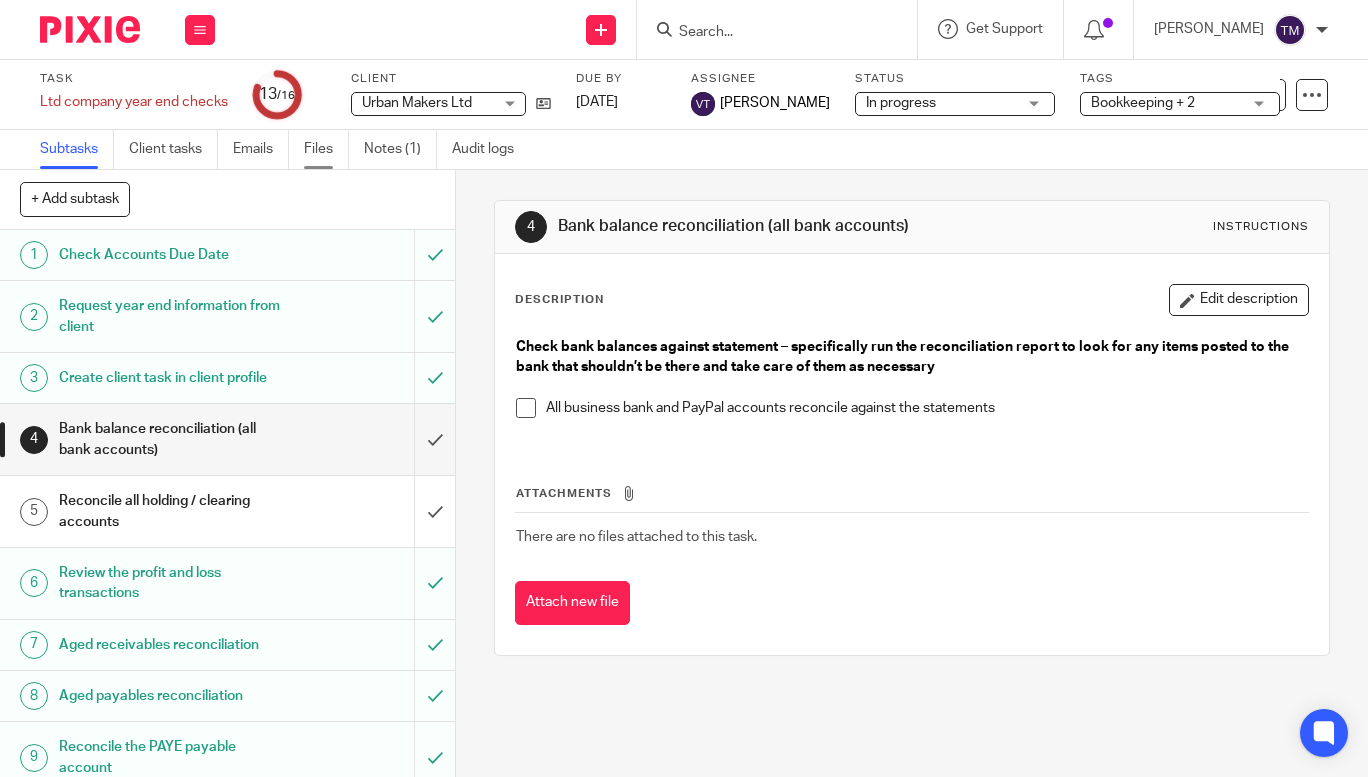 scroll, scrollTop: 0, scrollLeft: 0, axis: both 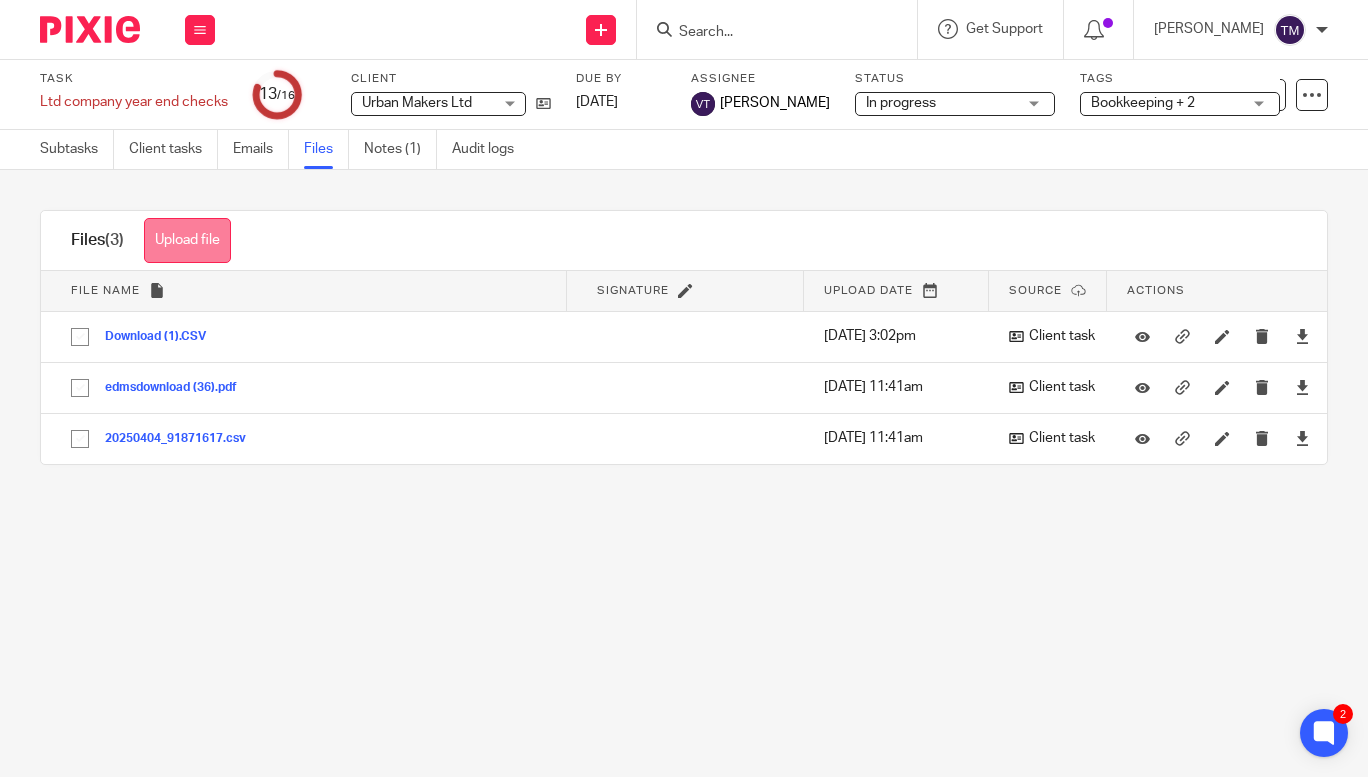click on "Upload file" at bounding box center [187, 240] 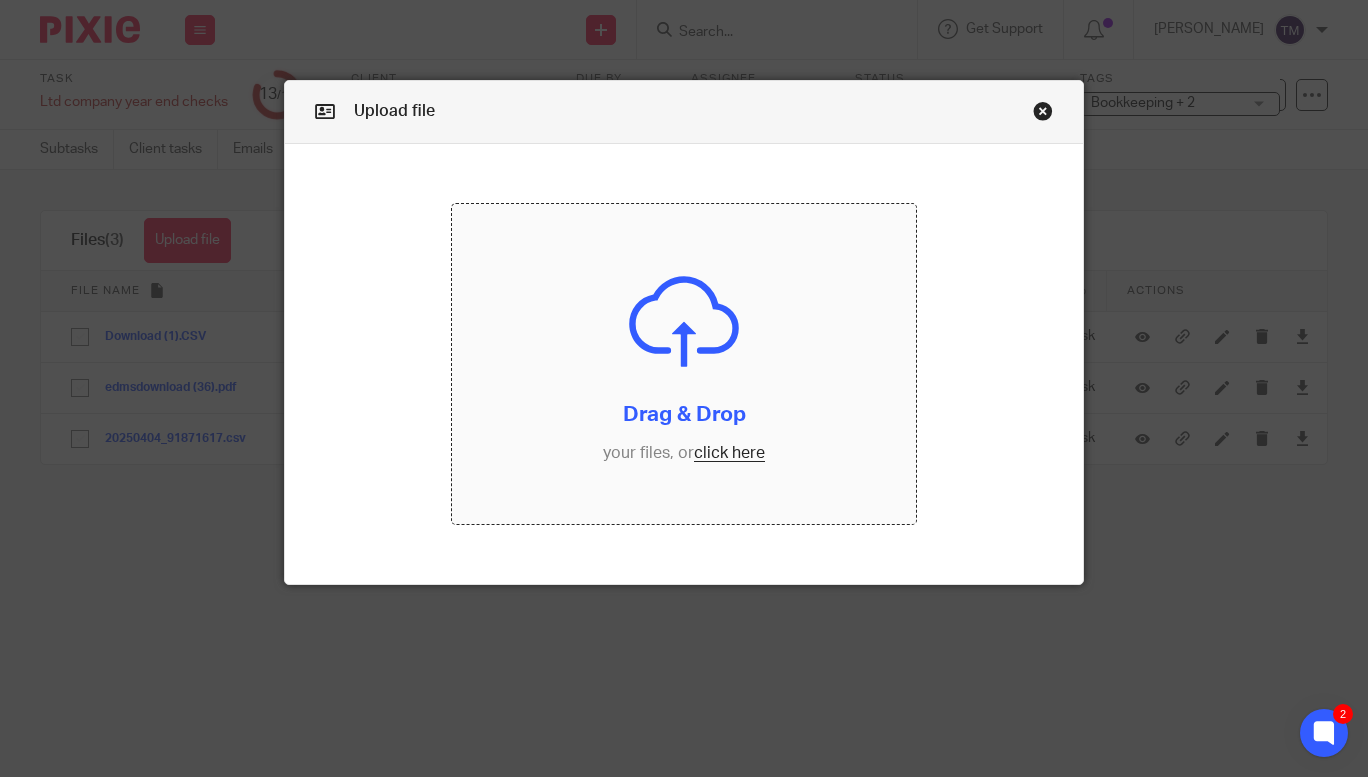 click at bounding box center [684, 364] 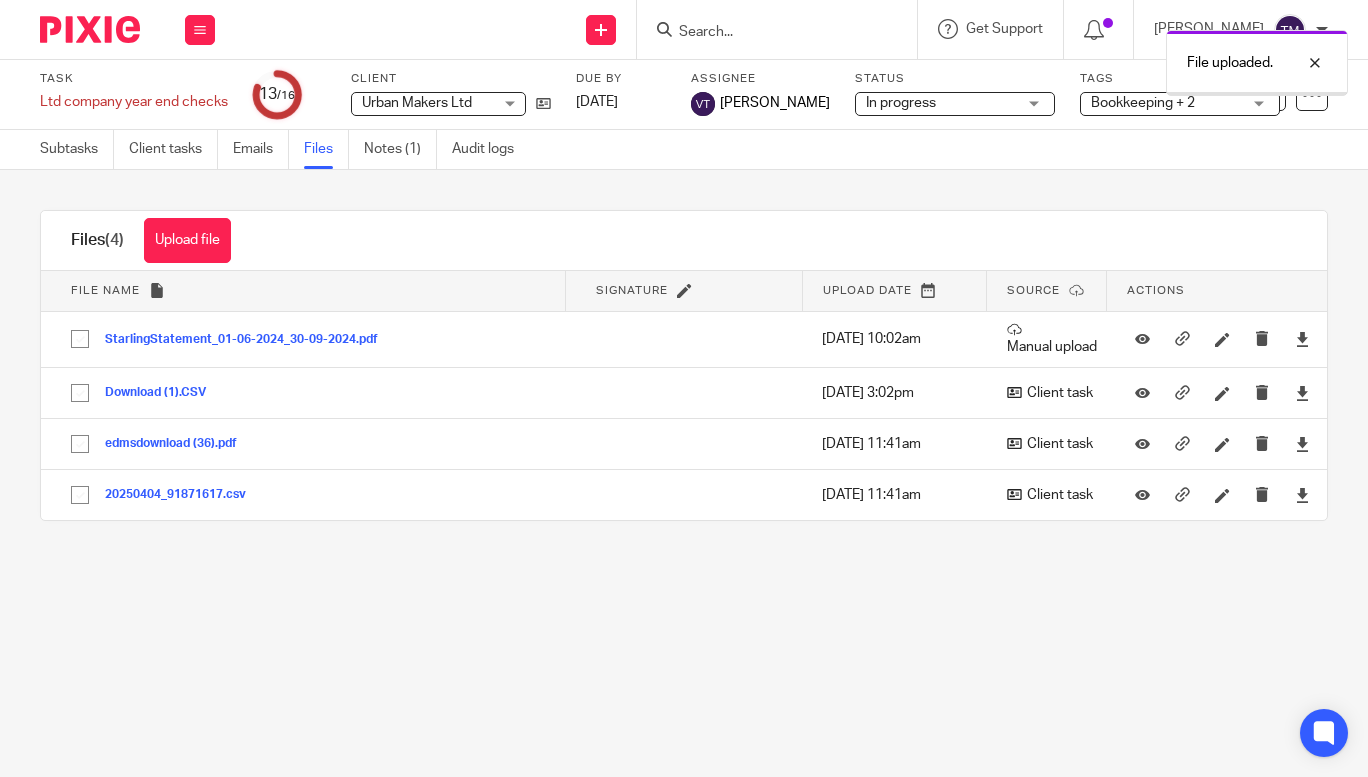 scroll, scrollTop: 0, scrollLeft: 0, axis: both 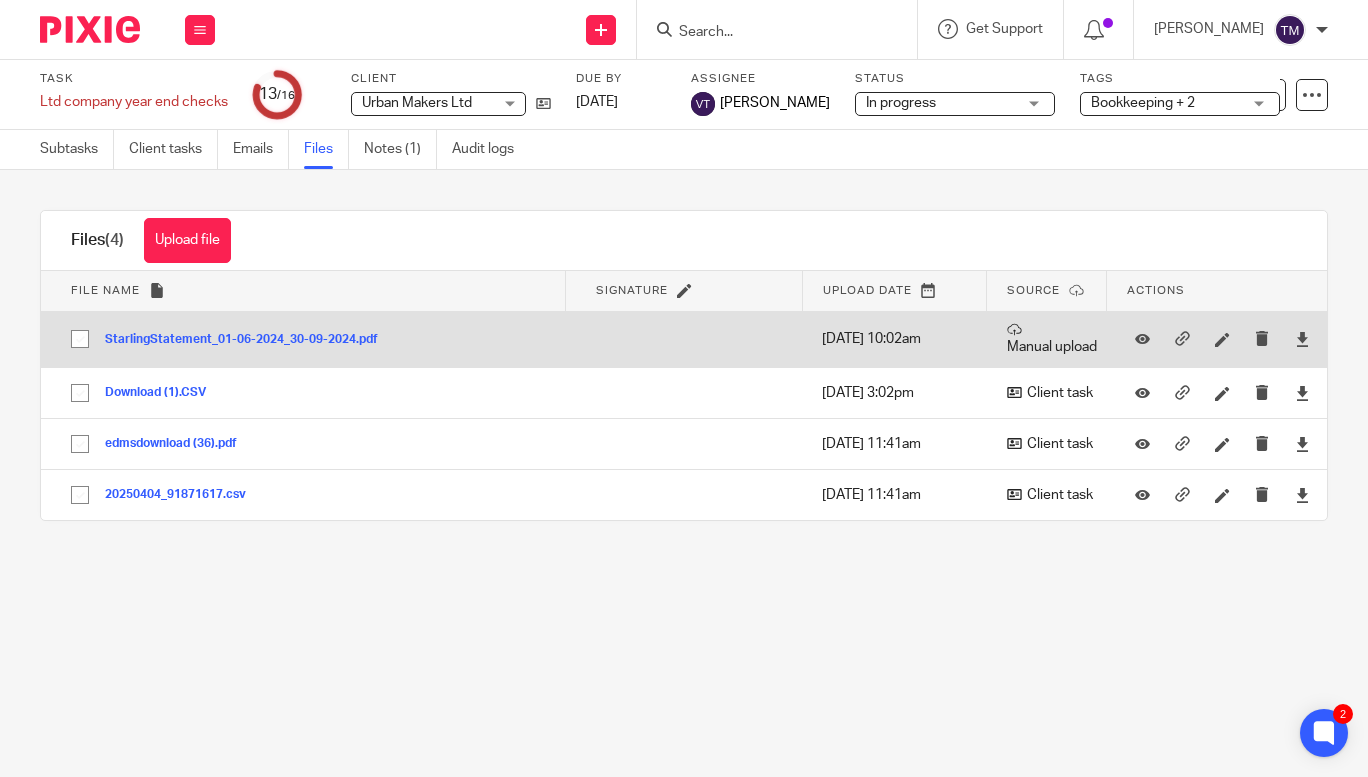 click at bounding box center (80, 339) 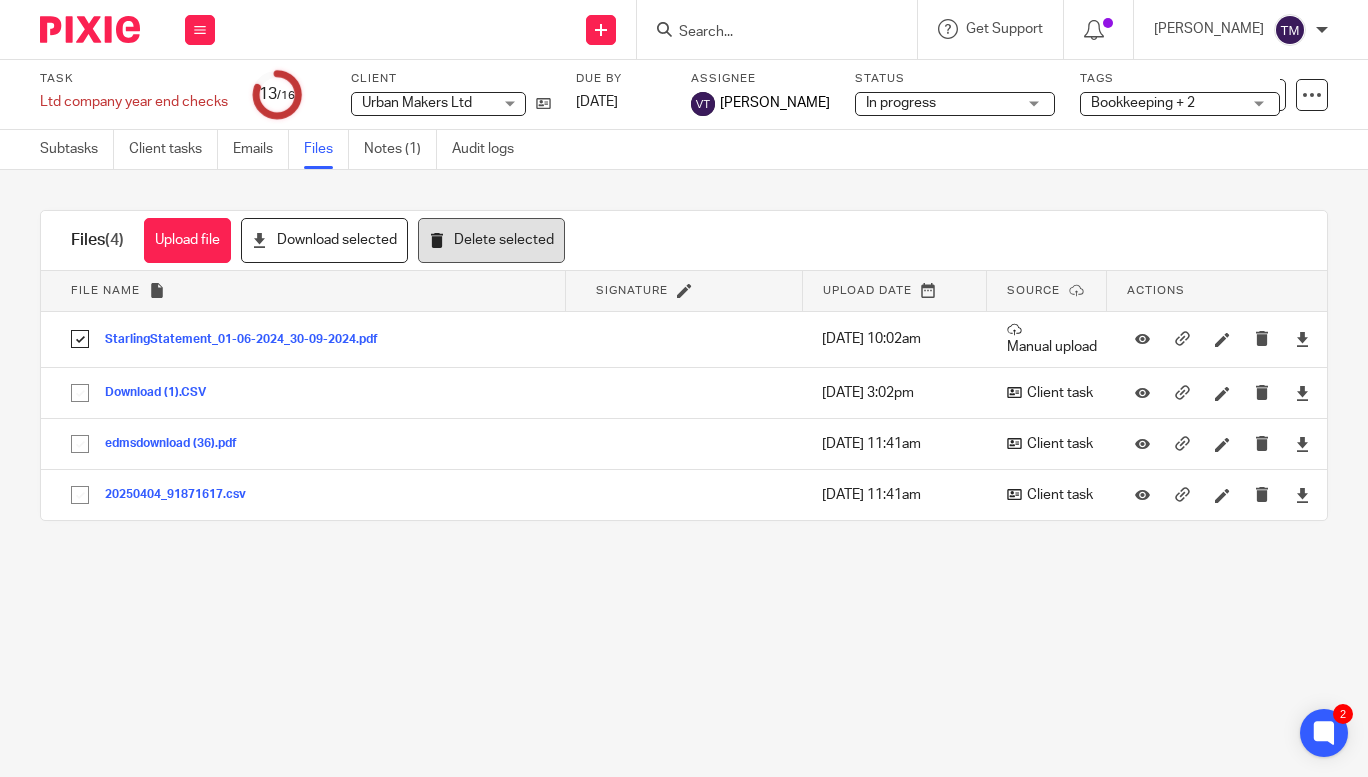 click on "Delete selected" at bounding box center (491, 240) 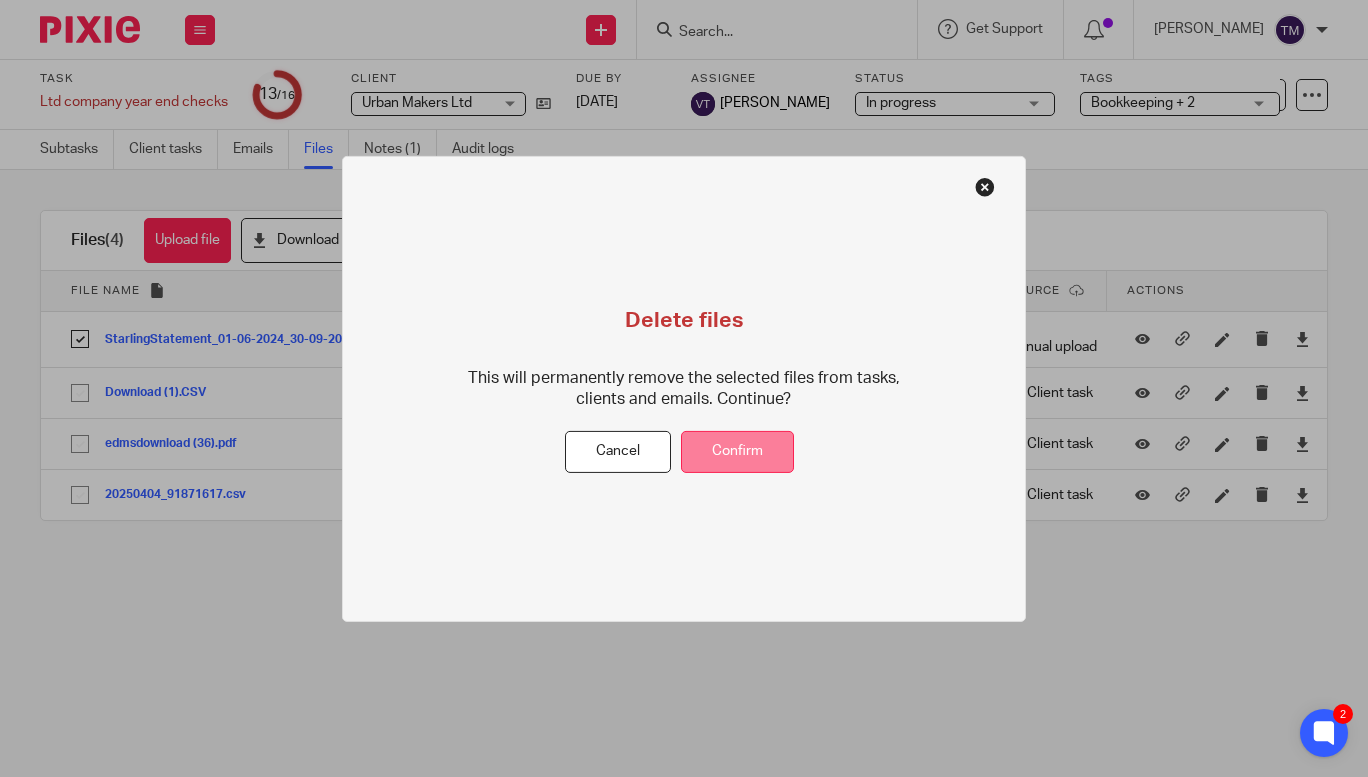 click on "Confirm" at bounding box center [737, 452] 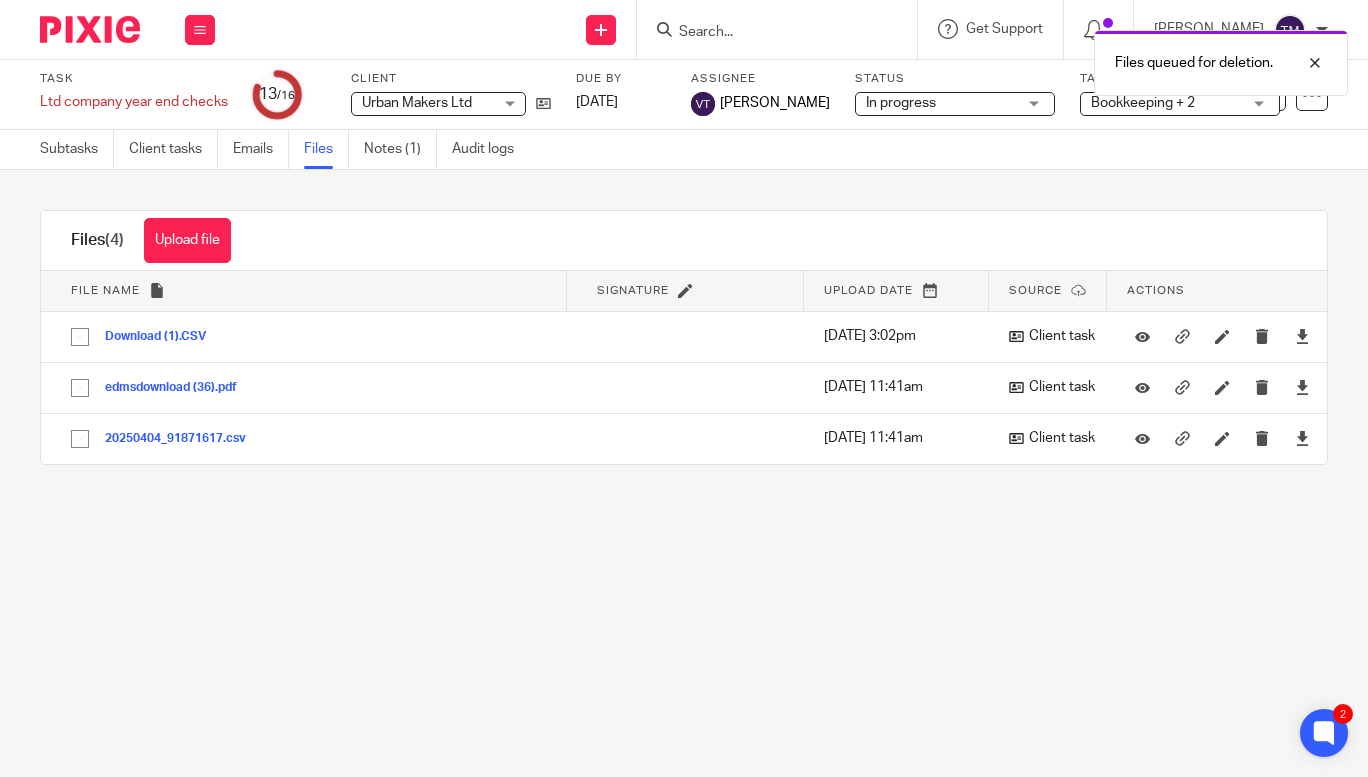 click on "Files queued for deletion." at bounding box center [1016, 58] 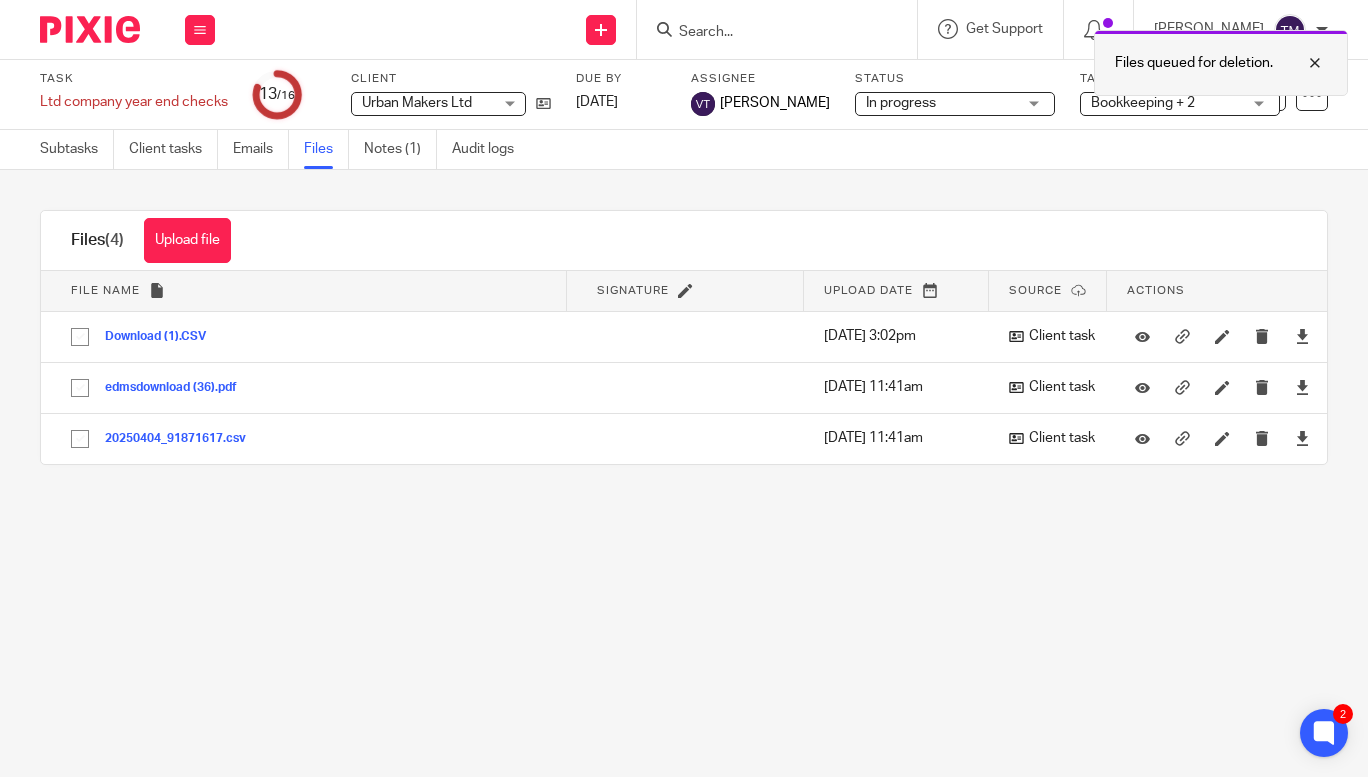 click at bounding box center [1300, 63] 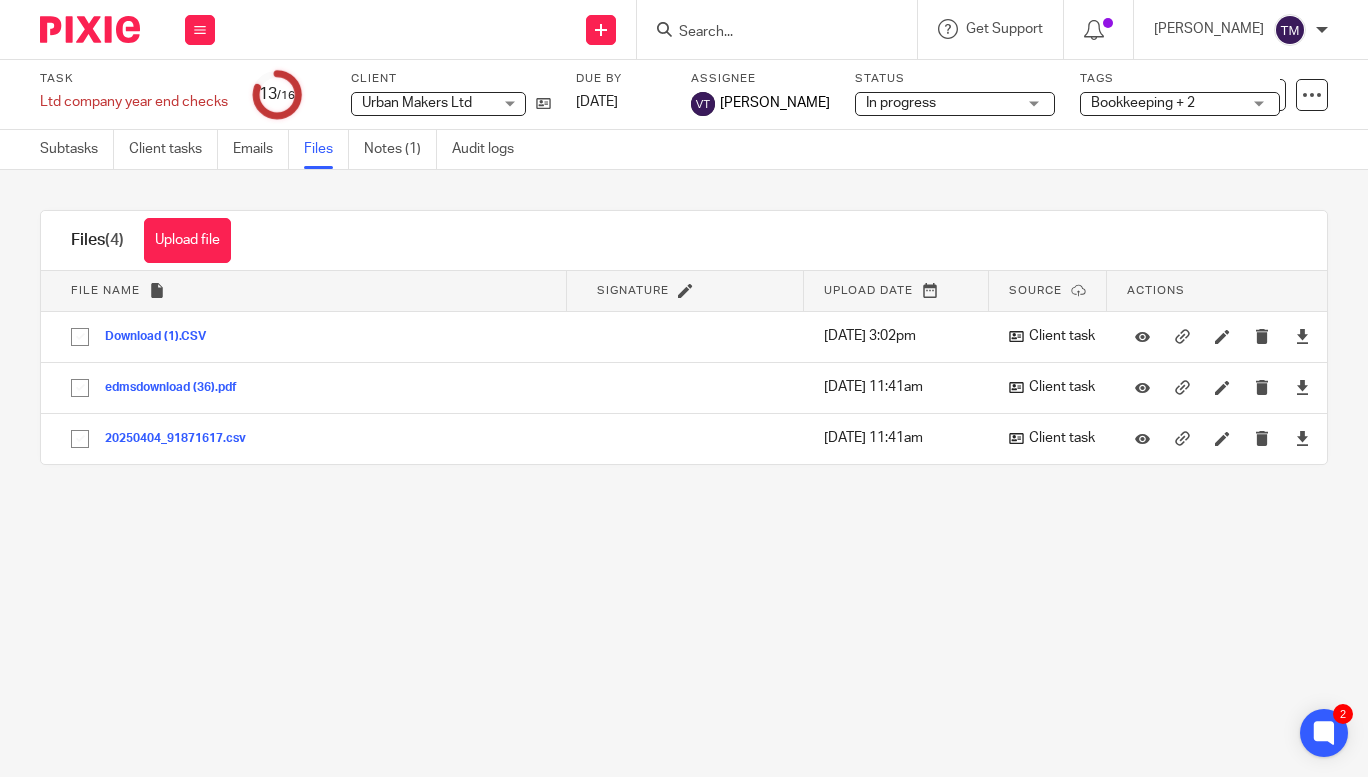 click at bounding box center (767, 33) 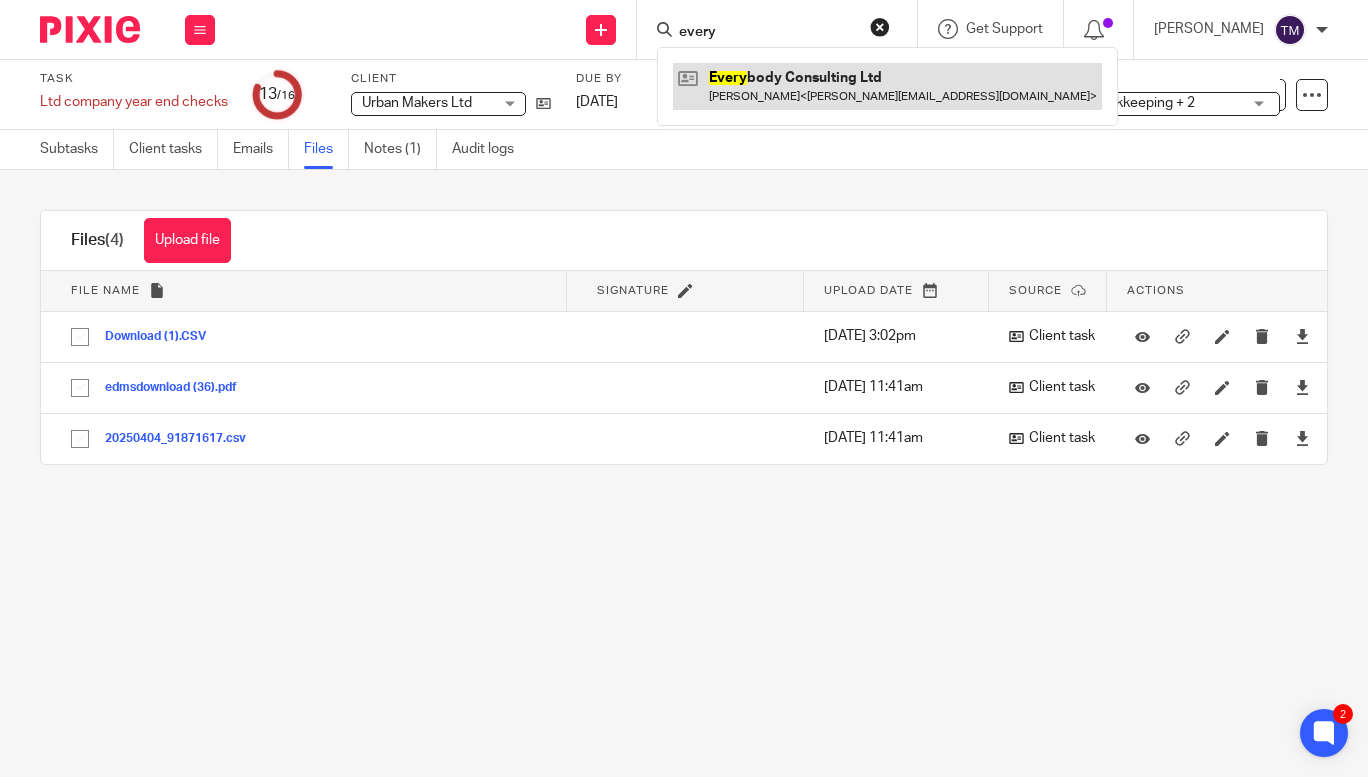 type on "every" 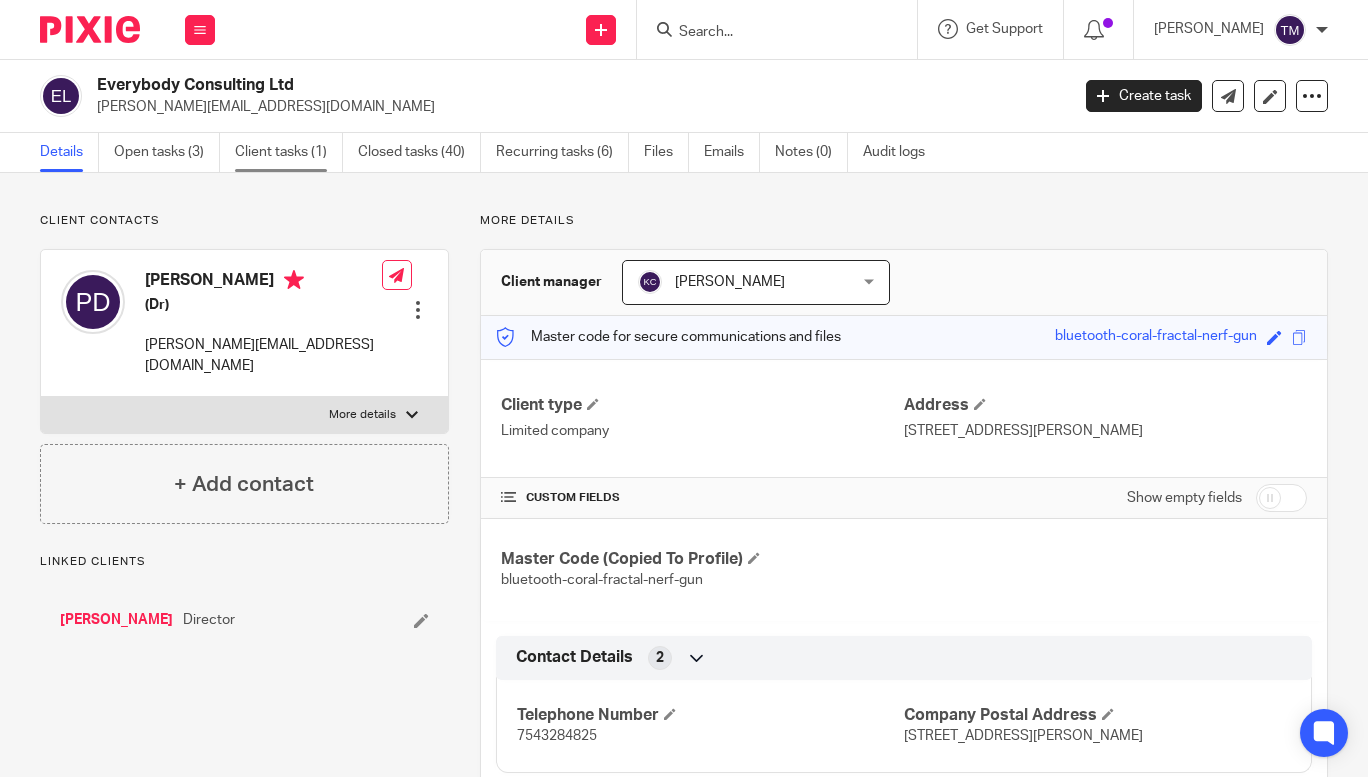 scroll, scrollTop: 0, scrollLeft: 0, axis: both 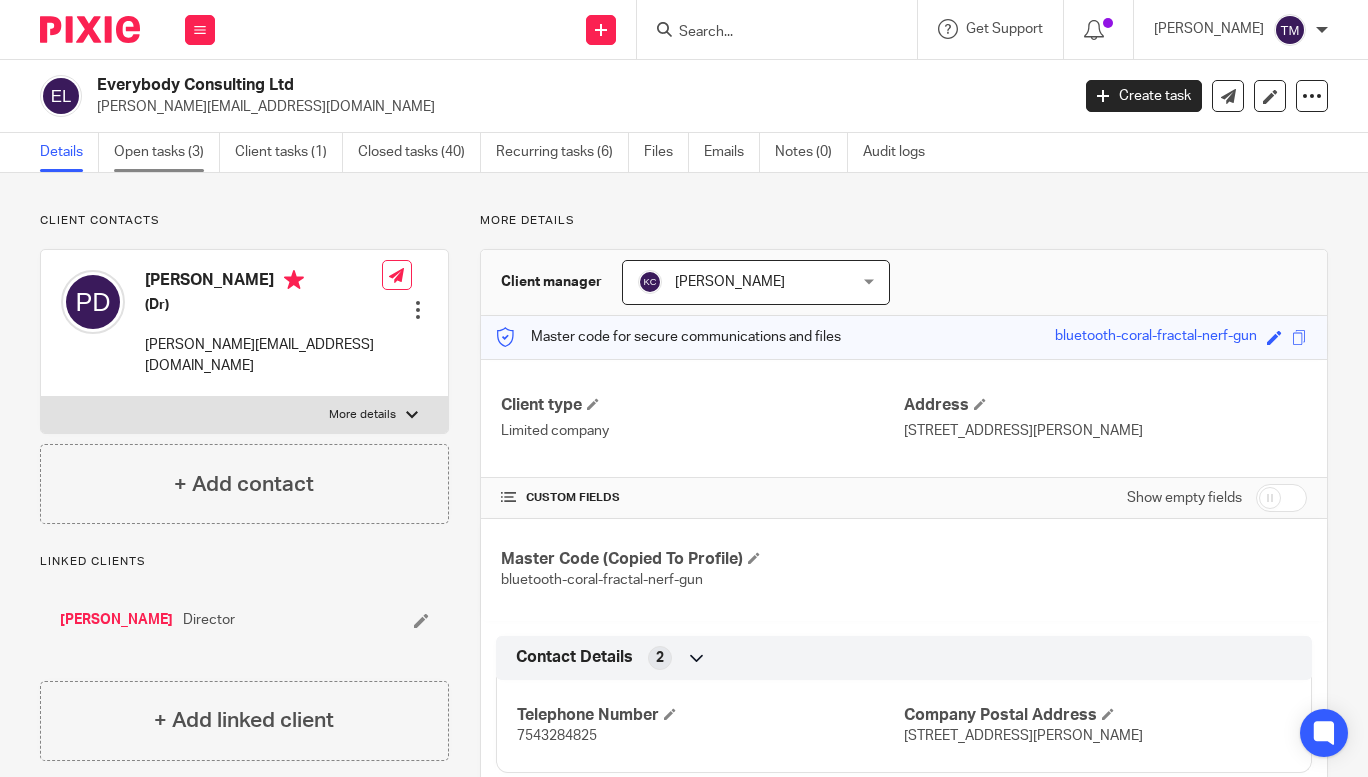 click on "Open tasks (3)" at bounding box center (167, 152) 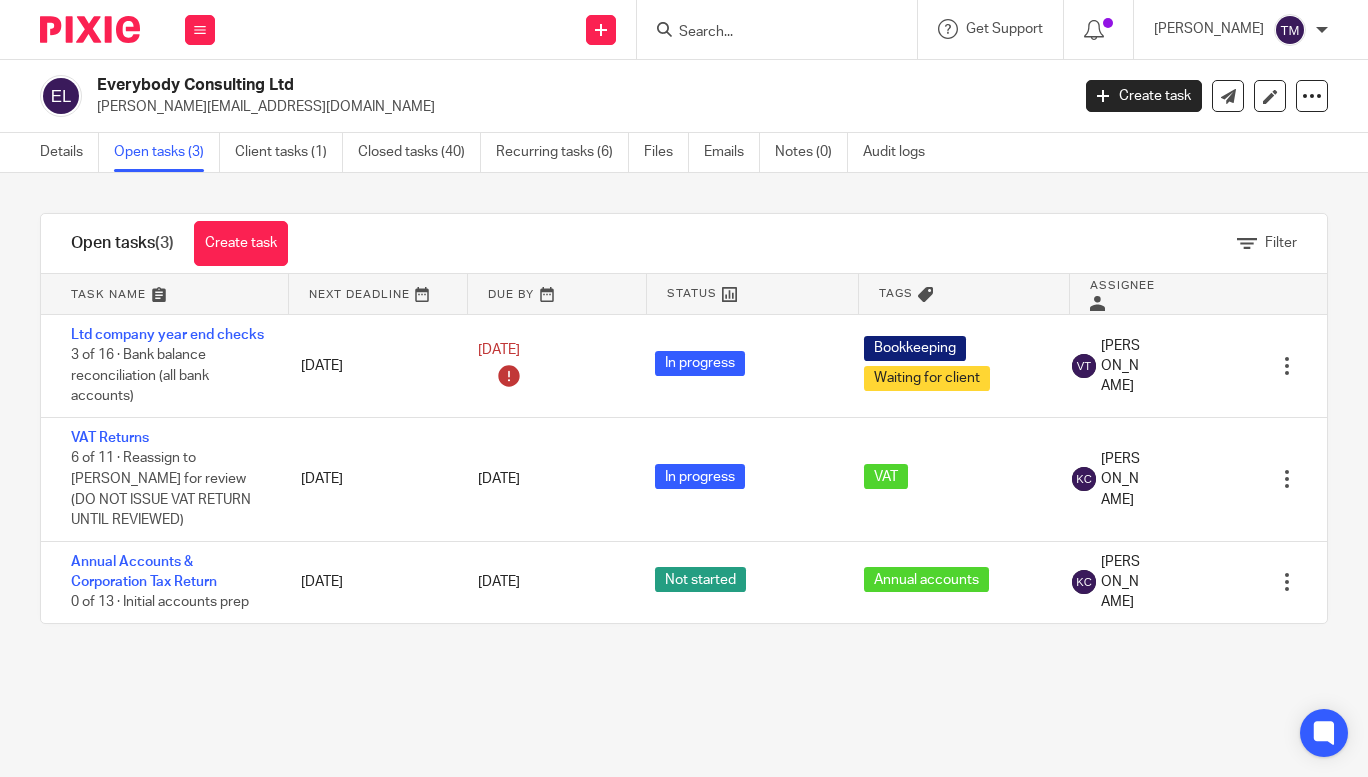 scroll, scrollTop: 0, scrollLeft: 0, axis: both 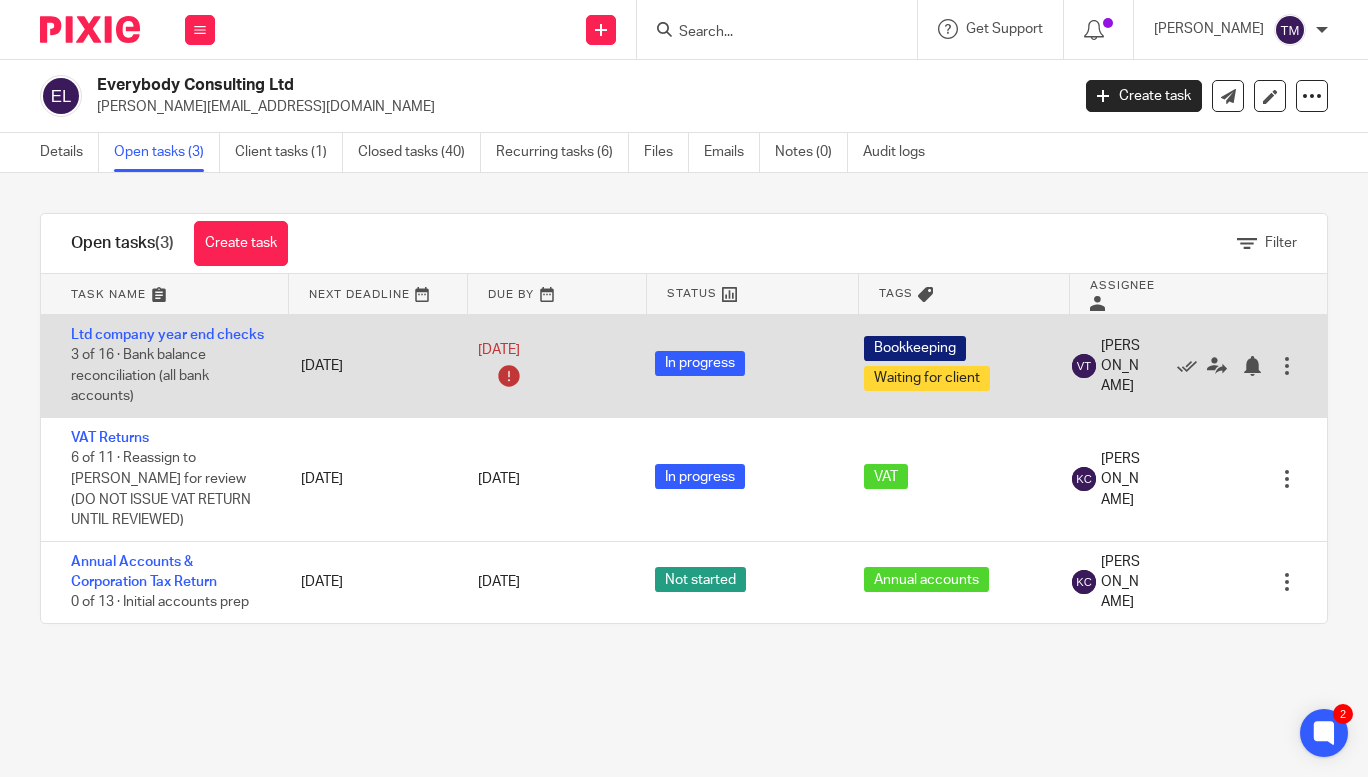 click on "Ltd company year end checks
3
of
16 ·
Bank balance reconciliation (all bank accounts)" at bounding box center (161, 366) 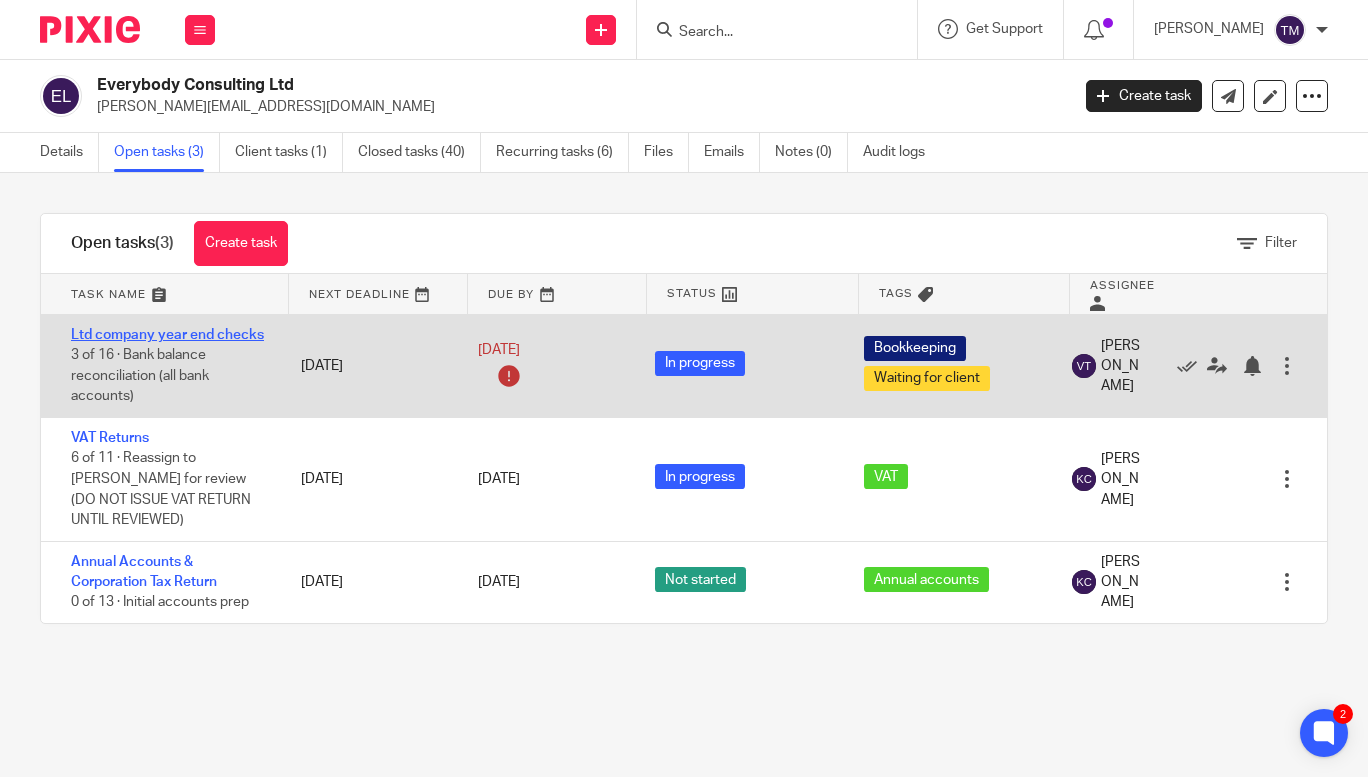 click on "Ltd company year end checks" at bounding box center (167, 335) 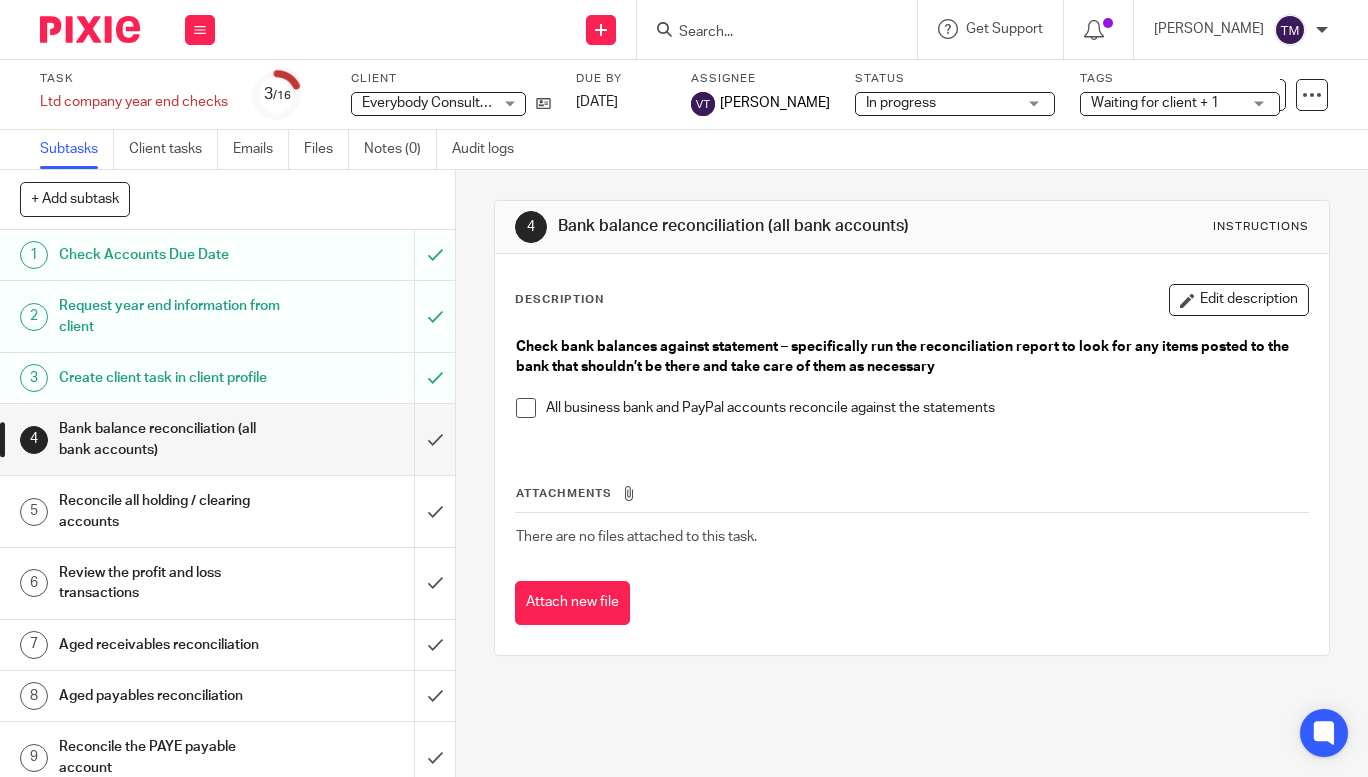 scroll, scrollTop: 0, scrollLeft: 0, axis: both 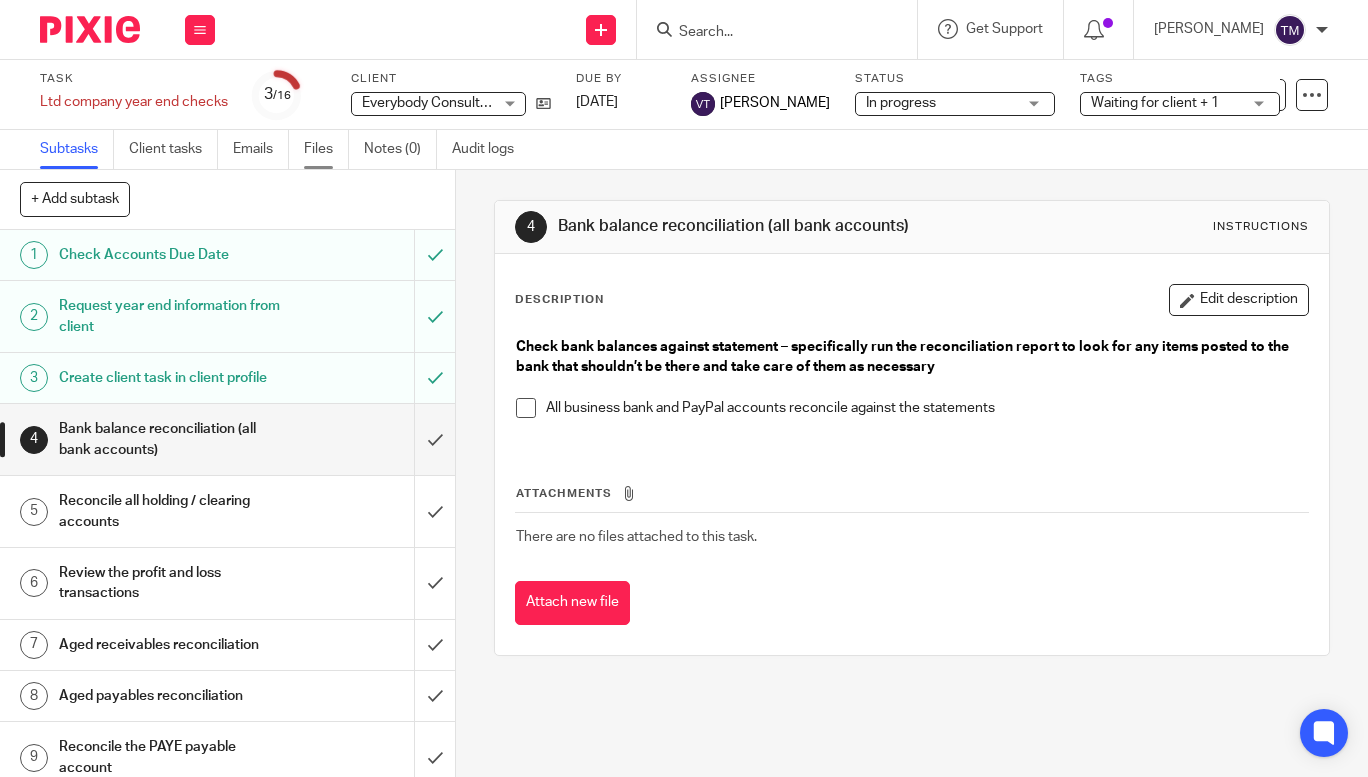 click on "Files" at bounding box center (326, 149) 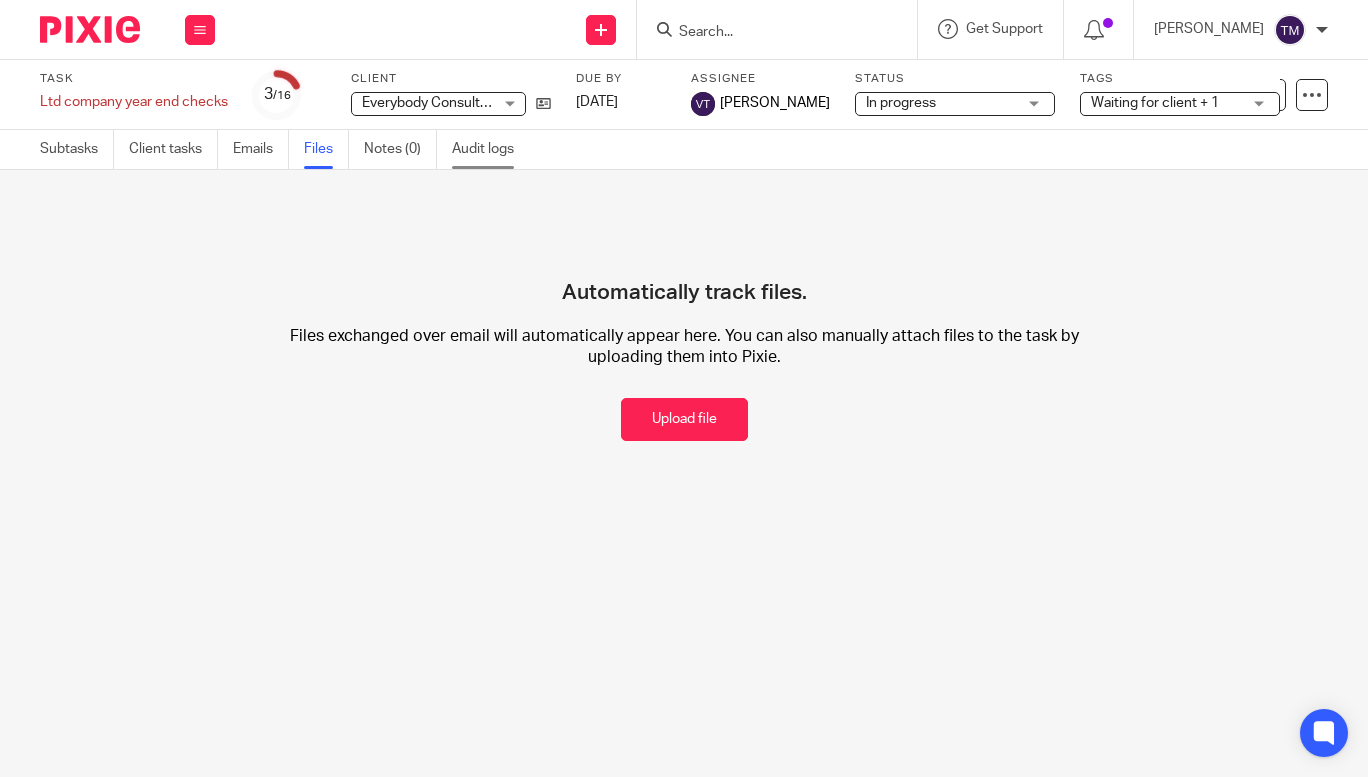 scroll, scrollTop: 0, scrollLeft: 0, axis: both 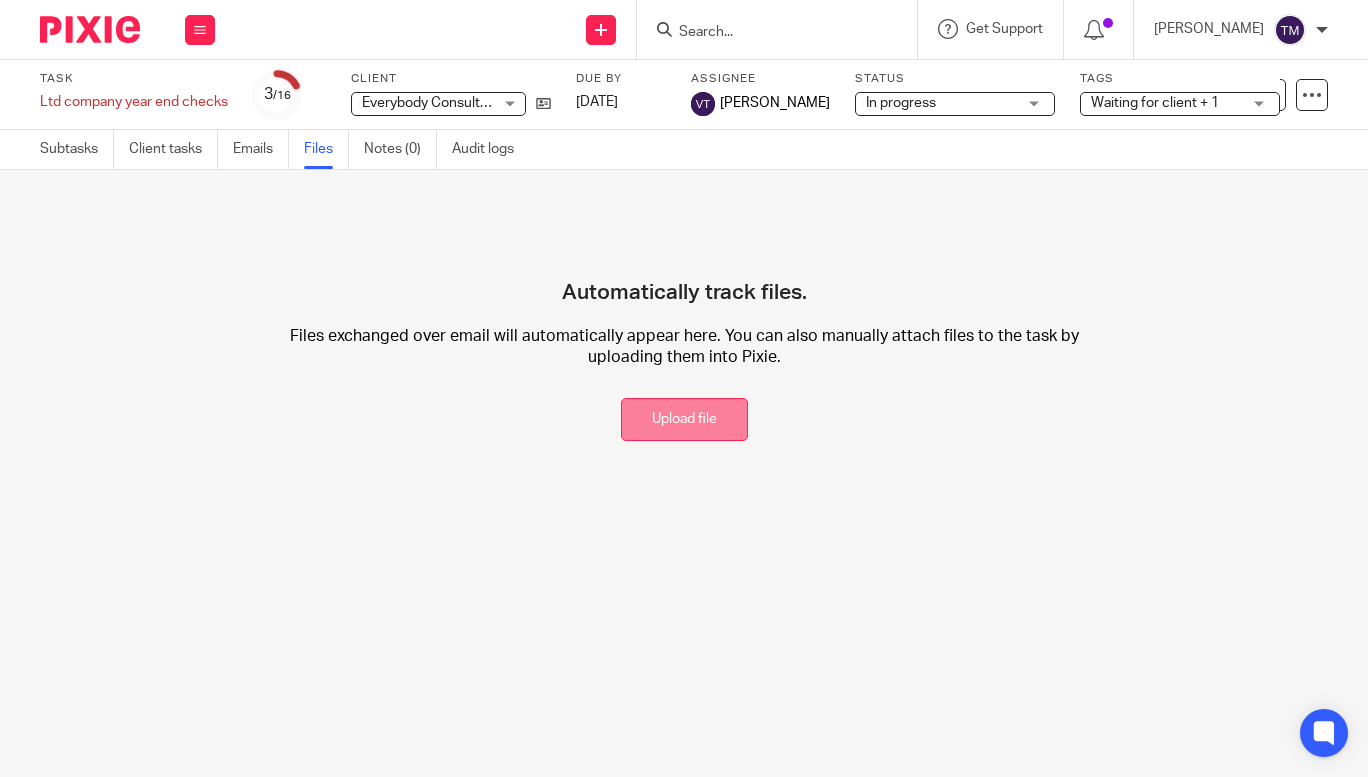 click on "Upload file" at bounding box center [684, 419] 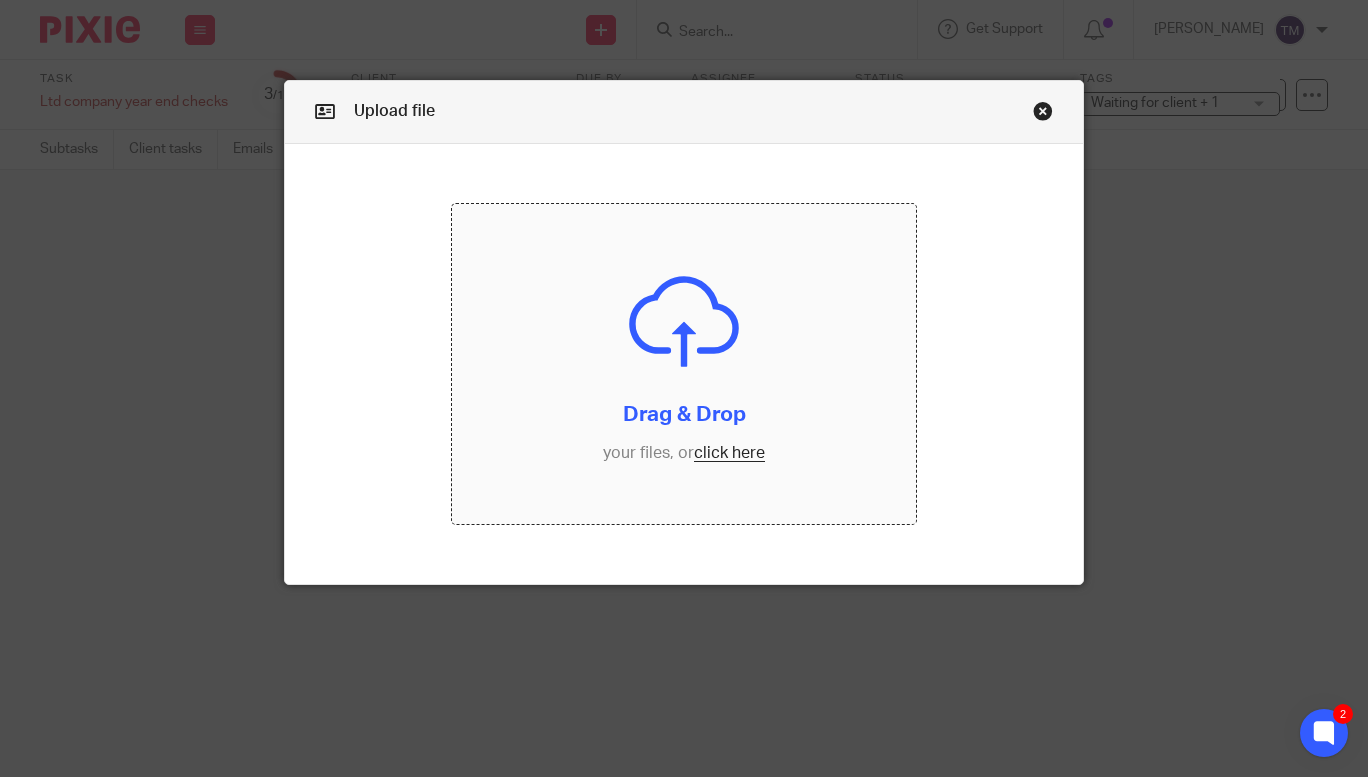 click at bounding box center [684, 364] 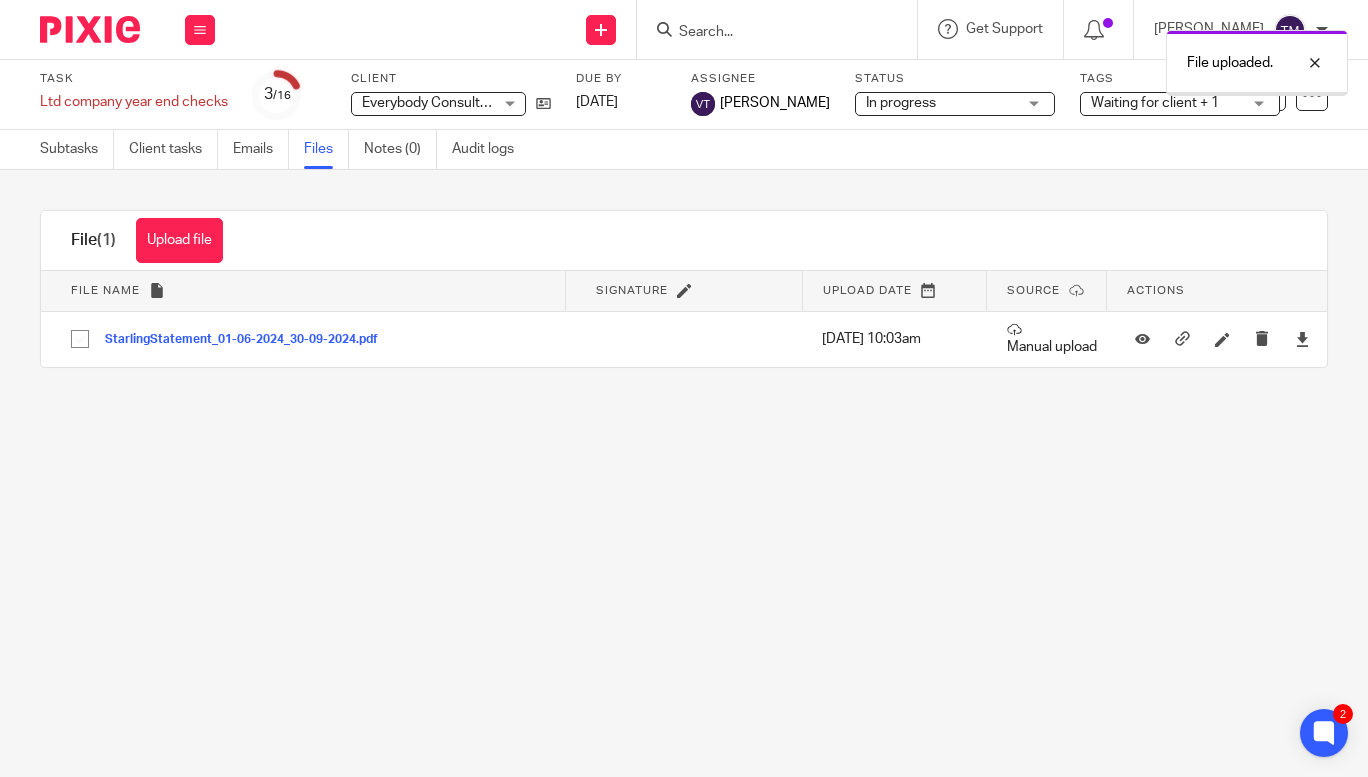 scroll, scrollTop: 0, scrollLeft: 0, axis: both 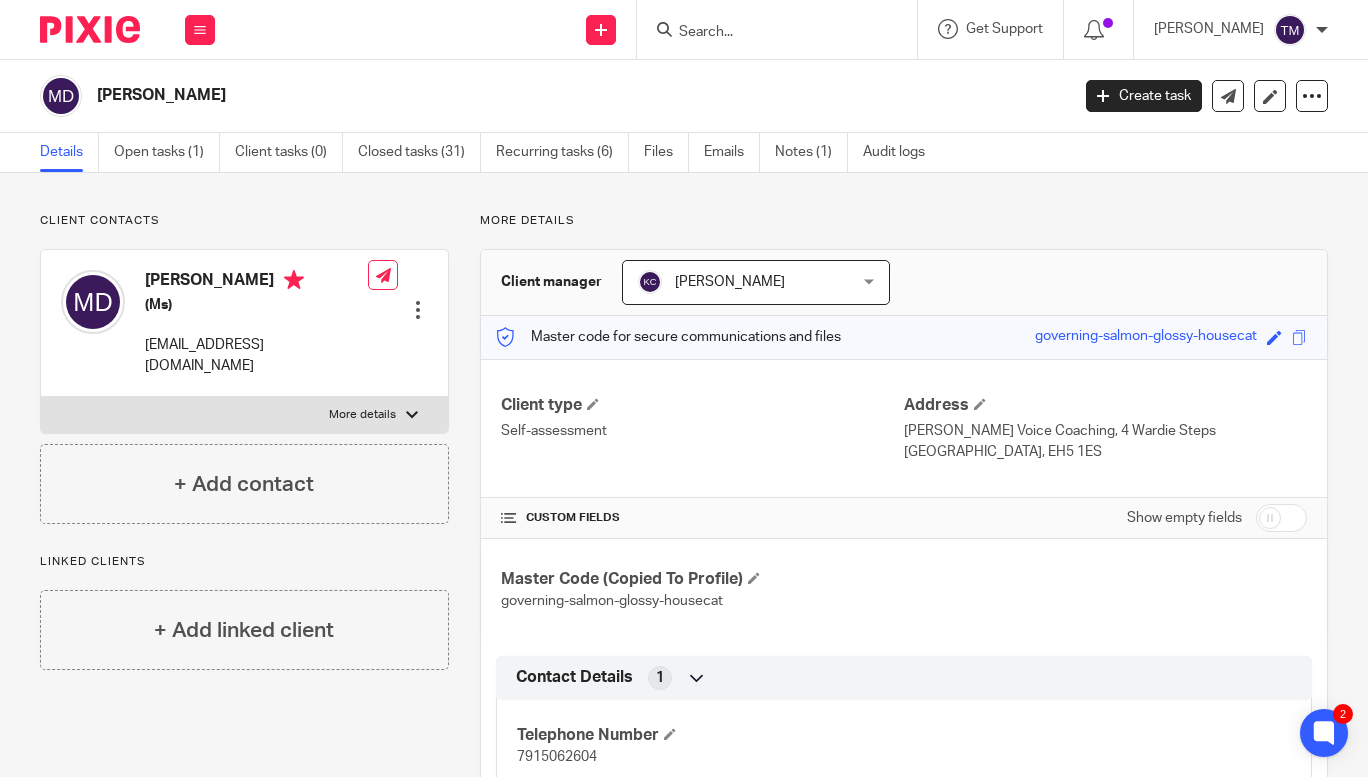 click on "More details" at bounding box center [362, 415] 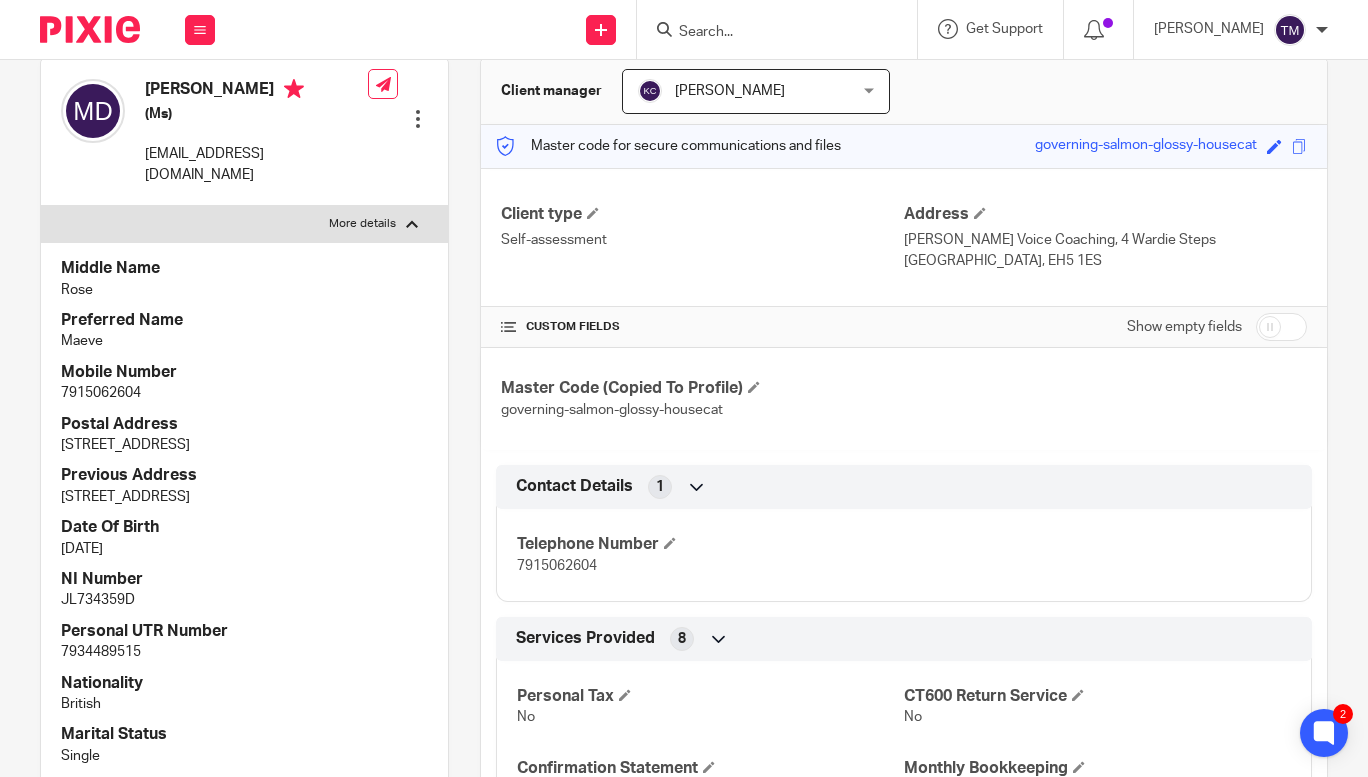scroll, scrollTop: 200, scrollLeft: 0, axis: vertical 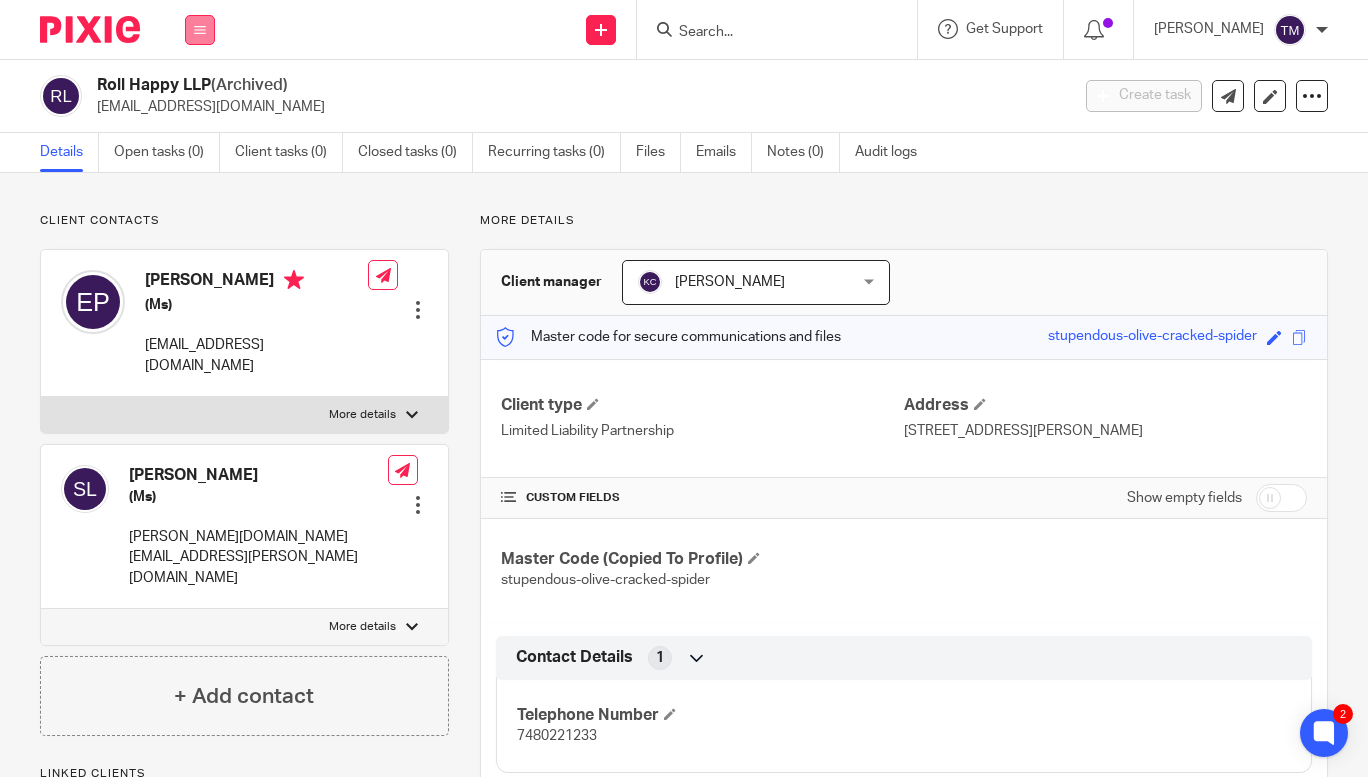 click at bounding box center [200, 30] 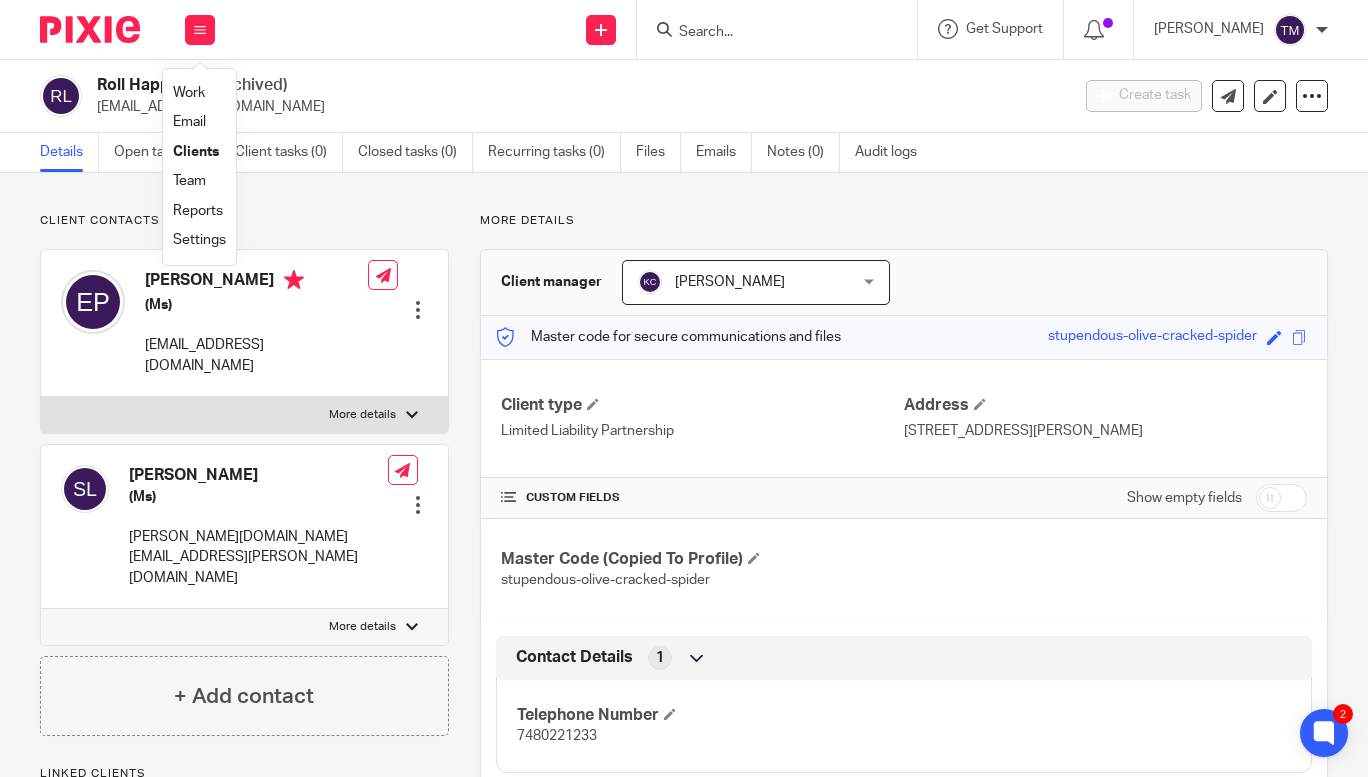 click on "Work" at bounding box center (189, 93) 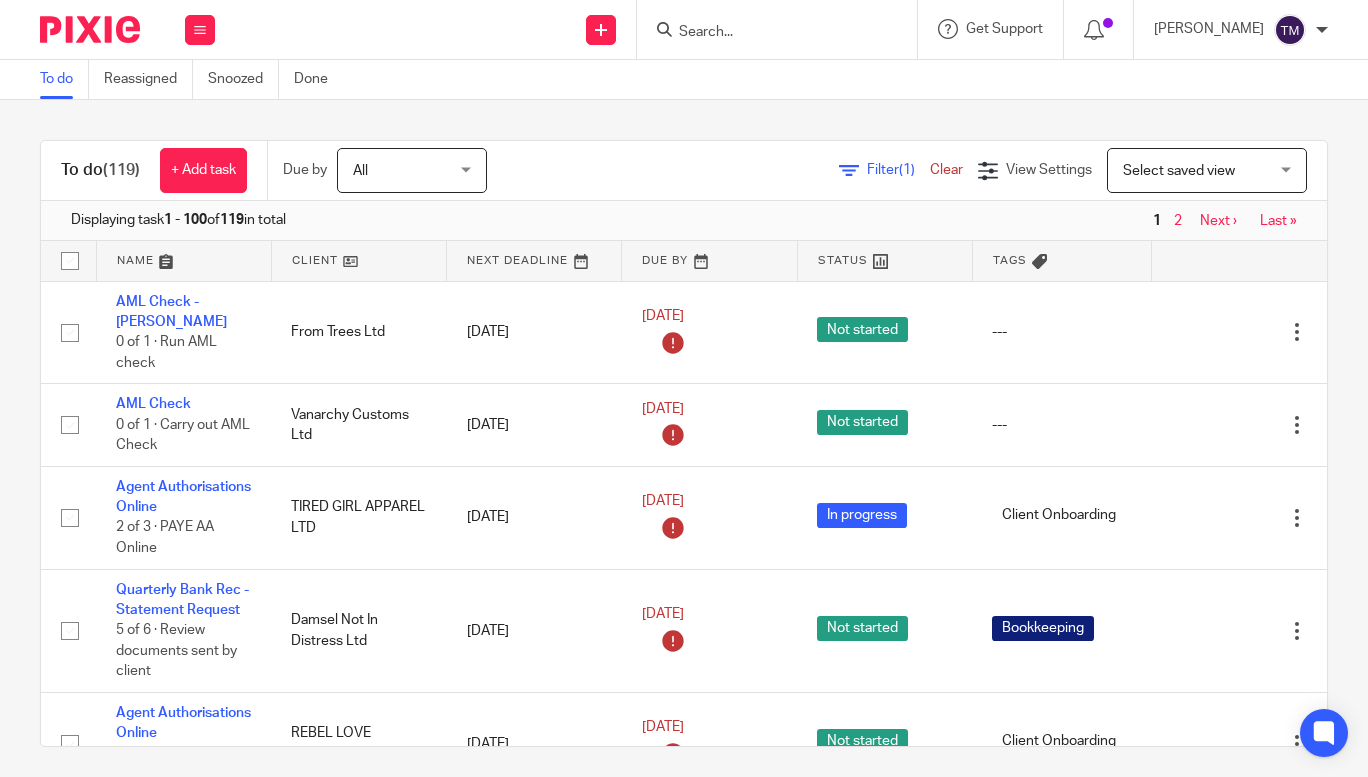 scroll, scrollTop: 0, scrollLeft: 0, axis: both 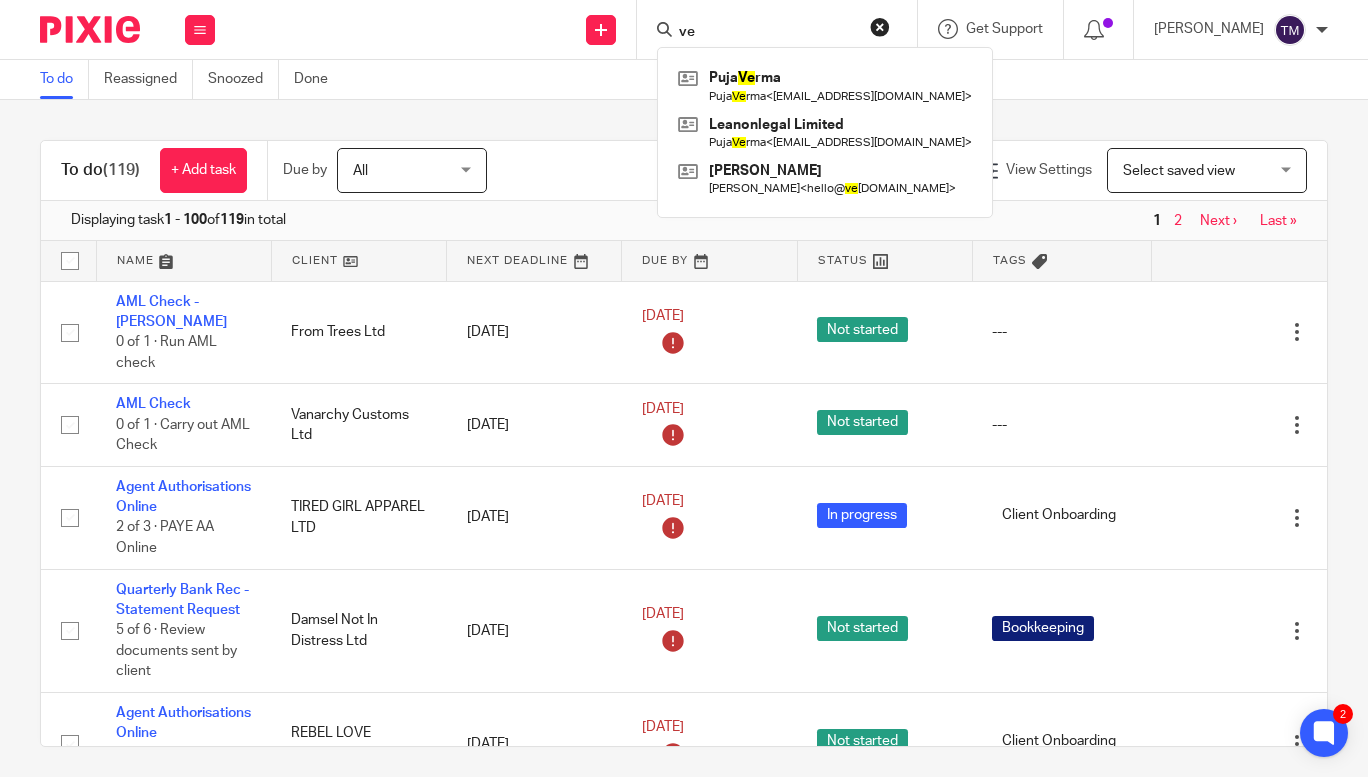 type on "v" 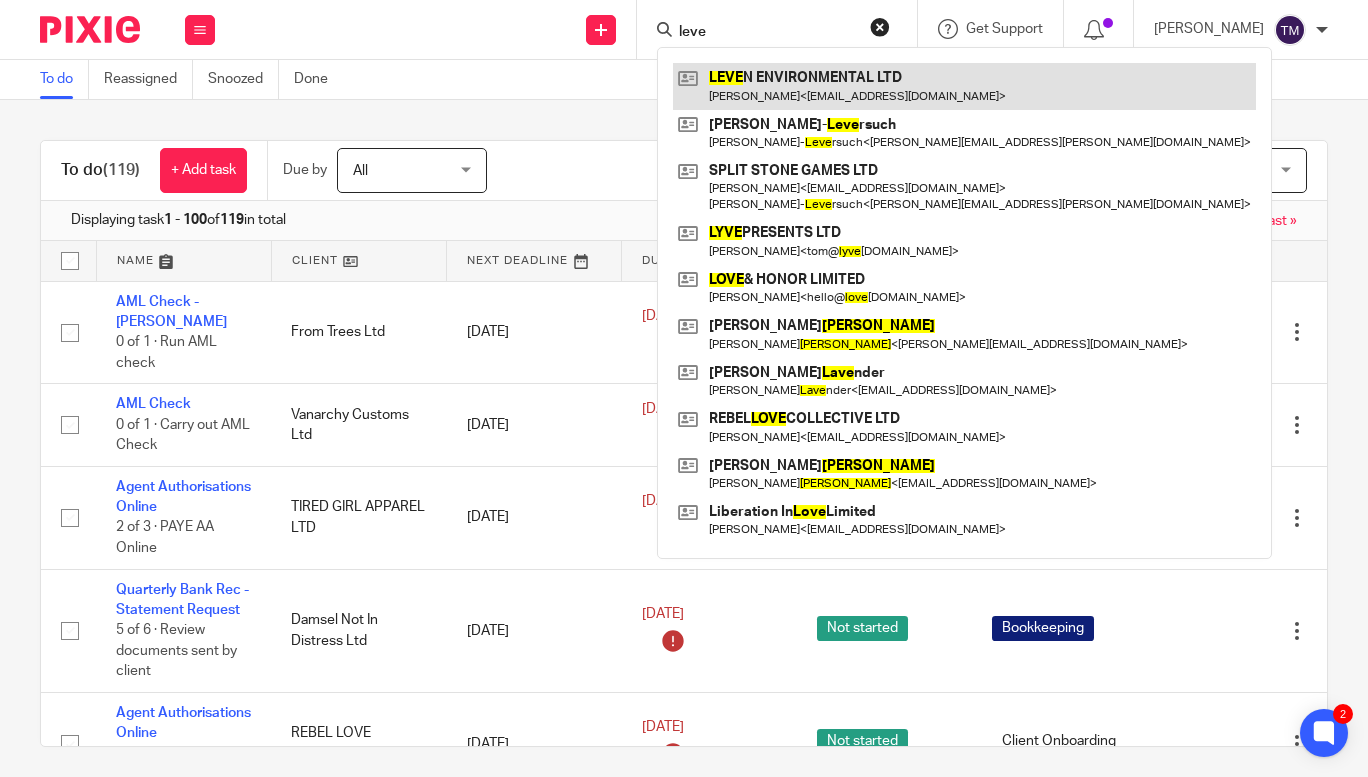 type on "leve" 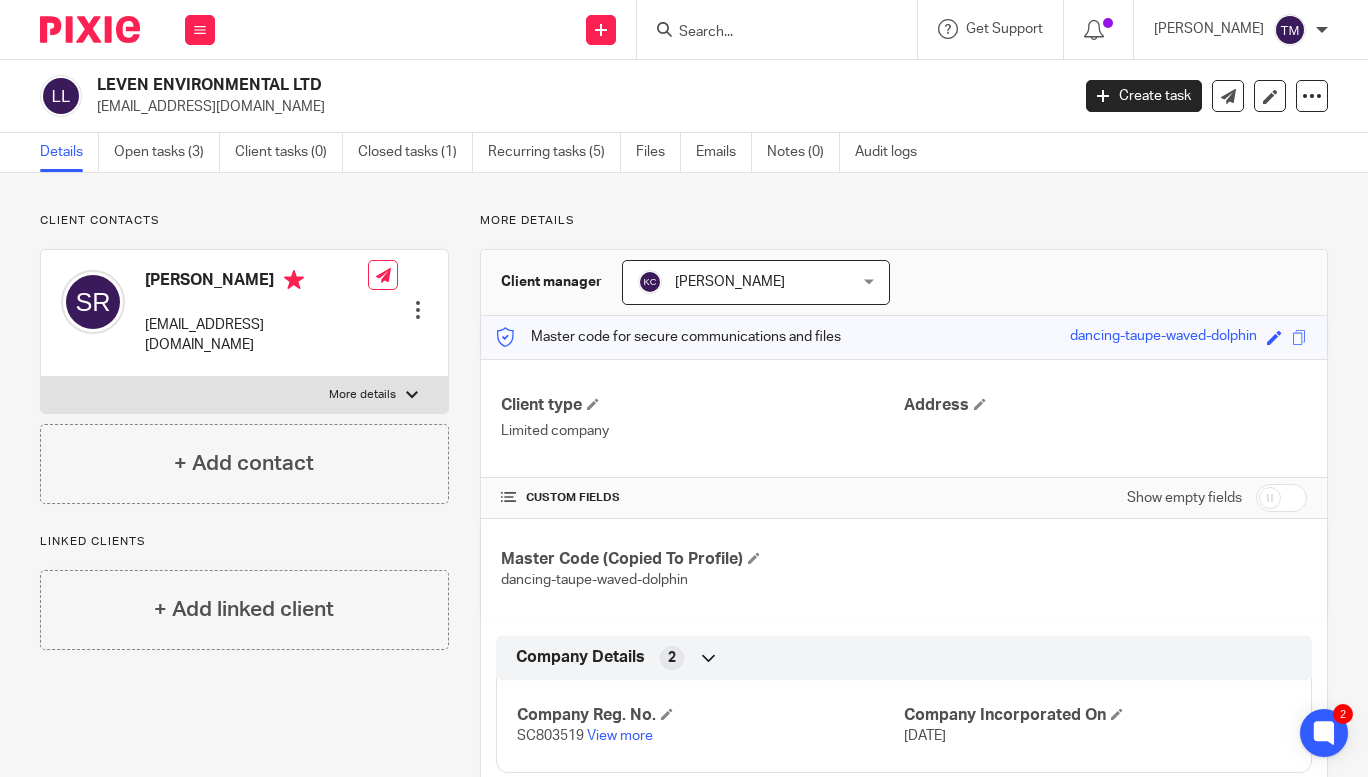 scroll, scrollTop: 0, scrollLeft: 0, axis: both 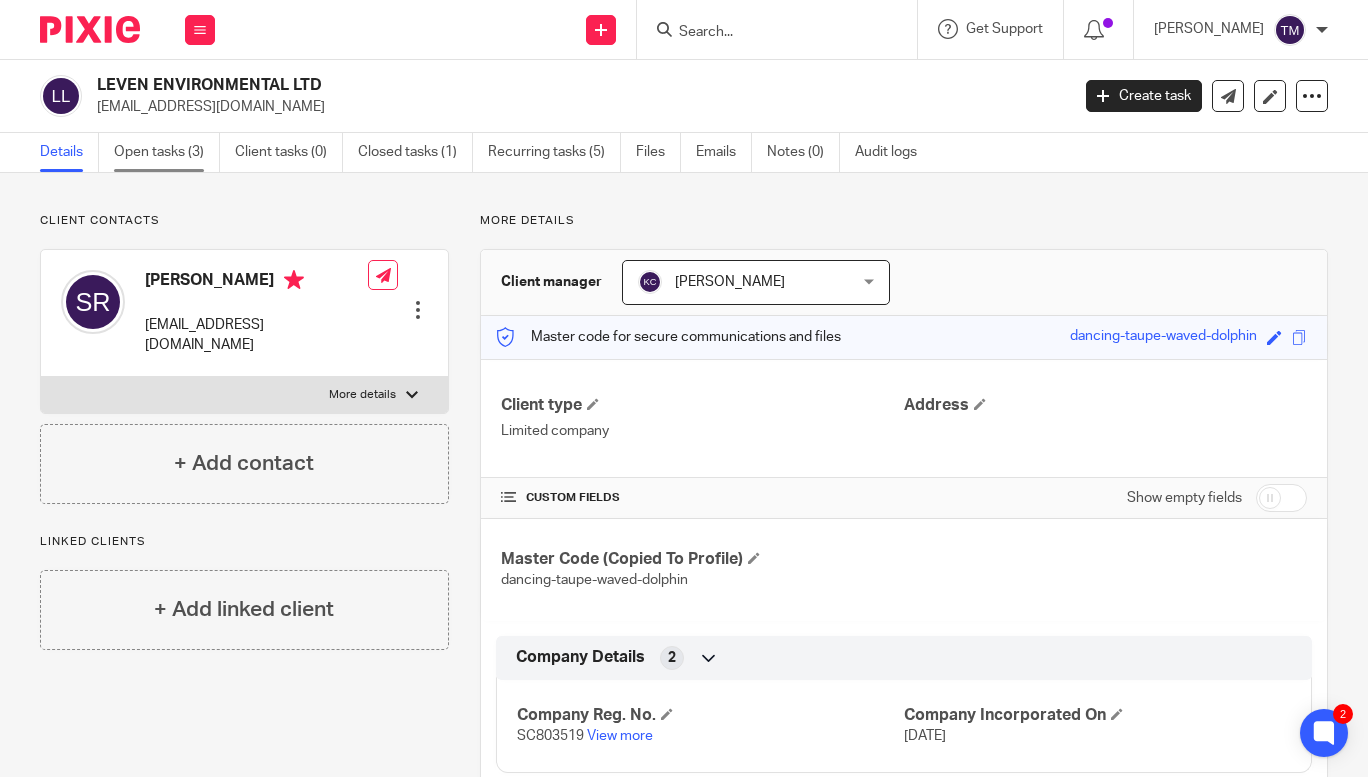 click on "Open tasks (3)" at bounding box center [167, 152] 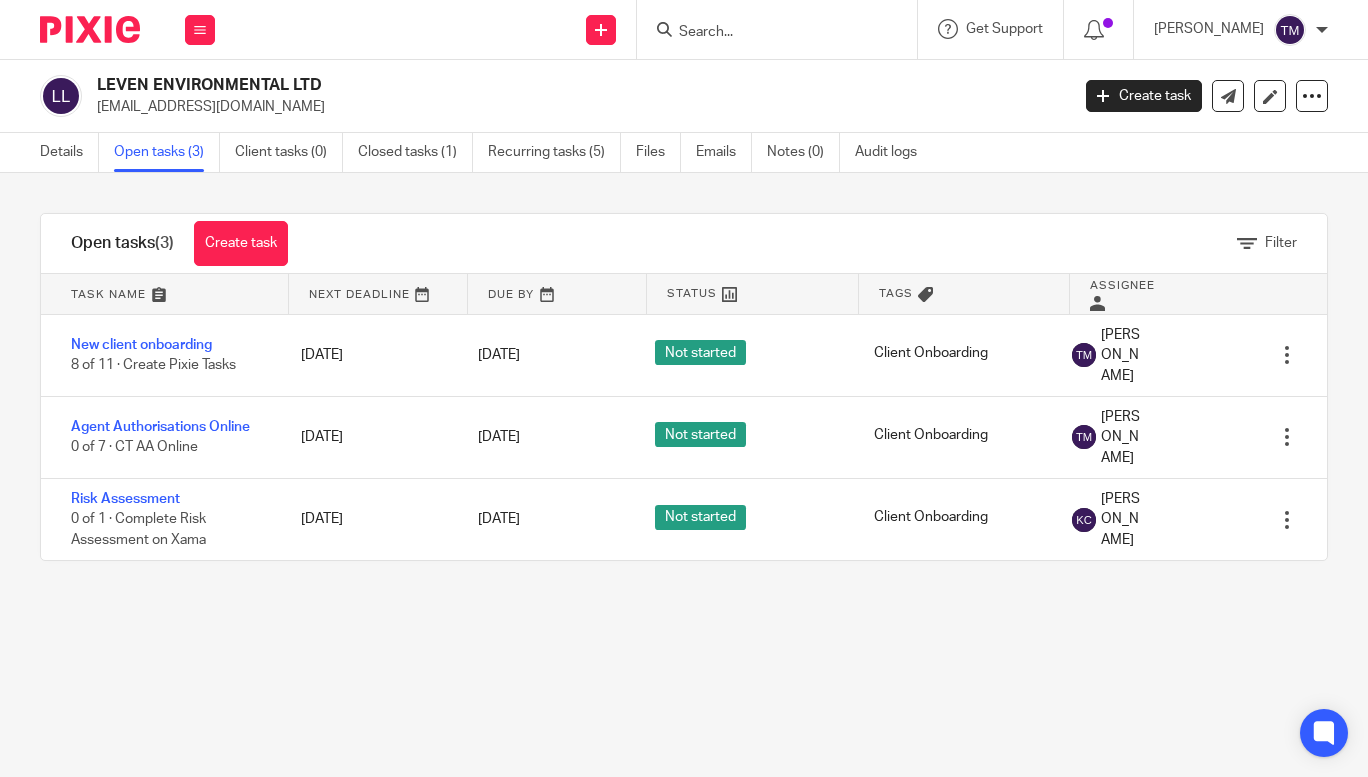 scroll, scrollTop: 0, scrollLeft: 0, axis: both 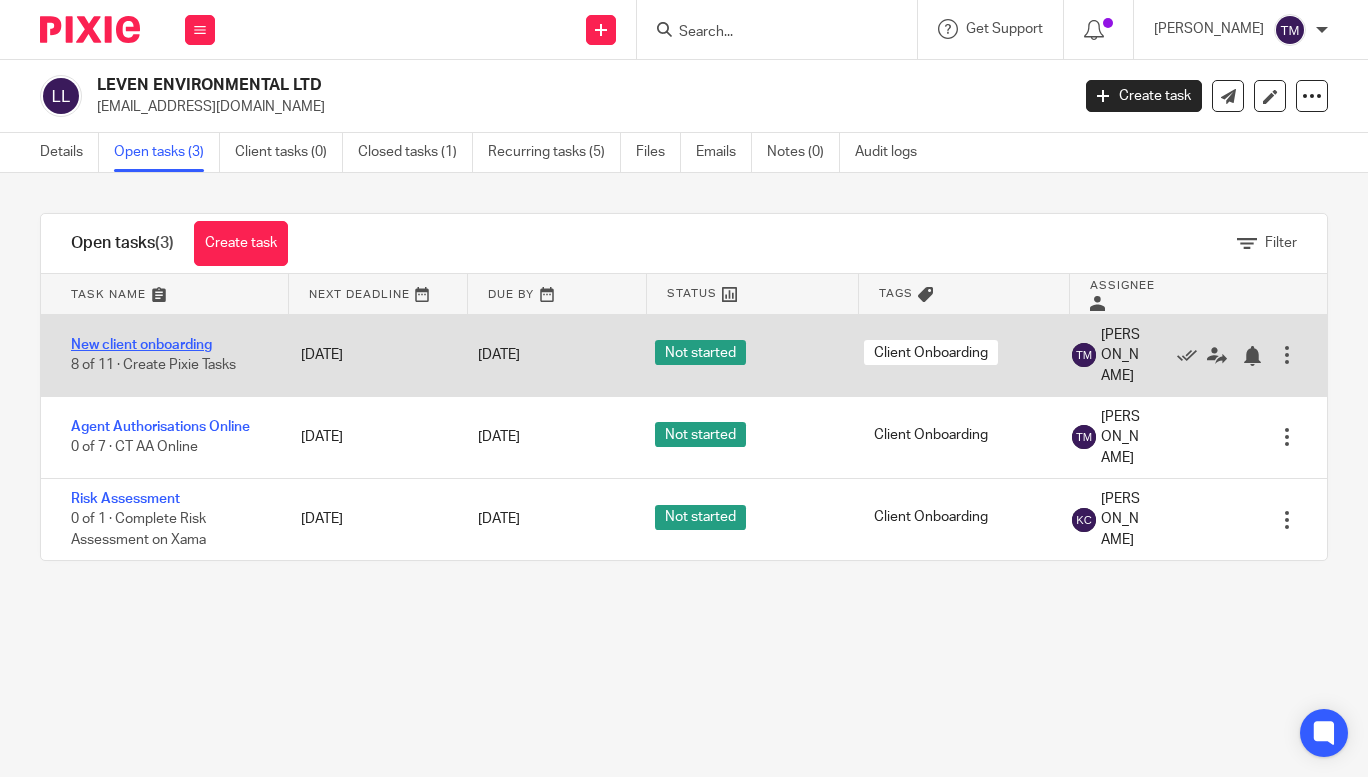 click on "New client onboarding" at bounding box center [141, 345] 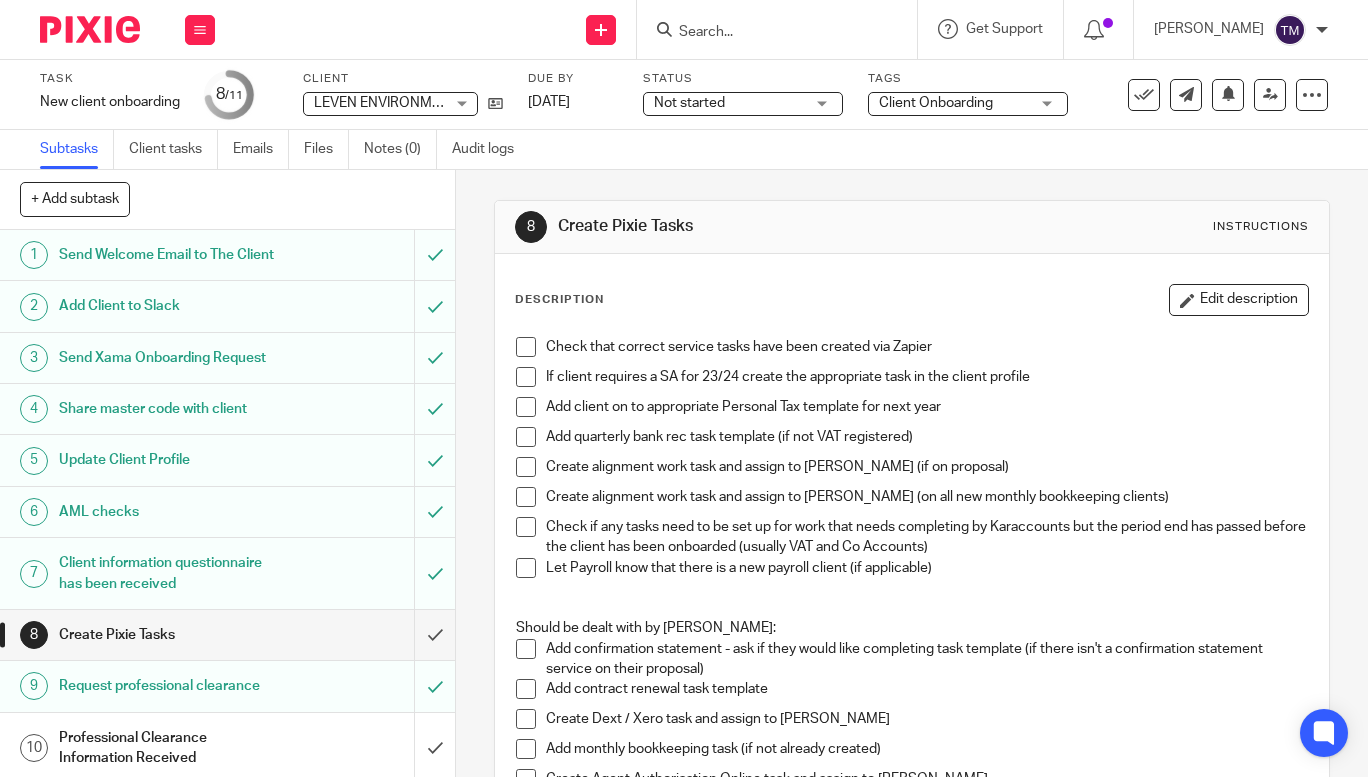 scroll, scrollTop: 0, scrollLeft: 0, axis: both 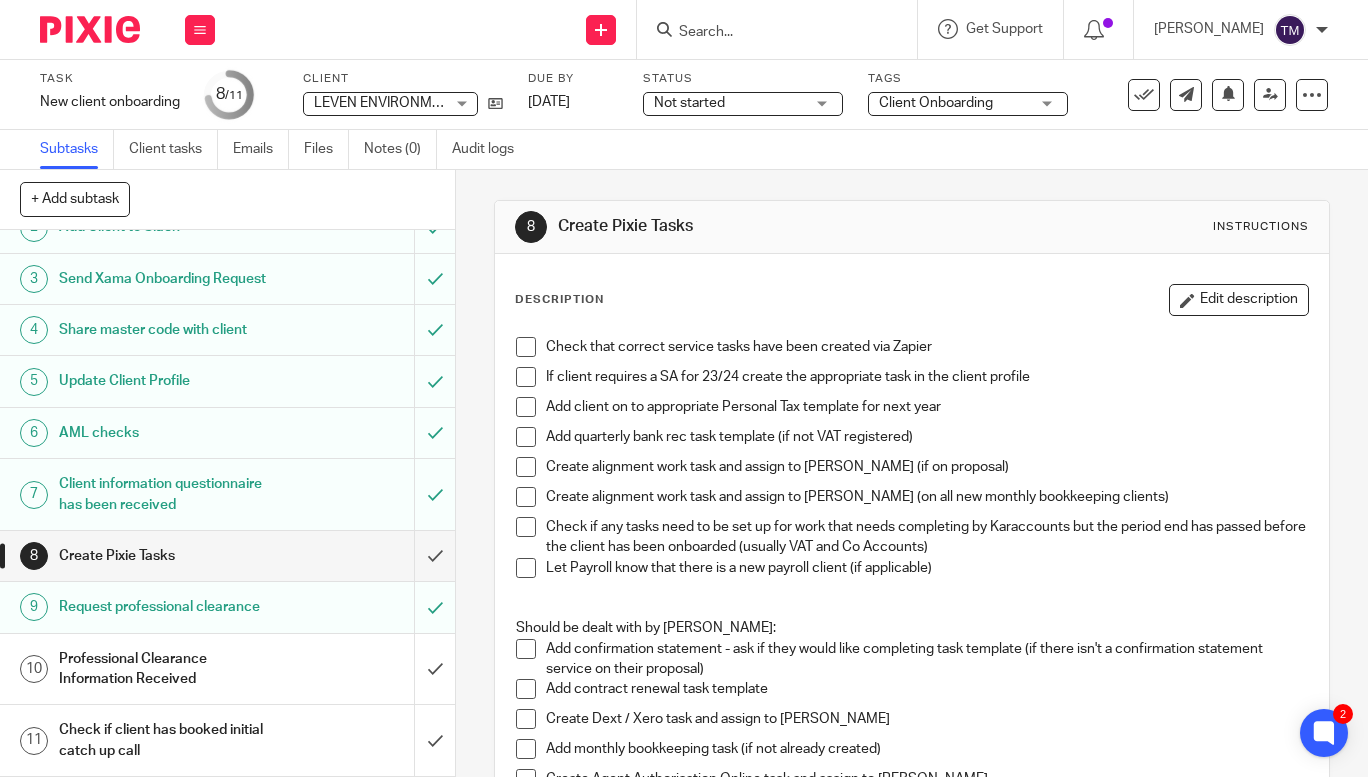 click on "Professional Clearance Information Received" at bounding box center [171, 669] 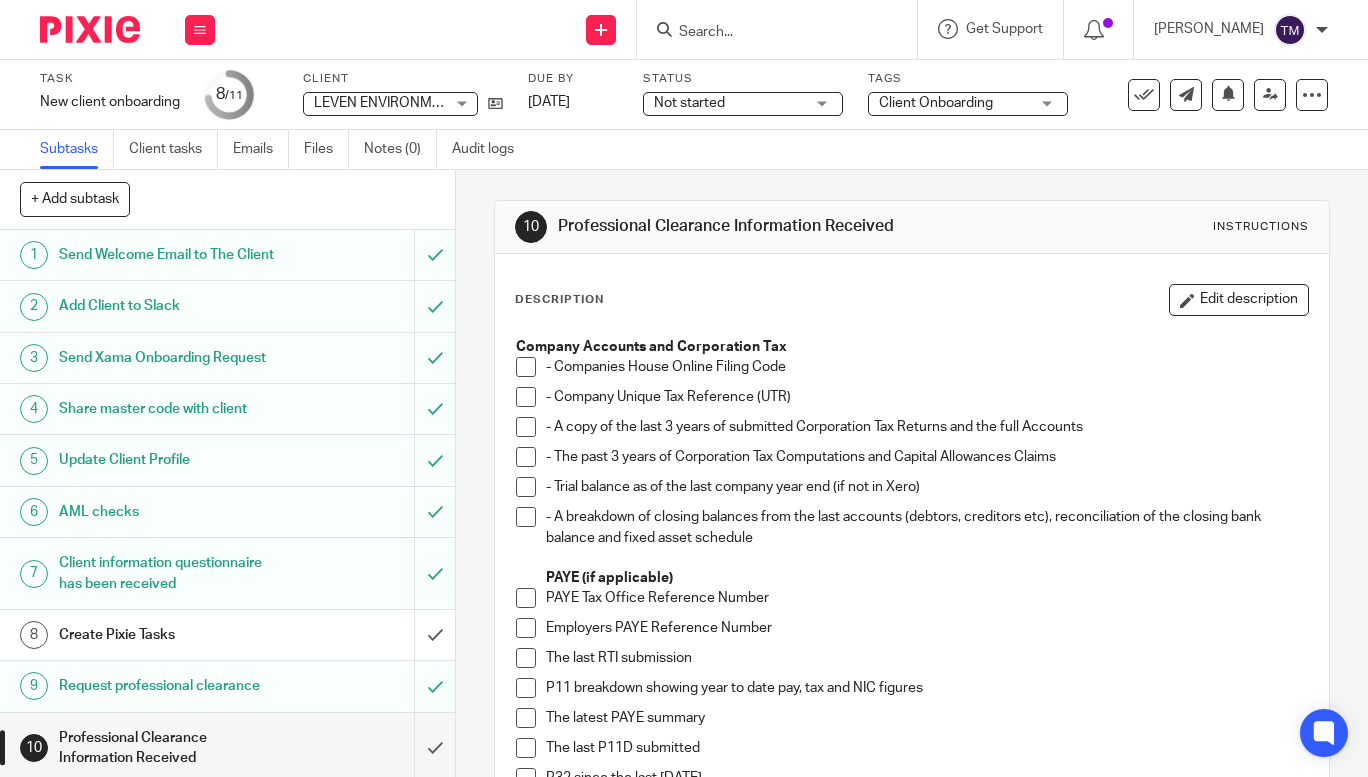scroll, scrollTop: 0, scrollLeft: 0, axis: both 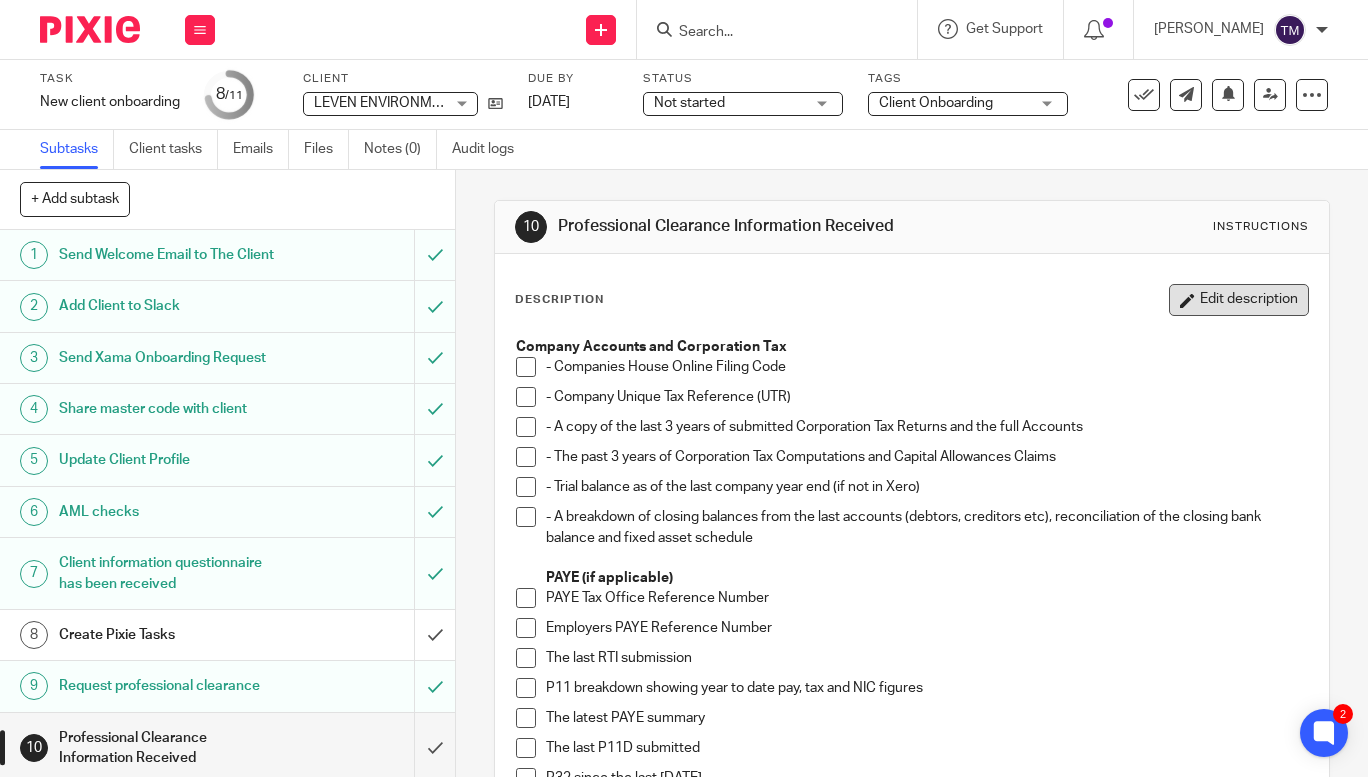 click on "Edit description" at bounding box center [1239, 300] 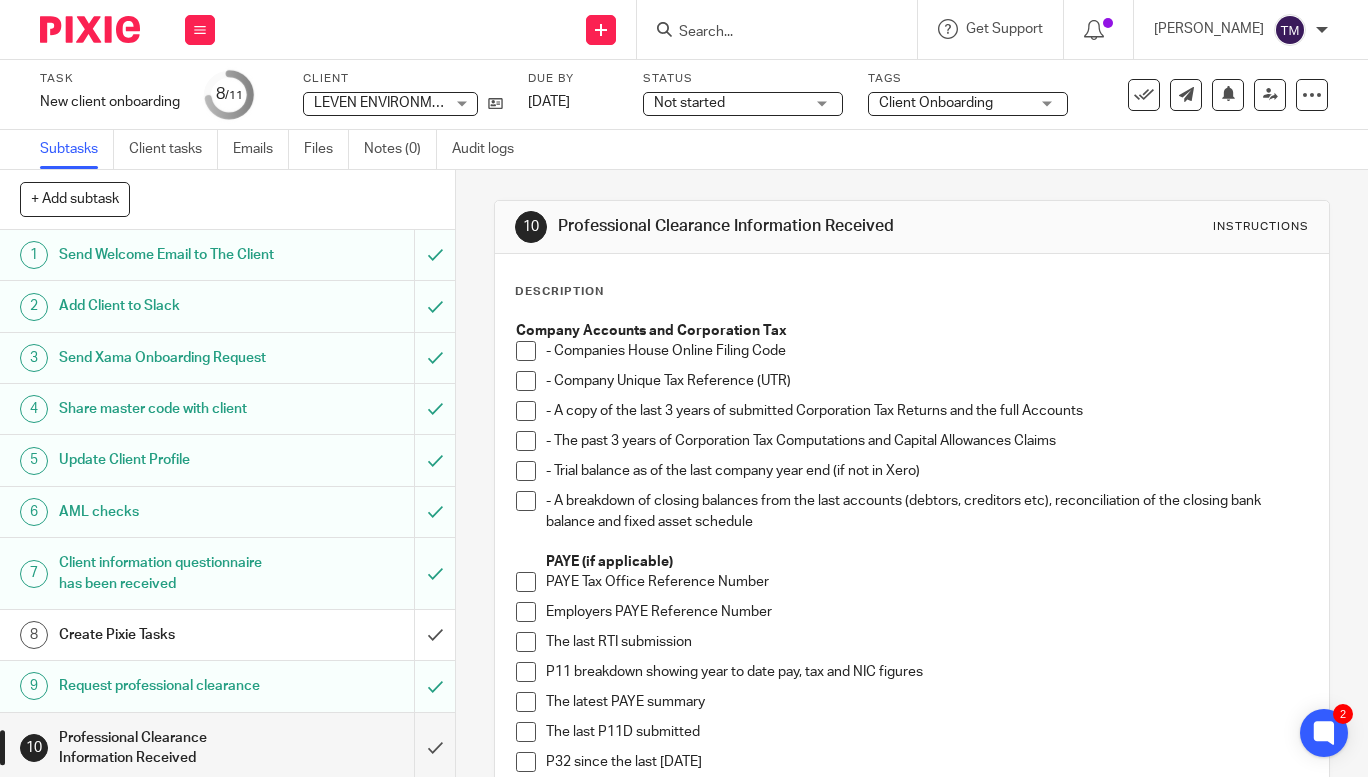 click on "- Companies House Online Filing Code" at bounding box center (927, 351) 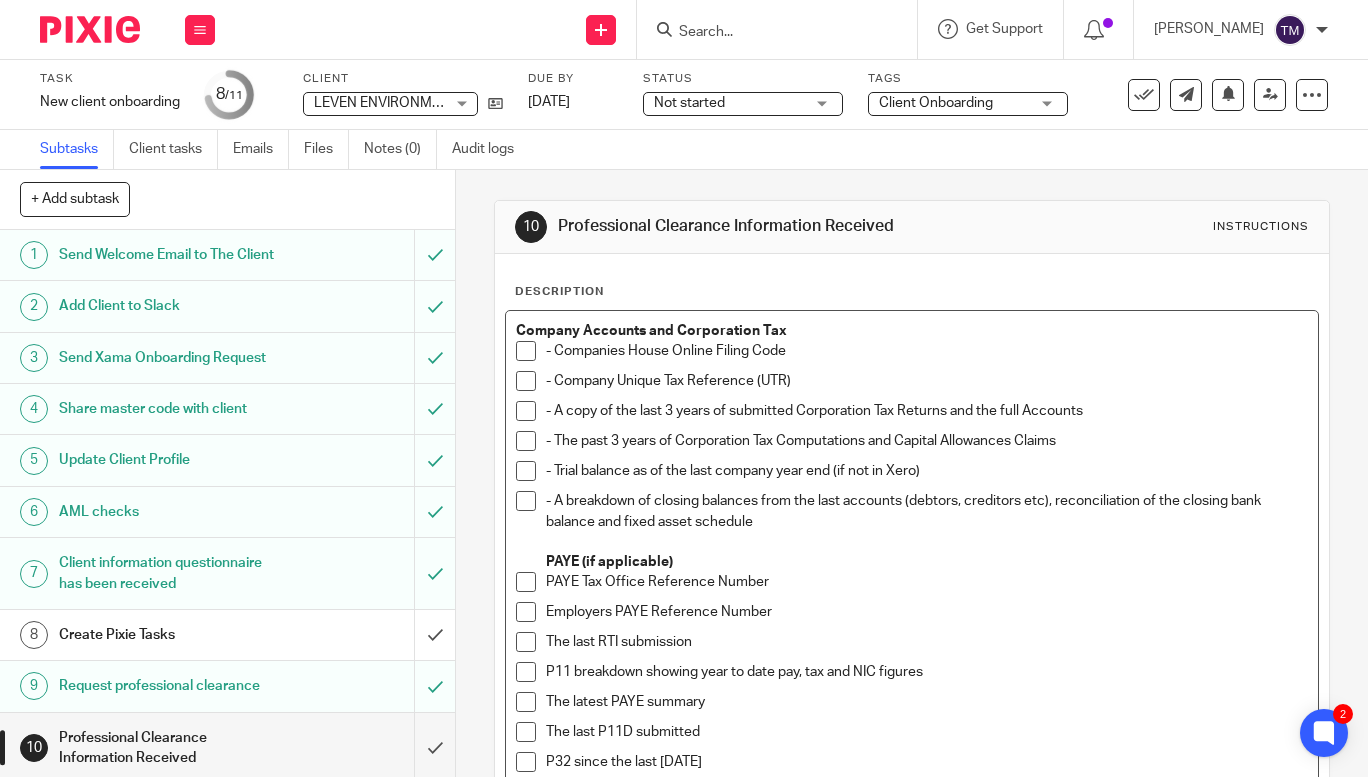 type 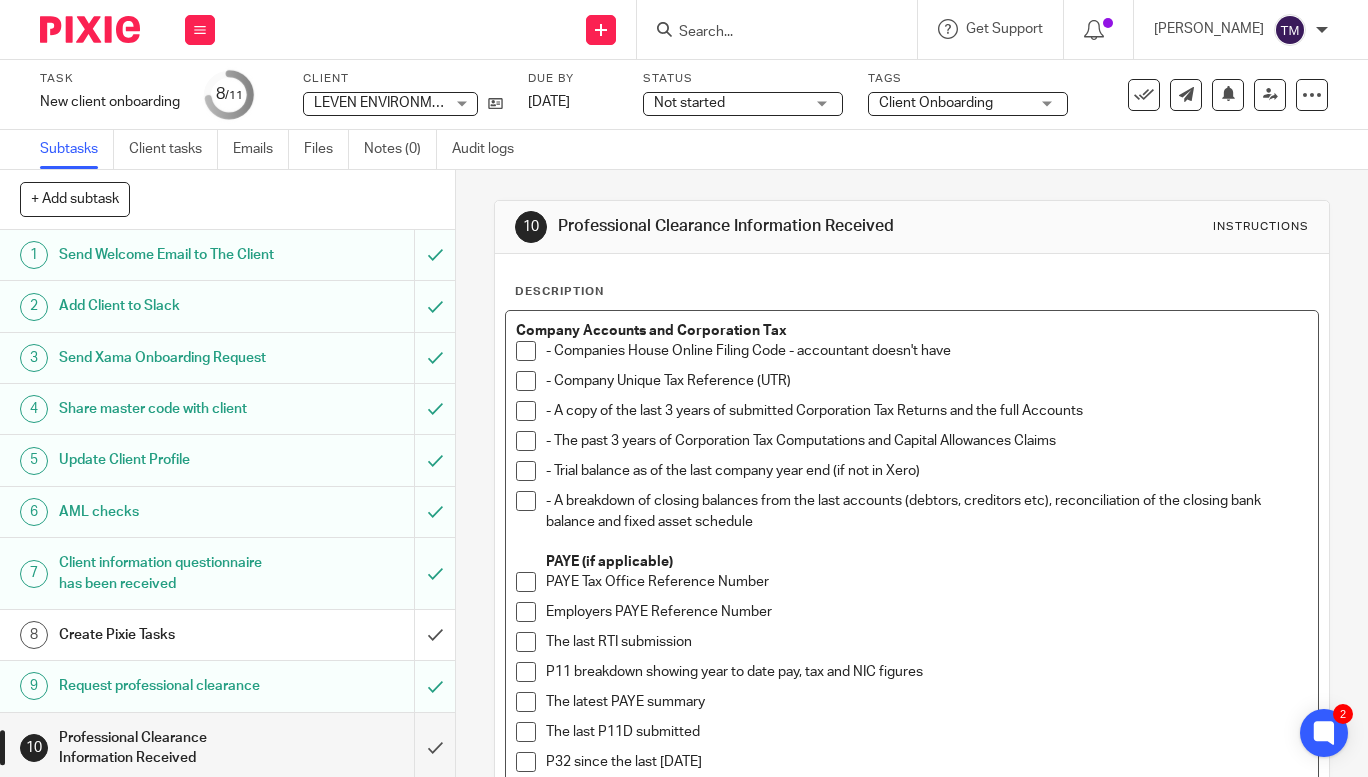 drag, startPoint x: 1350, startPoint y: 236, endPoint x: 1331, endPoint y: 660, distance: 424.4255 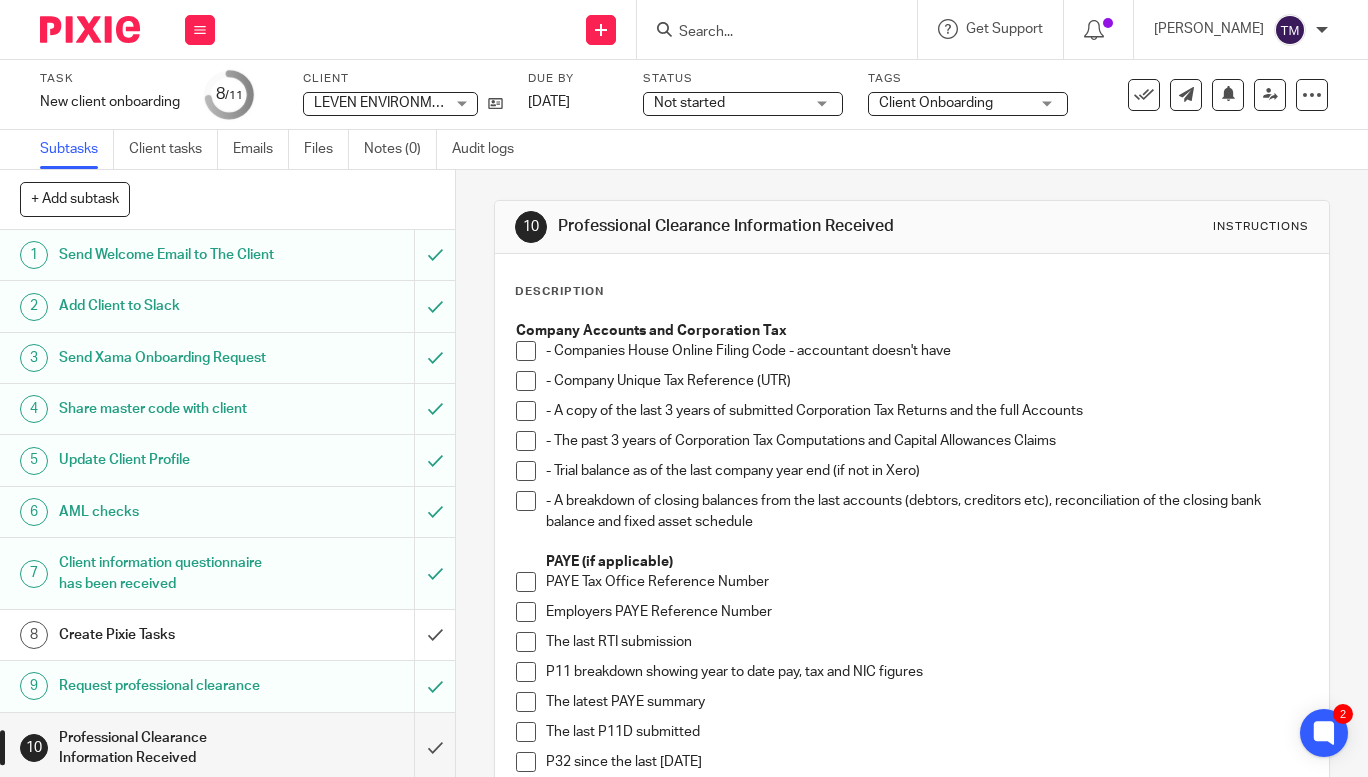 drag, startPoint x: 1331, startPoint y: 660, endPoint x: 1055, endPoint y: 191, distance: 544.1847 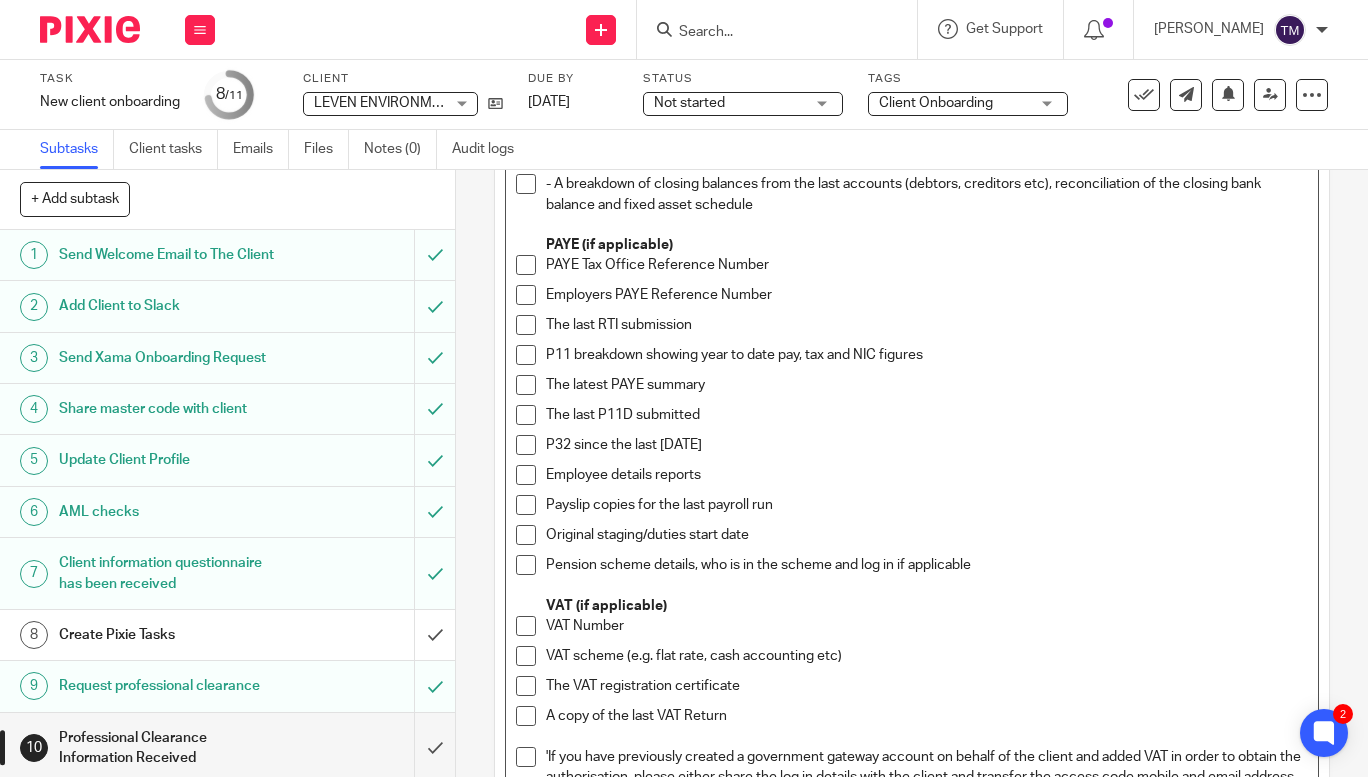 scroll, scrollTop: 322, scrollLeft: 0, axis: vertical 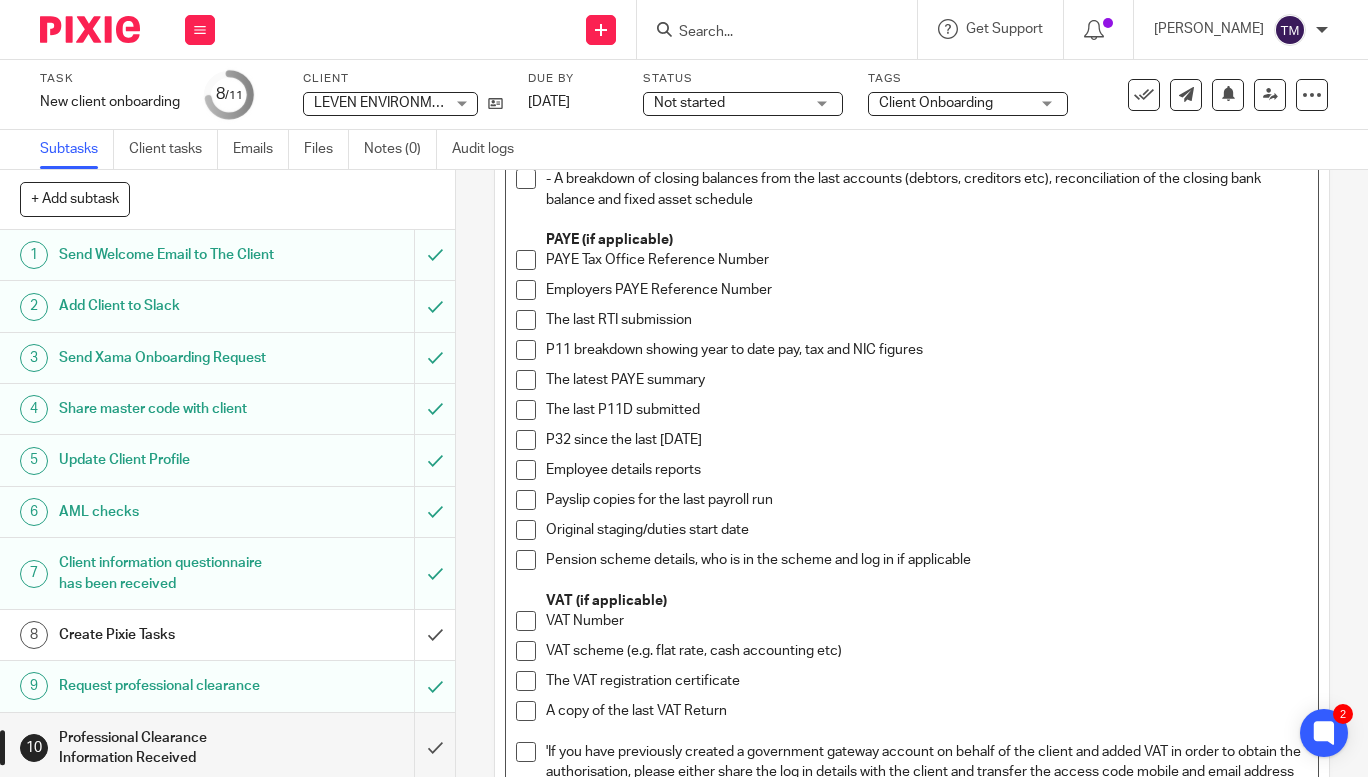 click on "Employers PAYE Reference Number" at bounding box center [927, 290] 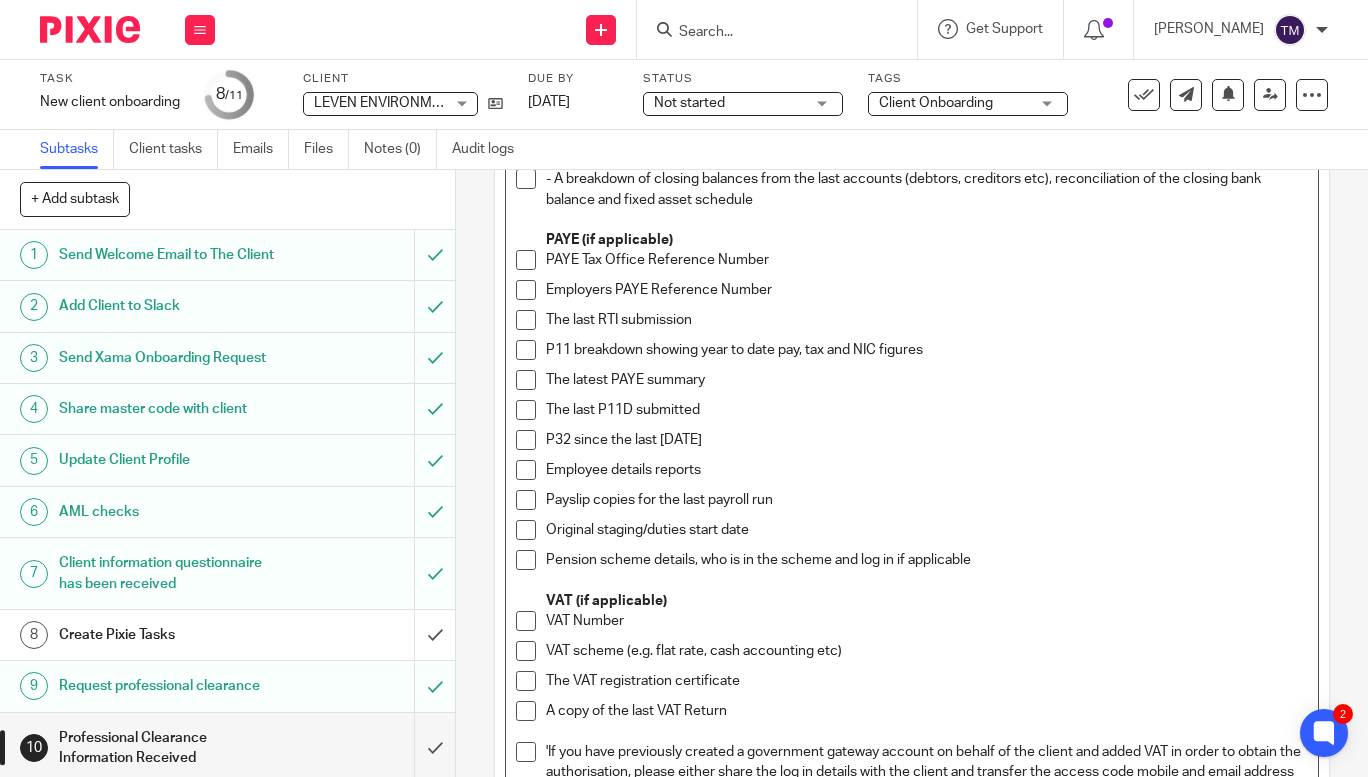 click on "- A ​breakdown of closing balances from the last accounts (debtors, creditors etc), reconciliation of the closing bank balance and ​fixed asset schedule PAYE (if applicable)" at bounding box center (927, 209) 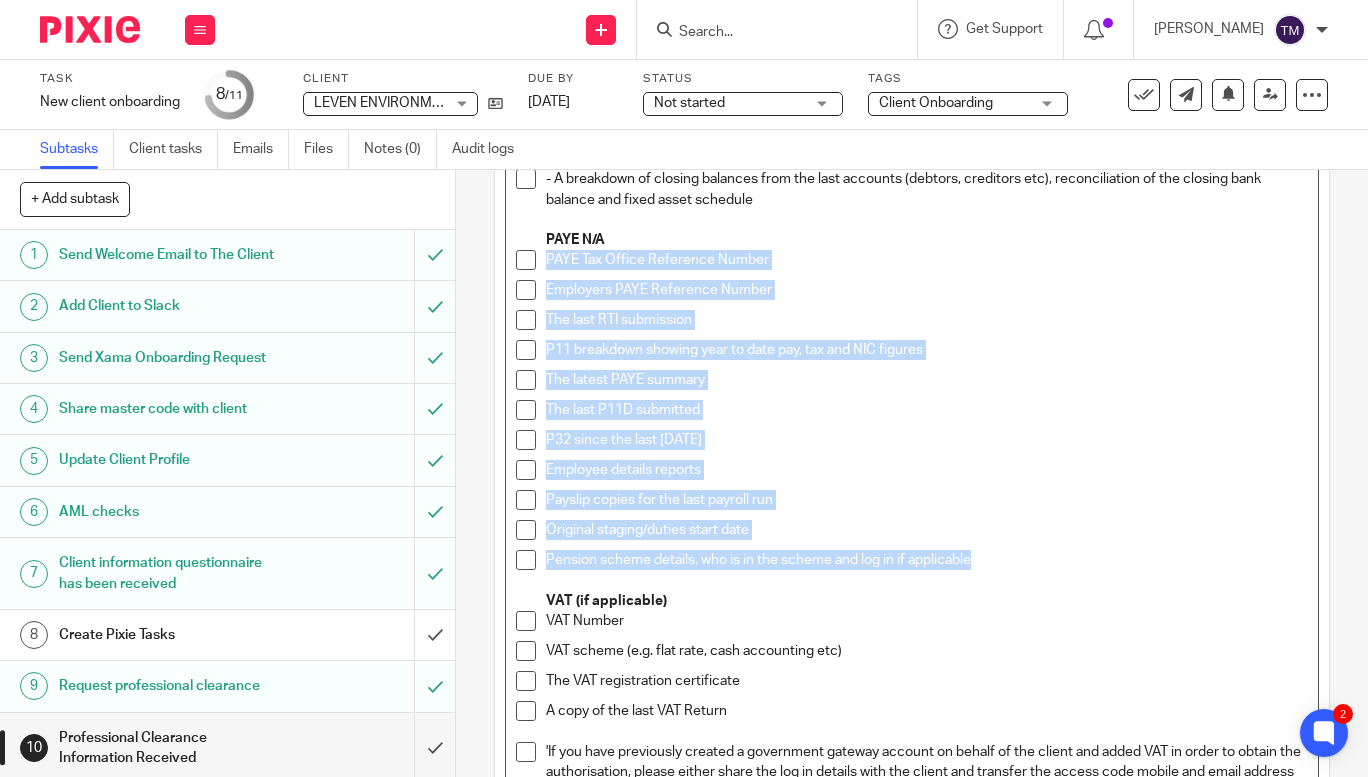 drag, startPoint x: 996, startPoint y: 561, endPoint x: 489, endPoint y: 271, distance: 584.0796 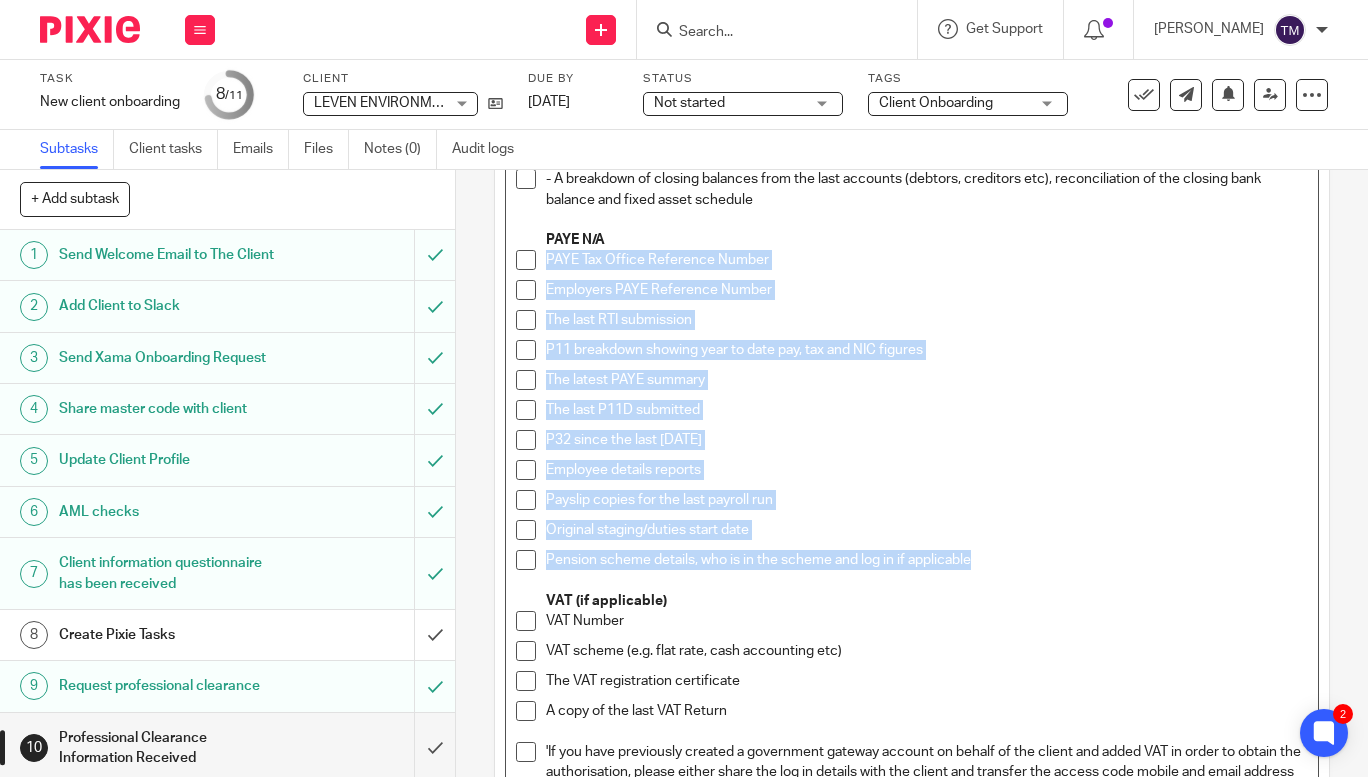 click on "Description
Company Accounts and Corporation Tax   - Companies House Online Filing Code - accountant doesn't have   - Company Unique Tax Reference (UTR)   - A copy of ​the last 3 years of submitted Corporation Tax Returns and the full Accounts   - The ​past ​3 years of Corporation ​Tax Computations and Capital Allowances Claims   - Trial balance as of the last company year end (if not in Xero)   - A ​breakdown of closing balances from the last accounts (debtors, creditors etc), reconciliation of the closing bank balance and ​fixed asset schedule PAYE N/A   PAYE Tax Office Reference Number    Employers PAYE Reference Number   The last RTI submission   P11 breakdown showing year to date pay, tax and NIC figures   The latest PAYE summary    The last P11D submitted    P32 since the last 6th April   Employee details reports   Payslip copies for the last payroll run   Original staging/duties start date   Pension scheme details, who is in the scheme and log in if applicable" at bounding box center (912, 680) 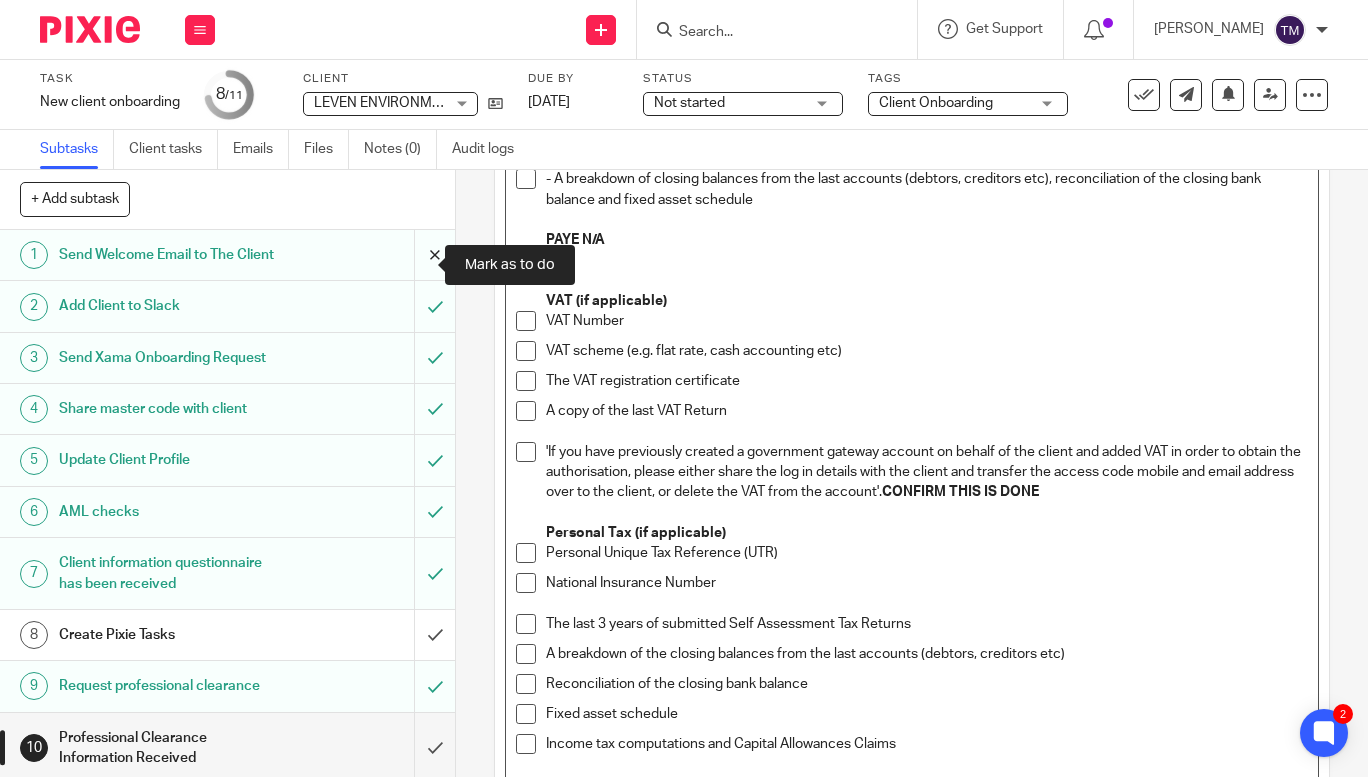 scroll, scrollTop: 147, scrollLeft: 0, axis: vertical 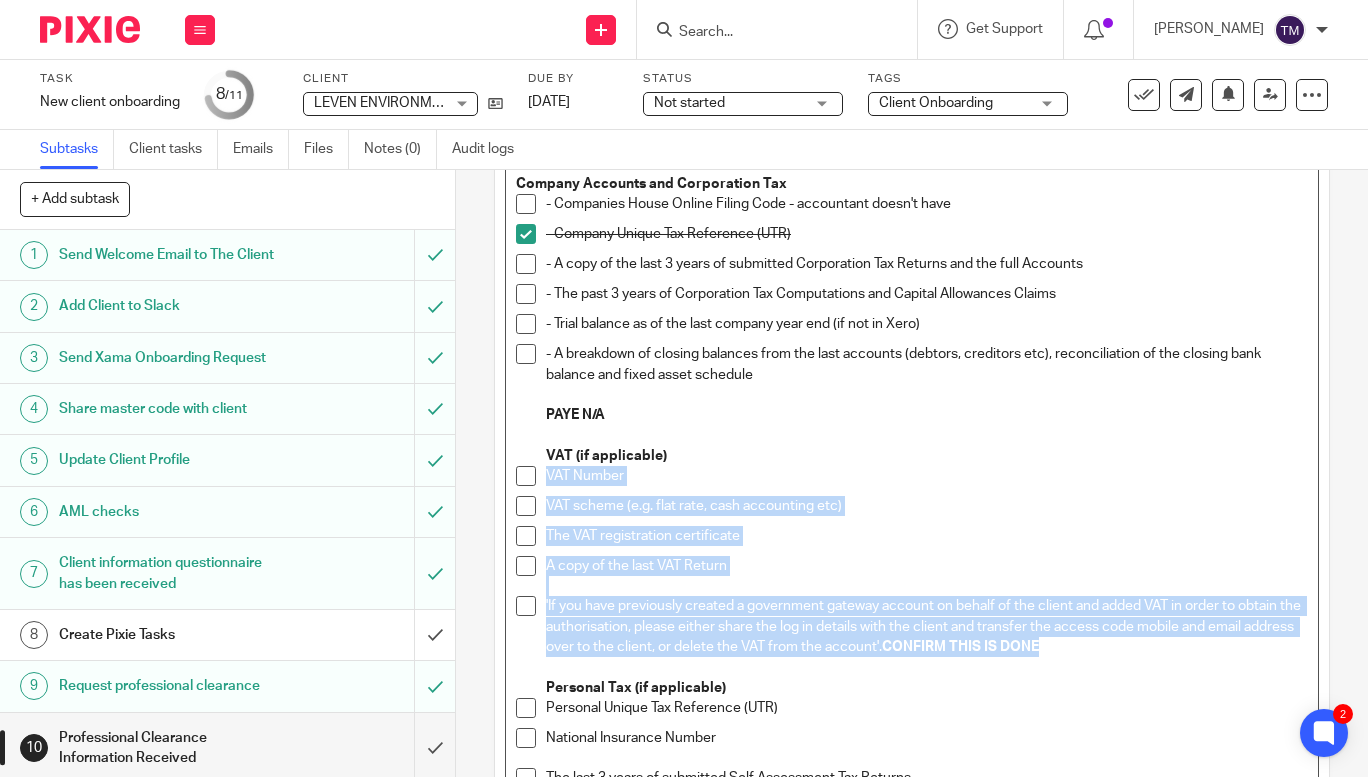 drag, startPoint x: 1115, startPoint y: 644, endPoint x: 496, endPoint y: 492, distance: 637.3892 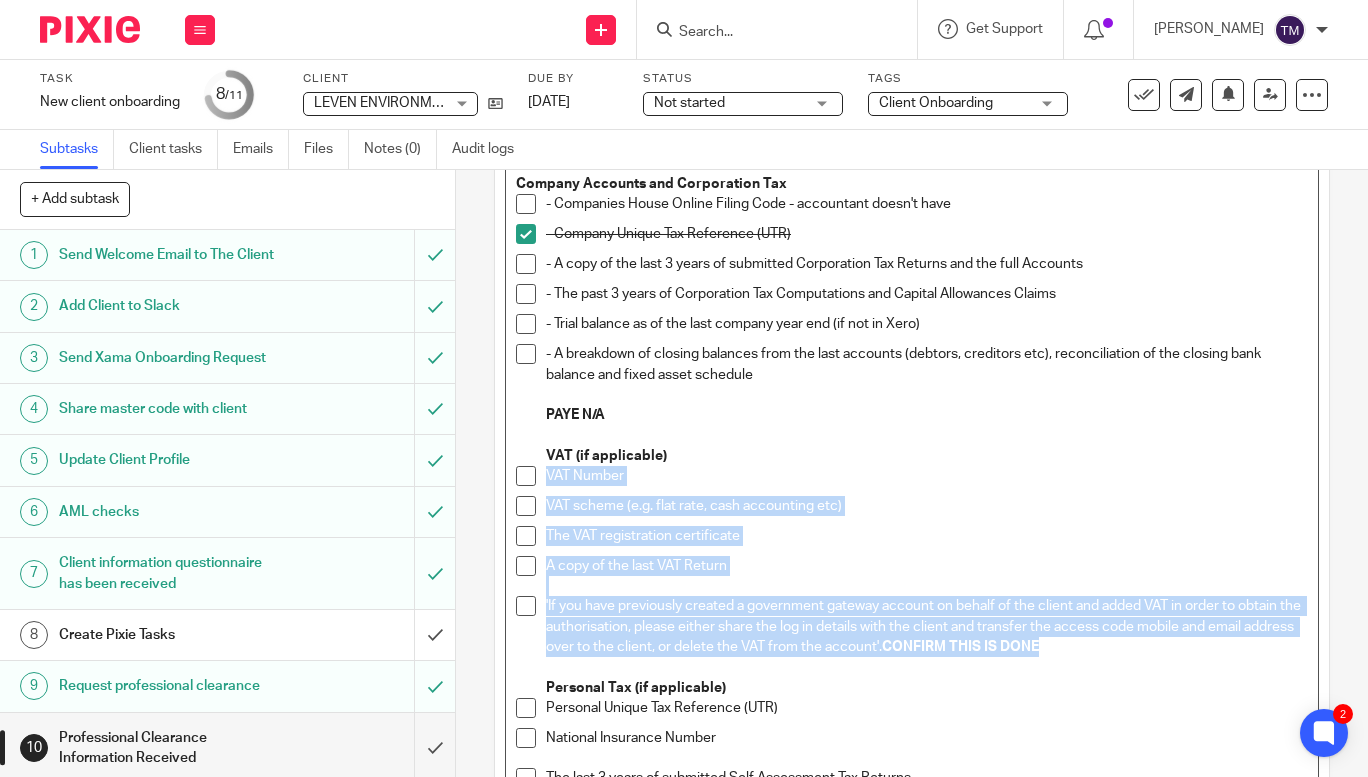 click on "Description
Company Accounts and Corporation Tax   - Companies House Online Filing Code - accountant doesn't have   - Company Unique Tax Reference (UTR)   - A copy of ​the last 3 years of submitted Corporation Tax Returns and the full Accounts   - The ​past ​3 years of Corporation ​Tax Computations and Capital Allowances Claims   - Trial balance as of the last company year end (if not in Xero)   - A ​breakdown of closing balances from the last accounts (debtors, creditors etc), reconciliation of the closing bank balance and ​fixed asset schedule PAYE N/A VAT (if applicable)   VAT Number    VAT scheme (e.g. flat rate, cash accounting etc)    The VAT registration certificate   A copy of the last VAT Return   CONFIRM THIS IS DONE Personal Tax (if applicable)   Personal Unique Tax Reference (UTR)    National Insurance Number    The last 3 years of submitted Self Assessment Tax Returns   A breakdown of the closing balances from the last accounts (debtors, creditors etc)" at bounding box center [912, 695] 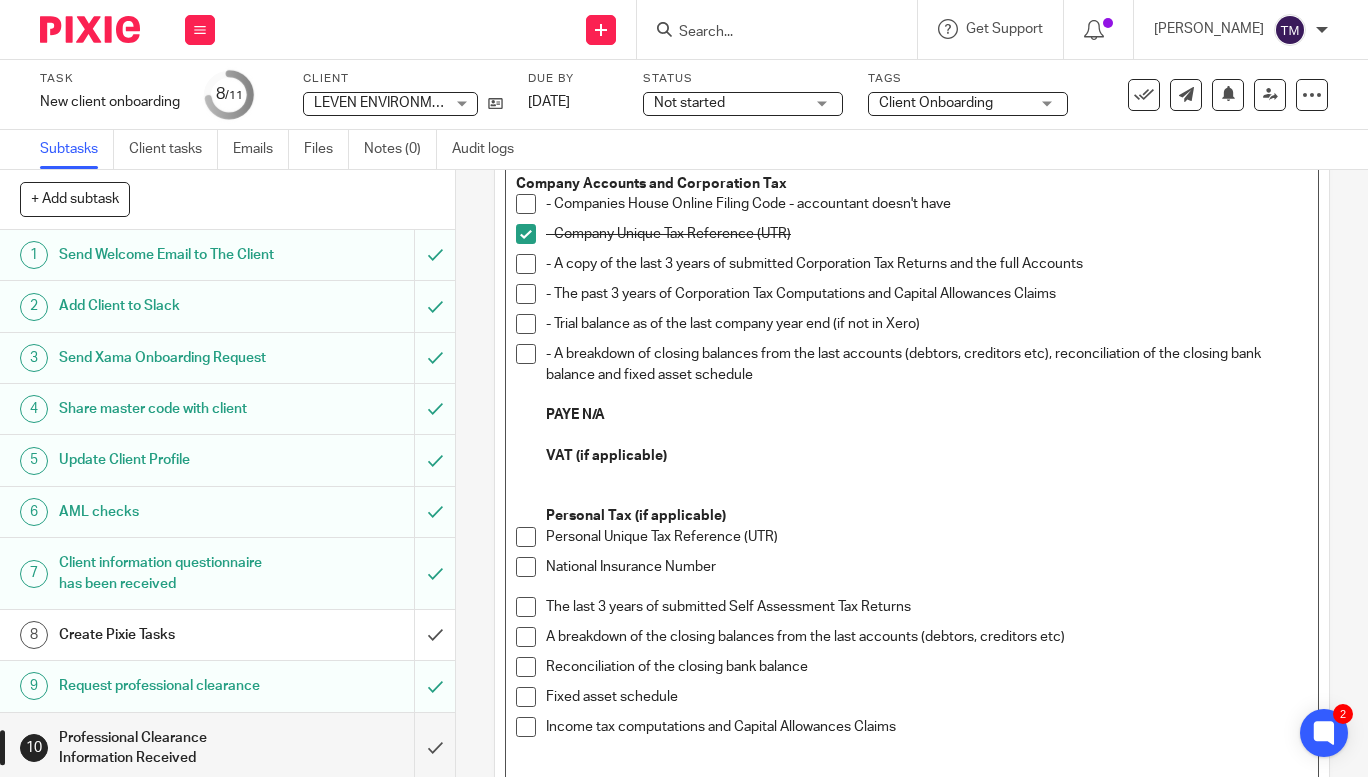 click on "VAT (if applicable) Personal Tax (if applicable)" at bounding box center (927, 486) 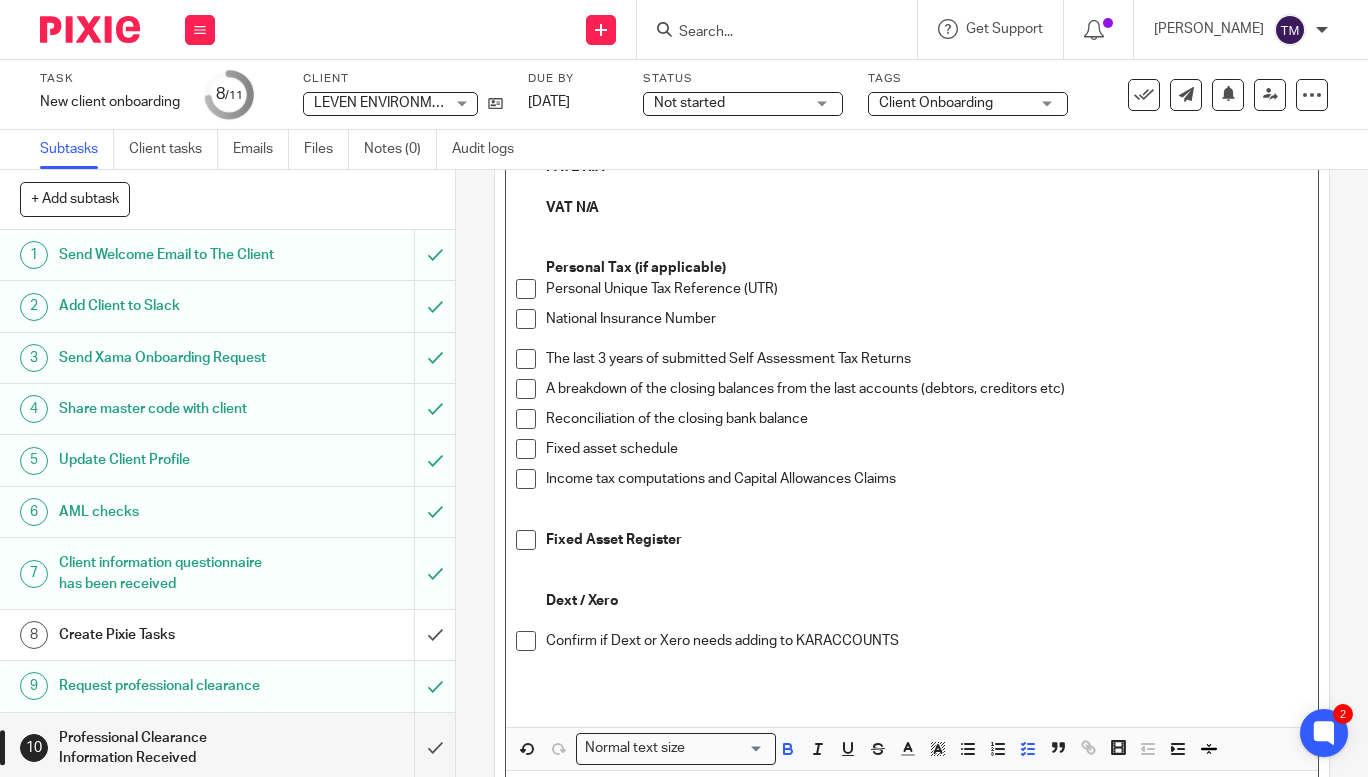 scroll, scrollTop: 402, scrollLeft: 0, axis: vertical 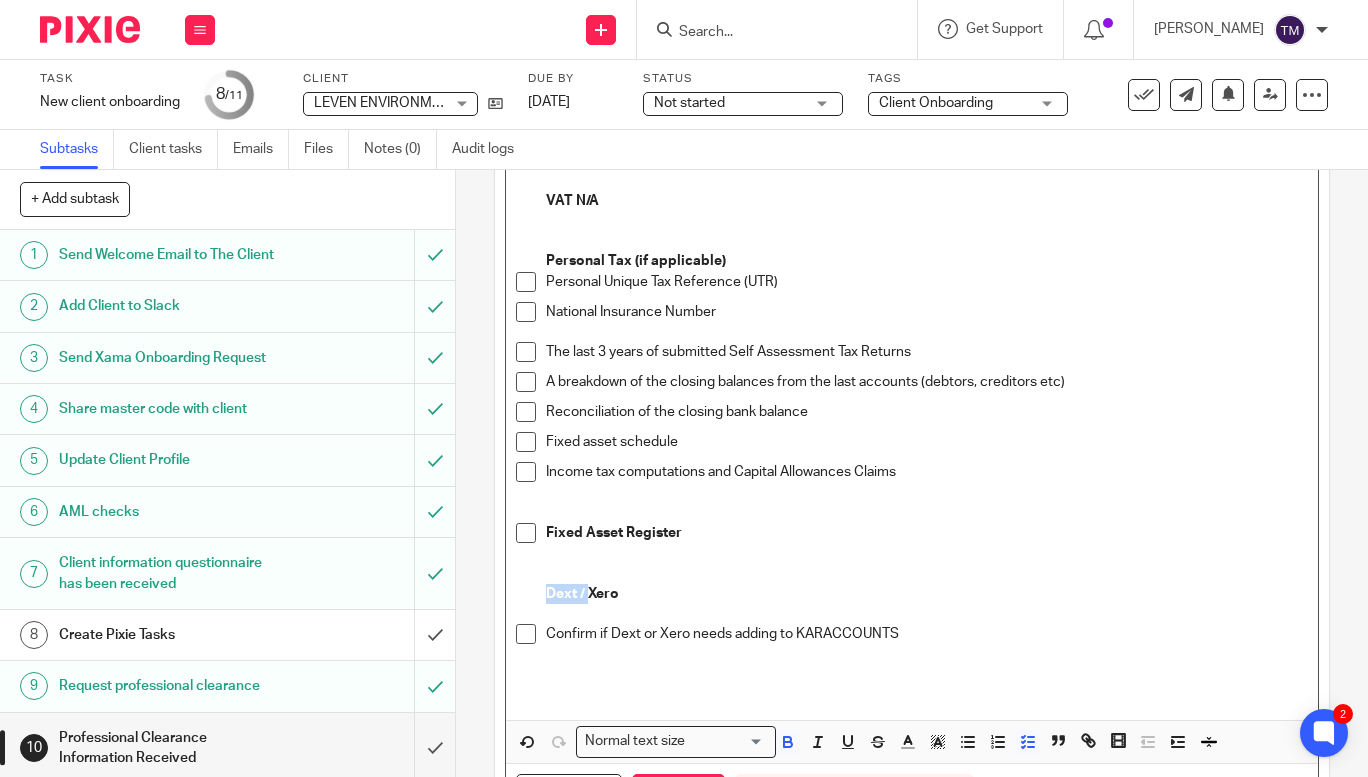 drag, startPoint x: 582, startPoint y: 590, endPoint x: 538, endPoint y: 596, distance: 44.407207 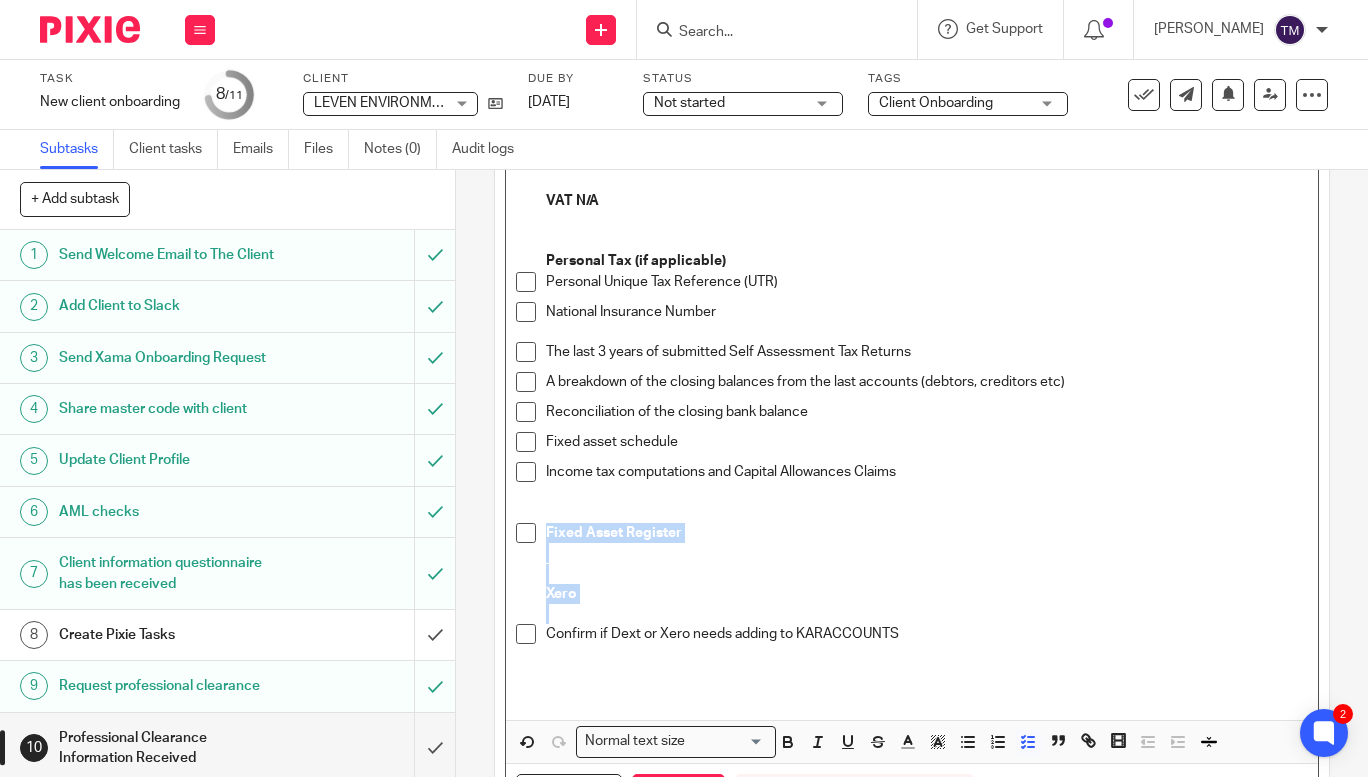 click on "Confirm if Dext or Xero needs adding to KARACCOUNTS" at bounding box center [927, 654] 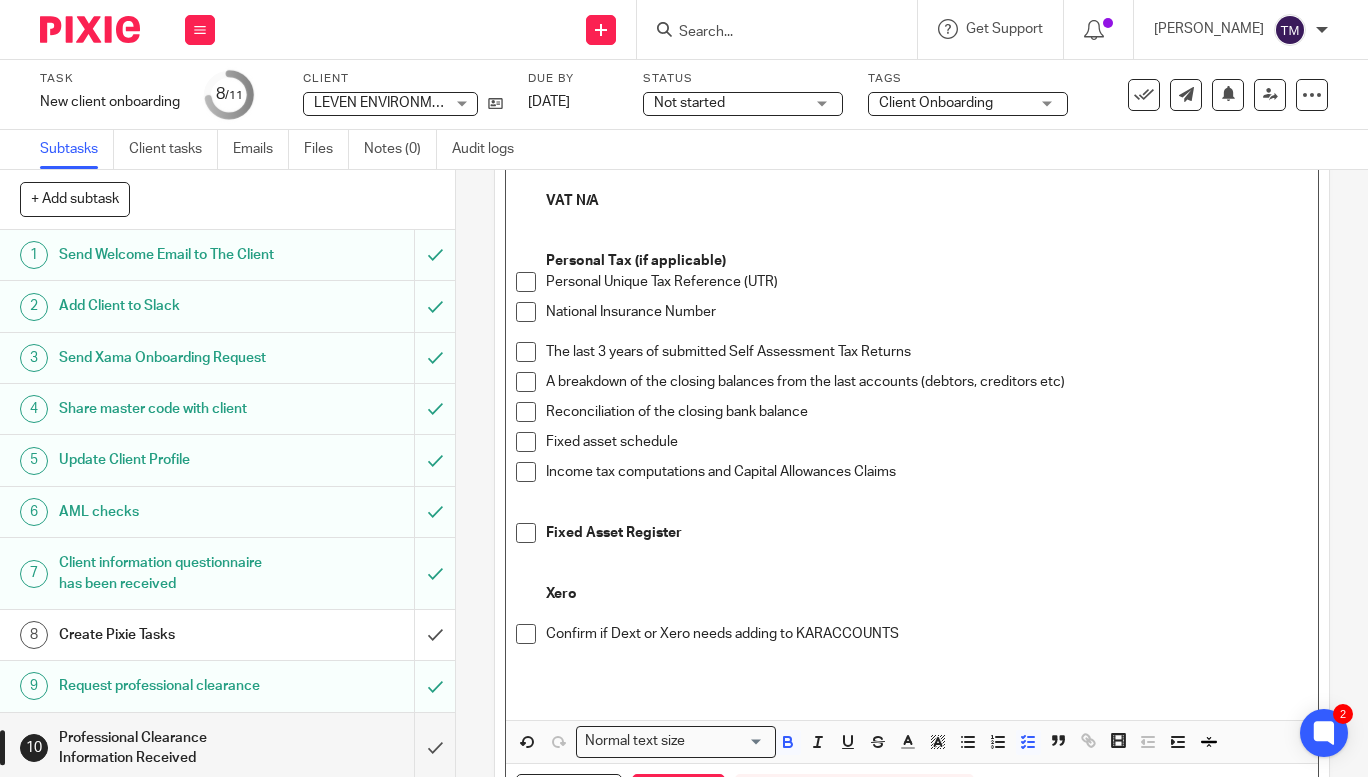 click on "Xero" at bounding box center (927, 594) 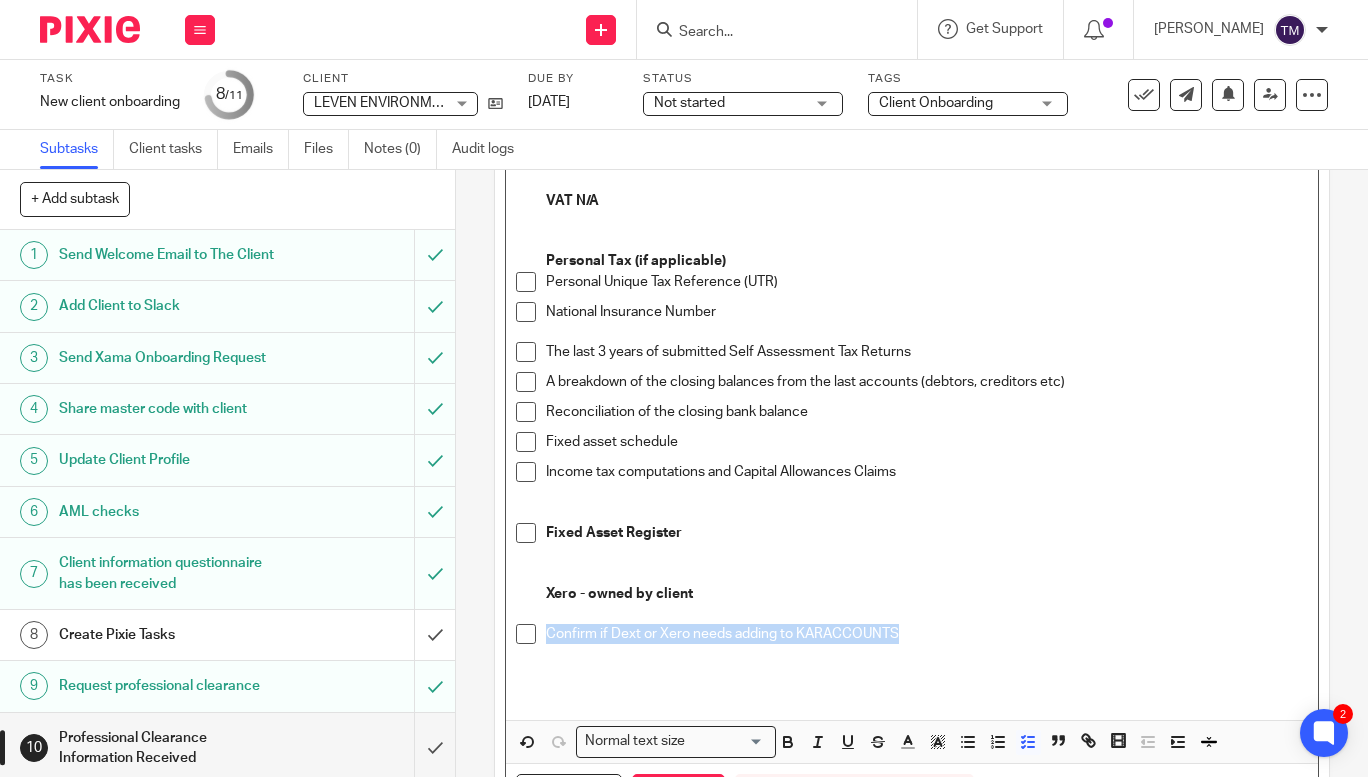 drag, startPoint x: 901, startPoint y: 631, endPoint x: 452, endPoint y: 650, distance: 449.40182 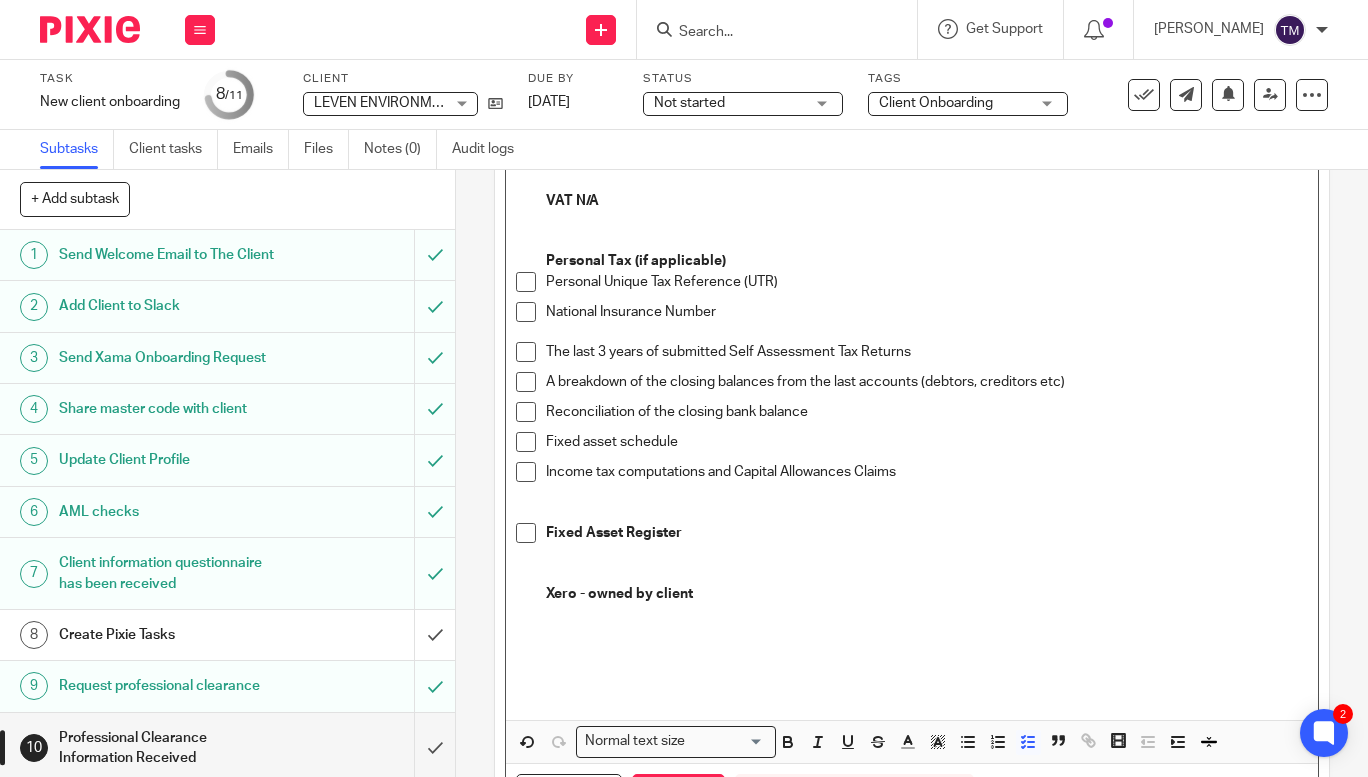 scroll, scrollTop: 508, scrollLeft: 0, axis: vertical 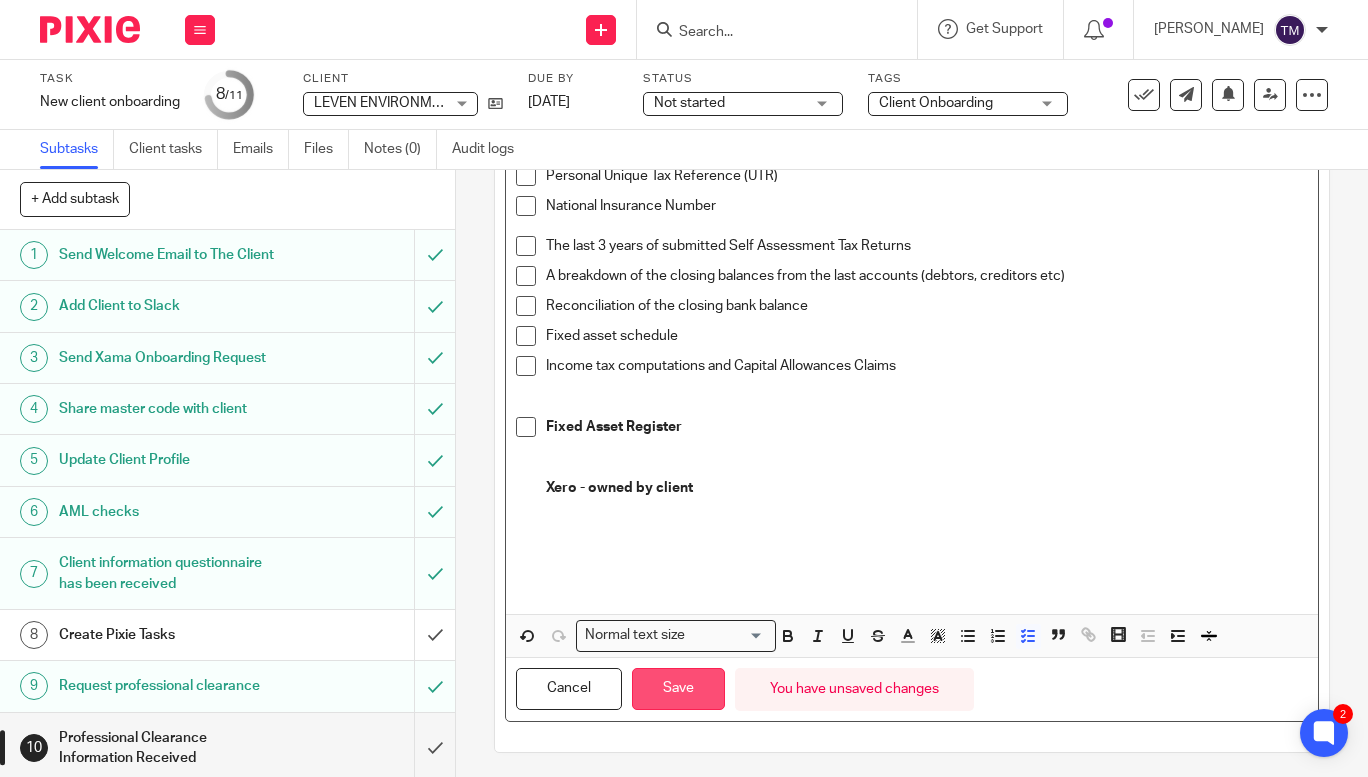 click on "Save" at bounding box center (678, 689) 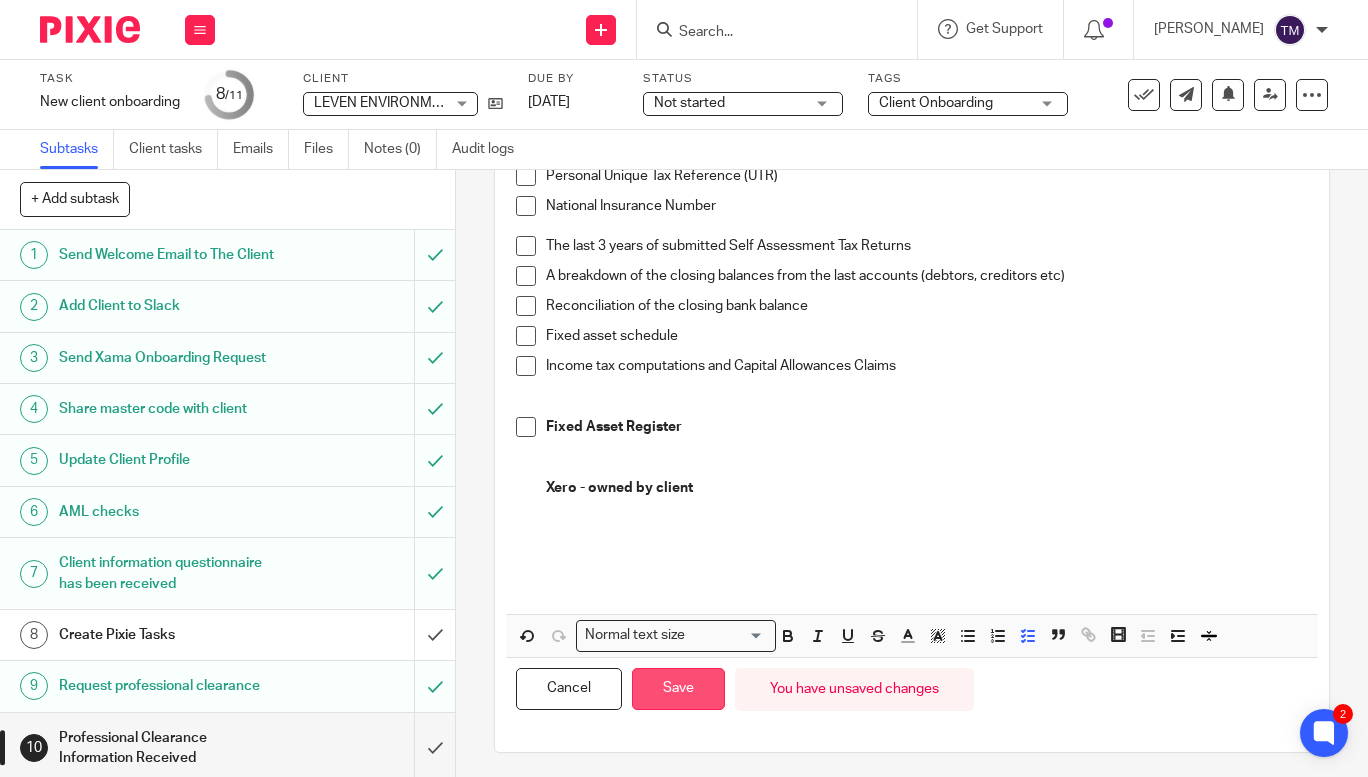 scroll, scrollTop: 524, scrollLeft: 0, axis: vertical 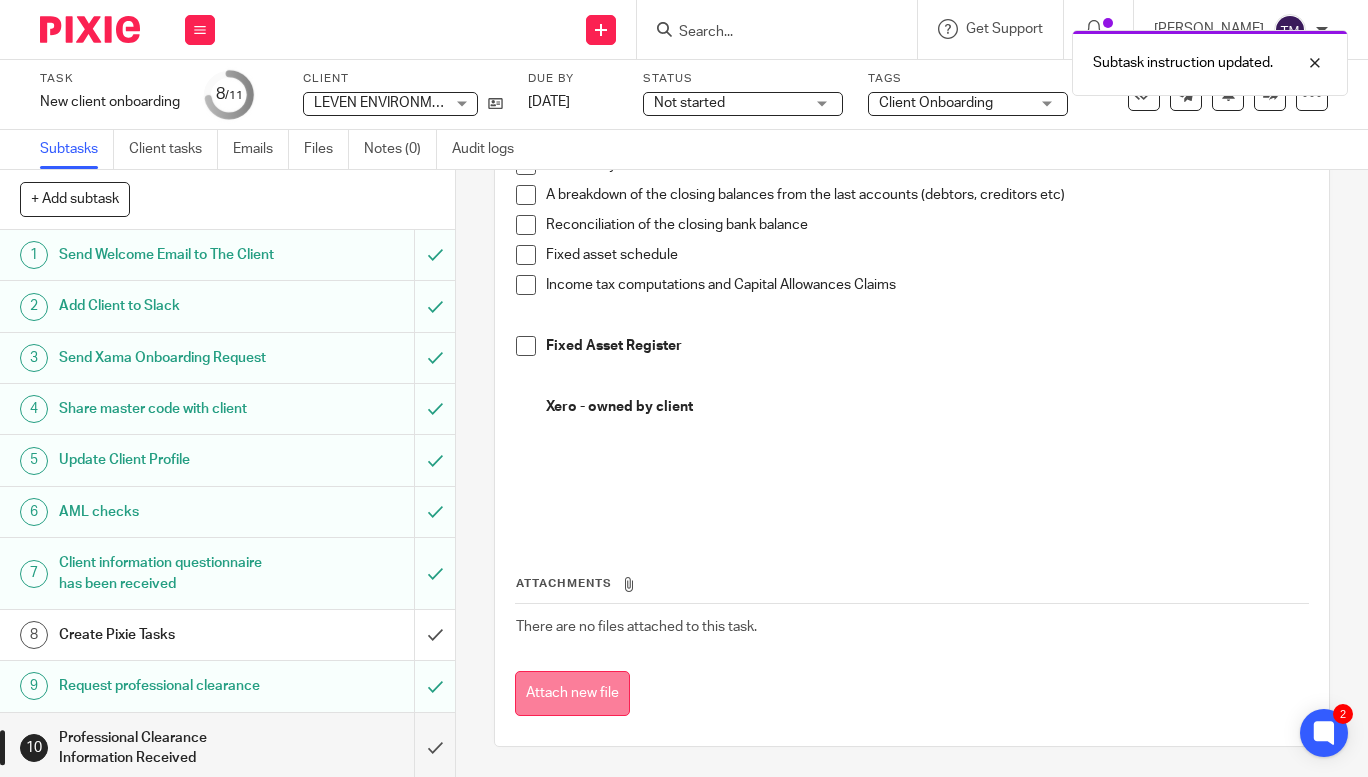 click on "Attach new file" at bounding box center [572, 693] 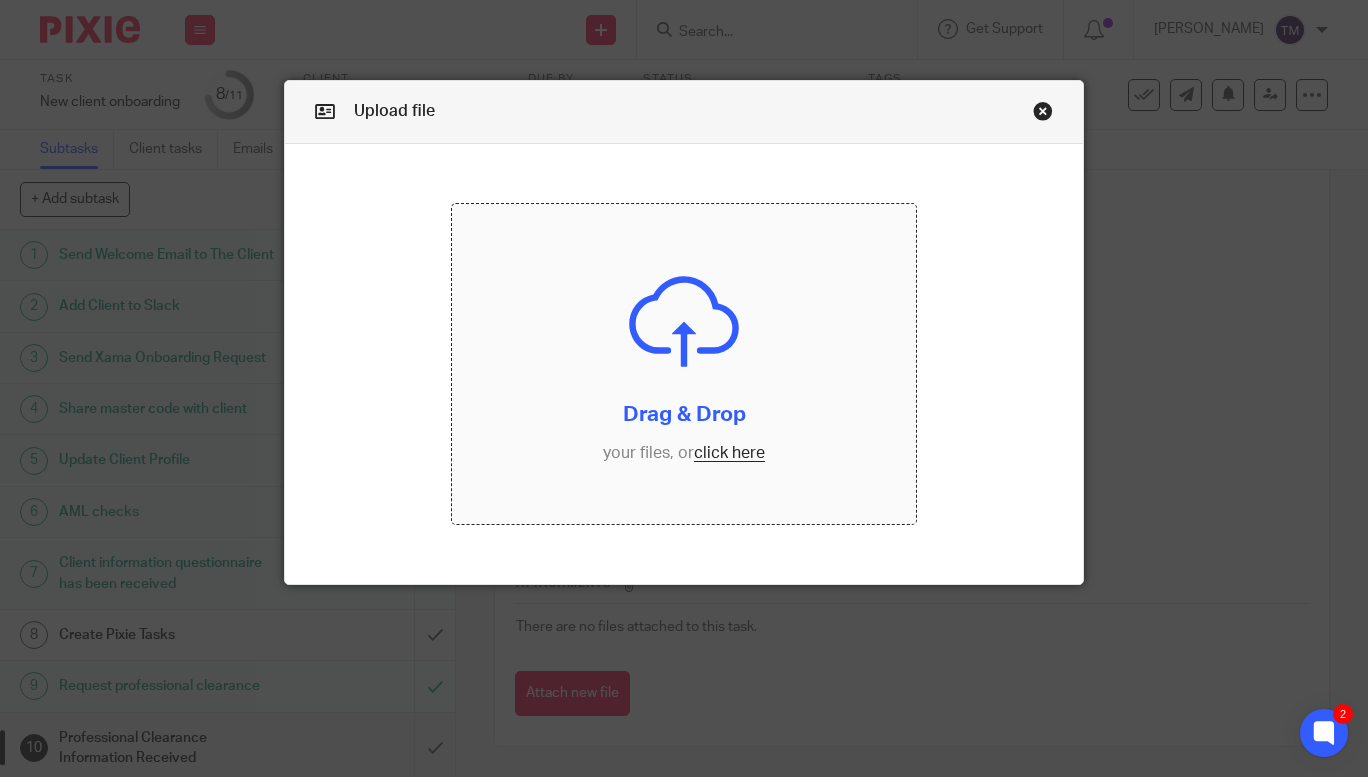 click at bounding box center [684, 364] 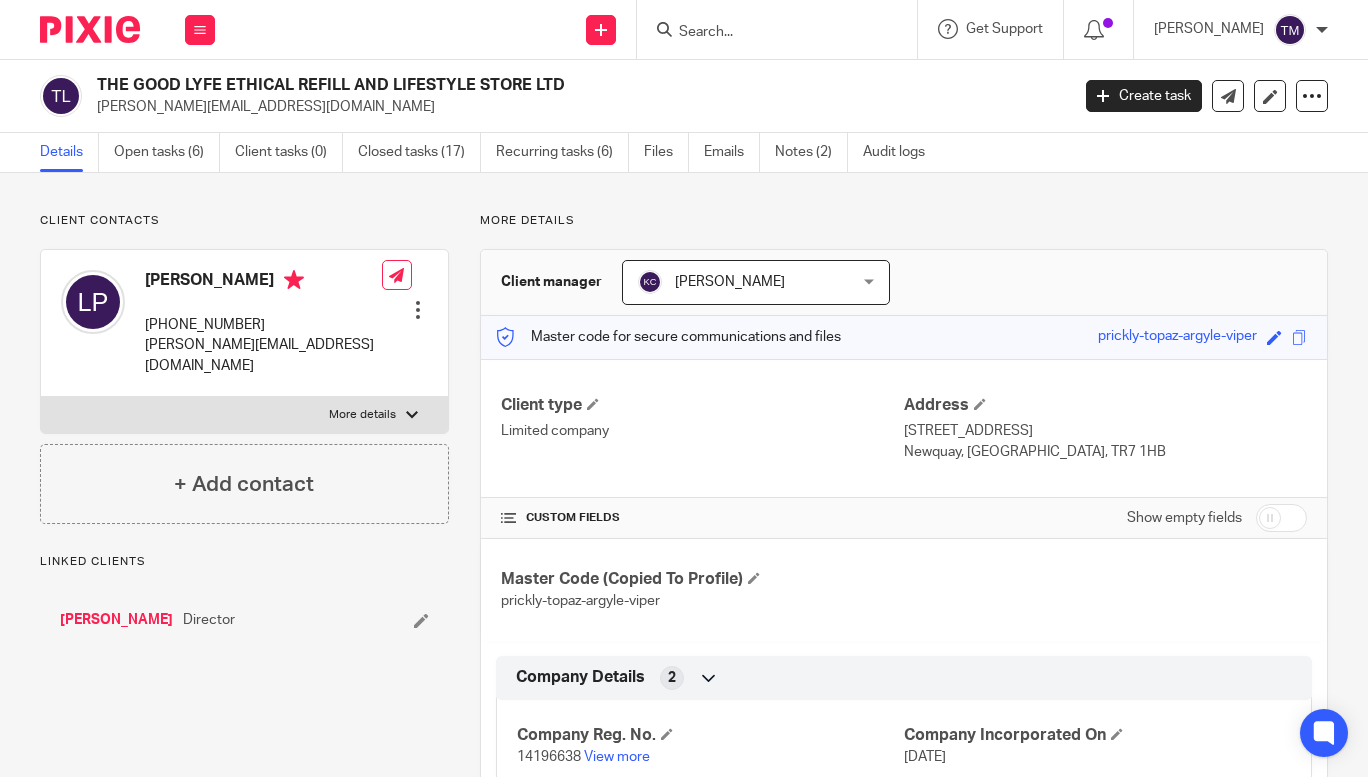 scroll, scrollTop: 0, scrollLeft: 0, axis: both 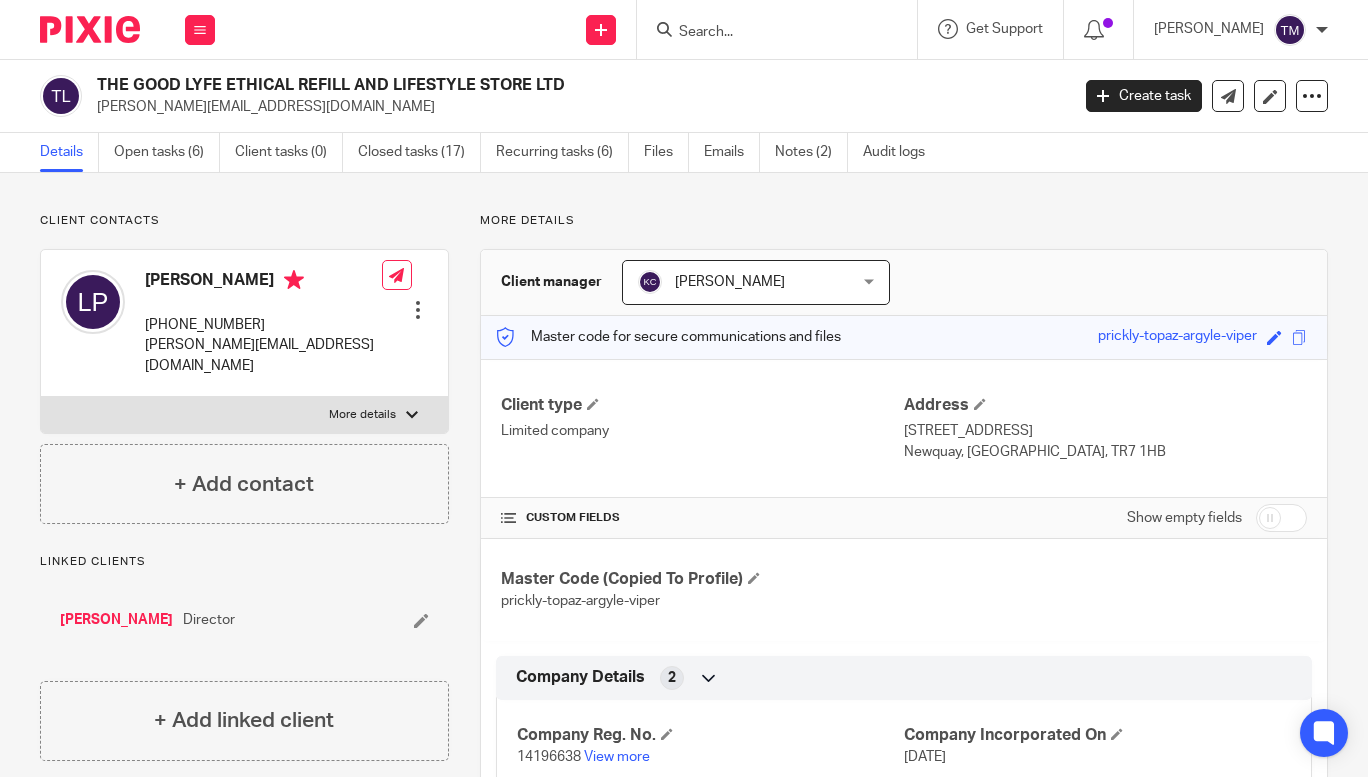 click at bounding box center [767, 33] 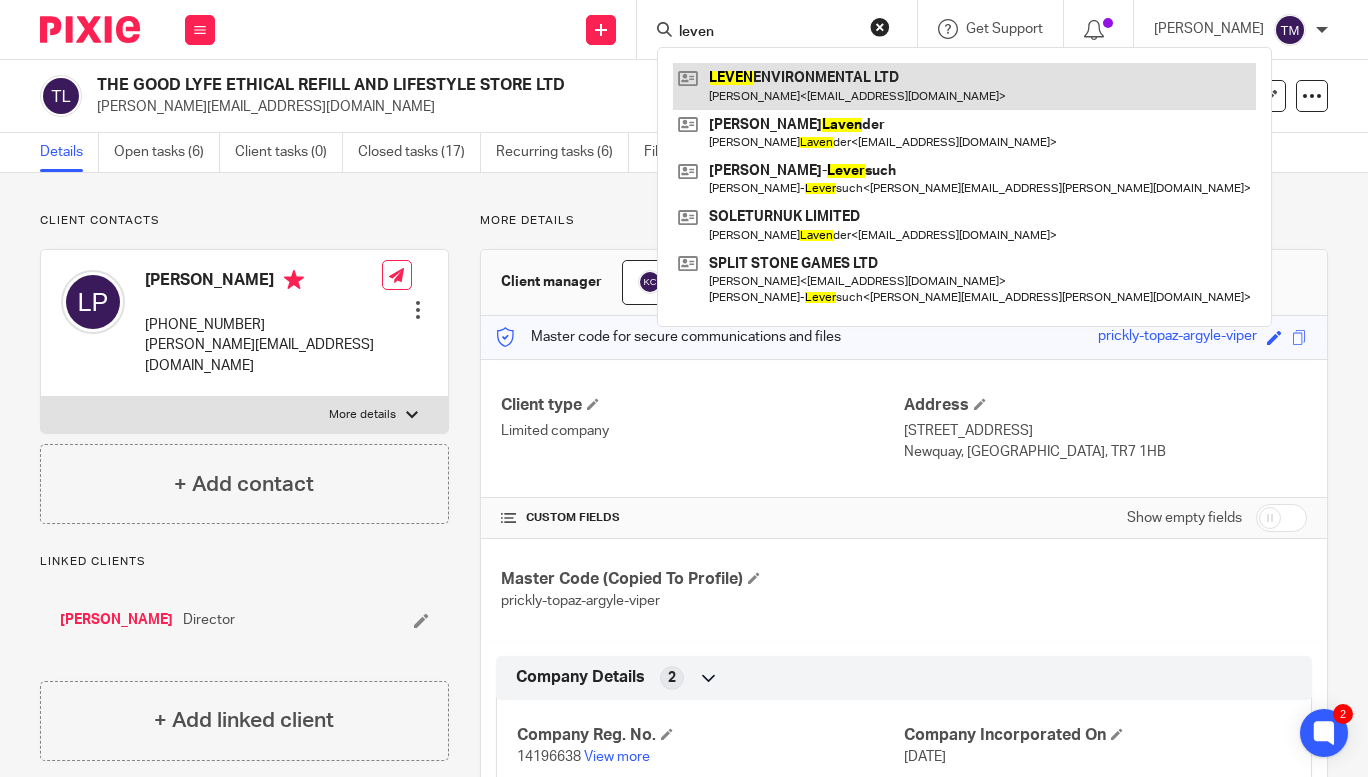 type on "leven" 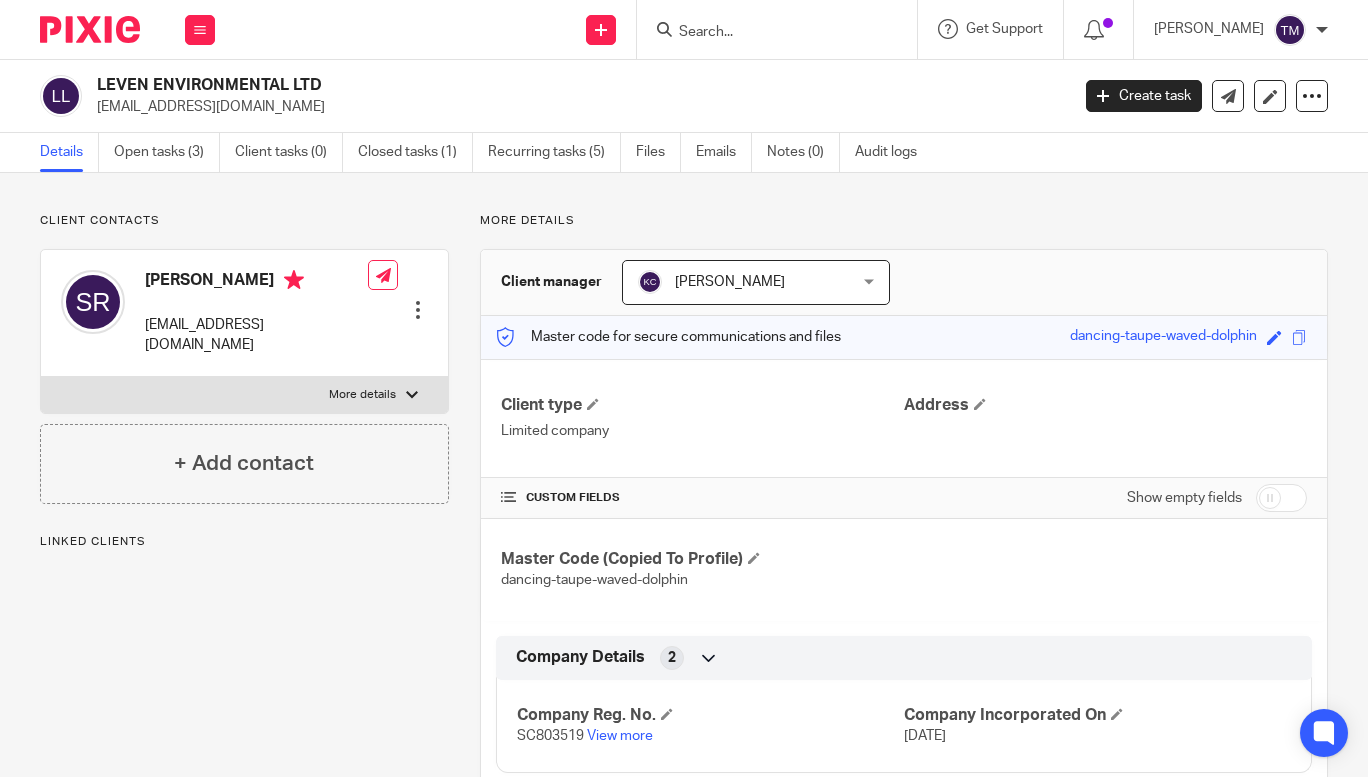 scroll, scrollTop: 0, scrollLeft: 0, axis: both 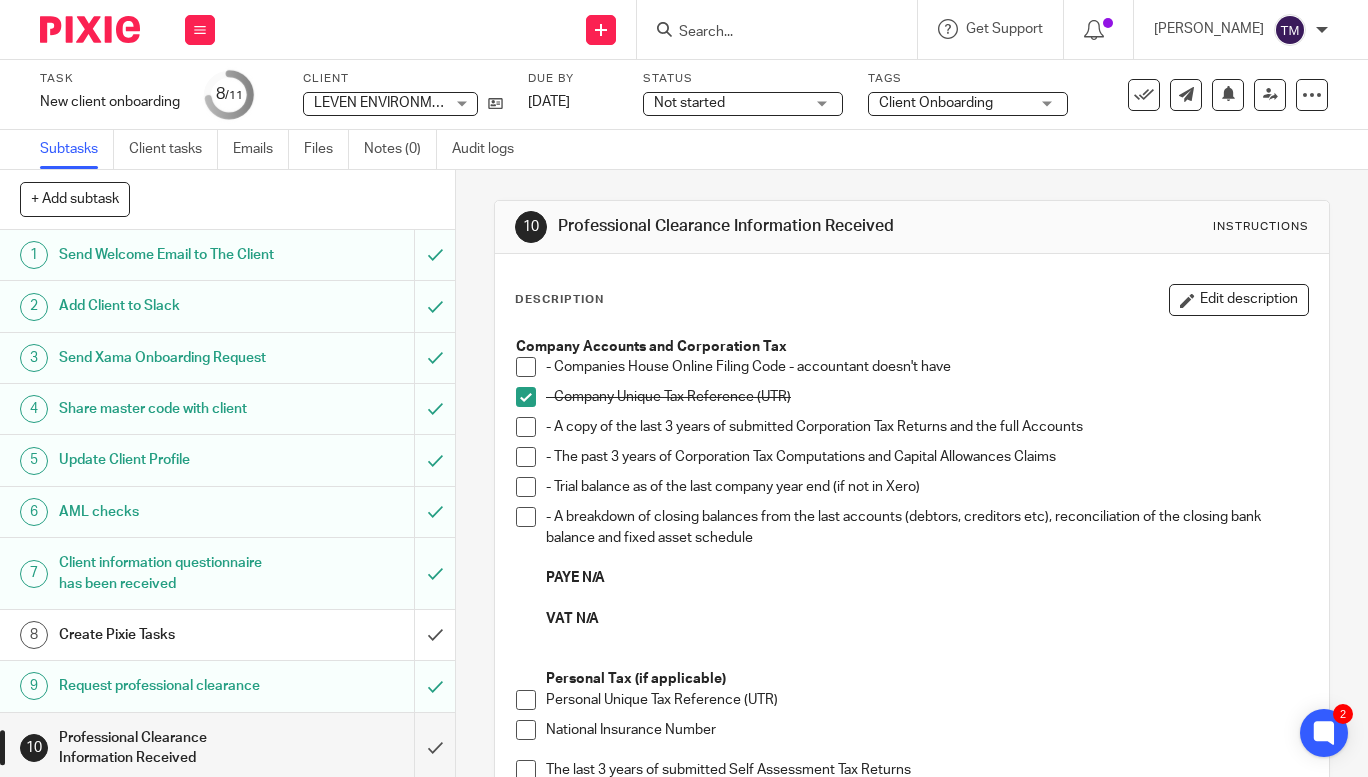 click at bounding box center [526, 427] 